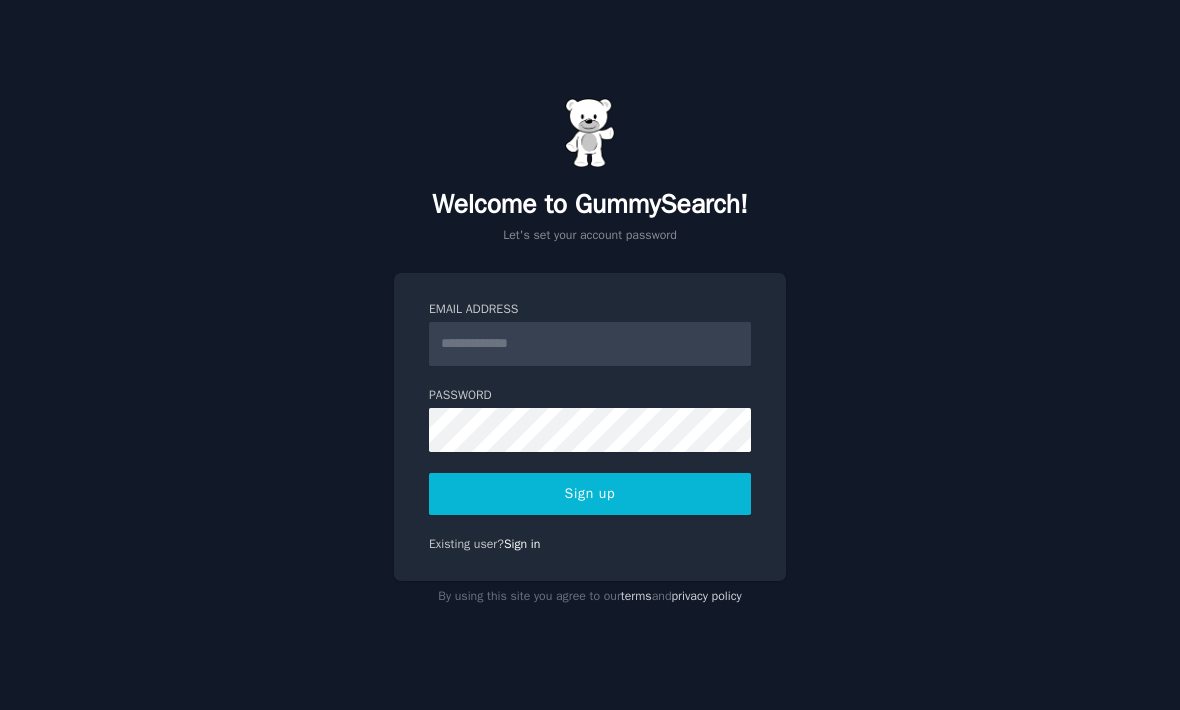 scroll, scrollTop: 0, scrollLeft: 0, axis: both 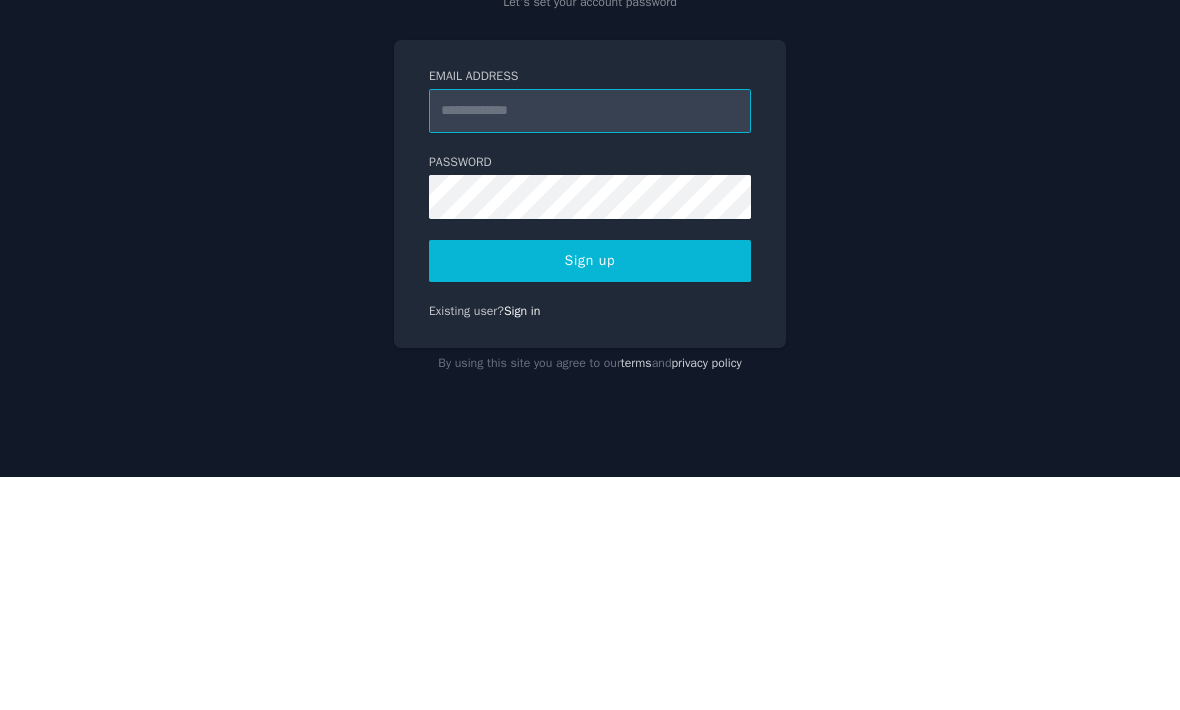 type on "**********" 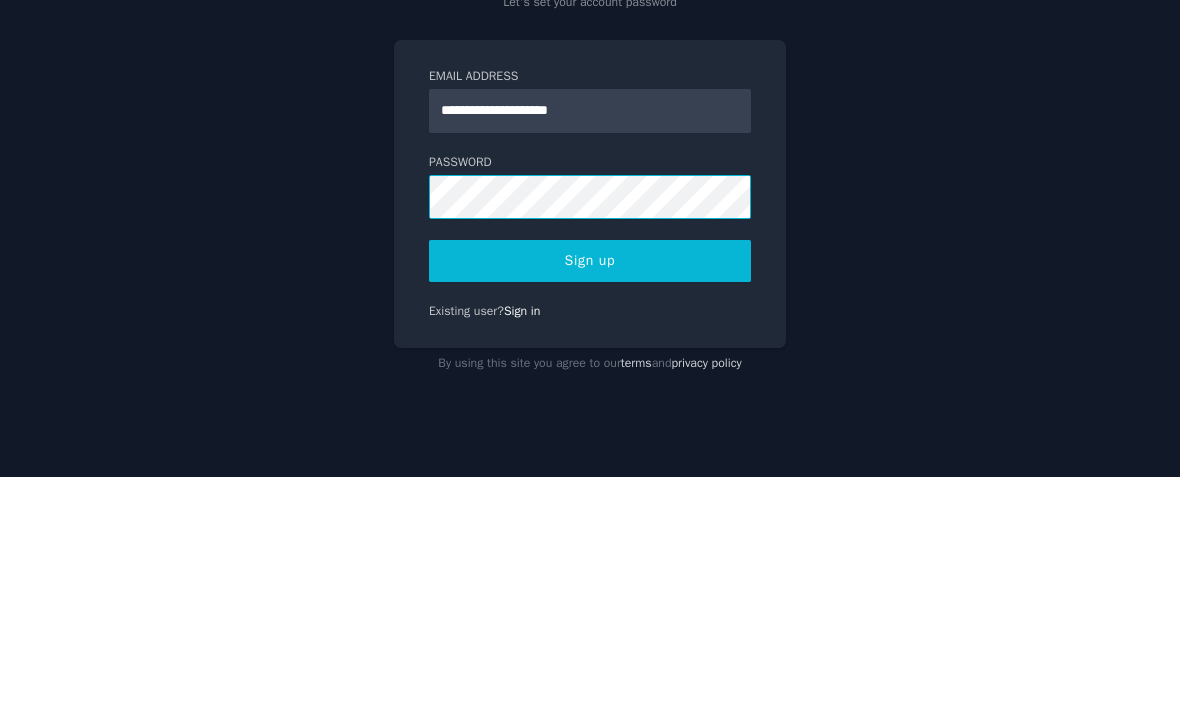 scroll, scrollTop: 66, scrollLeft: 0, axis: vertical 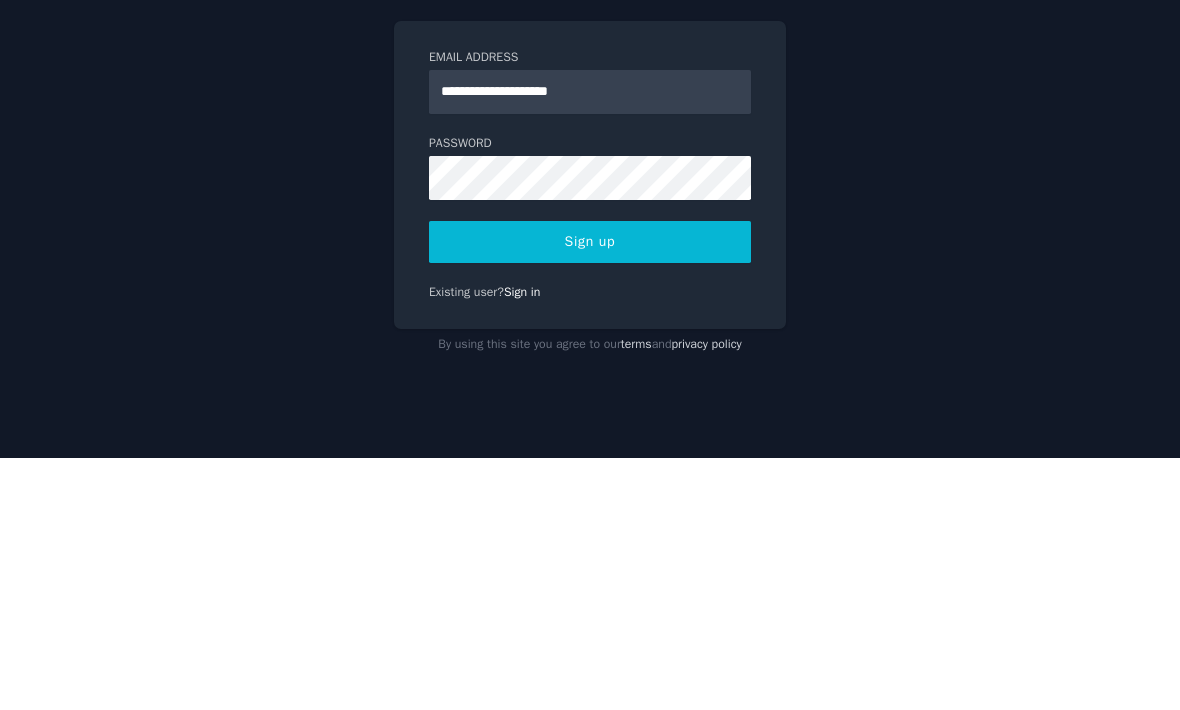 click on "Sign up" at bounding box center [590, 494] 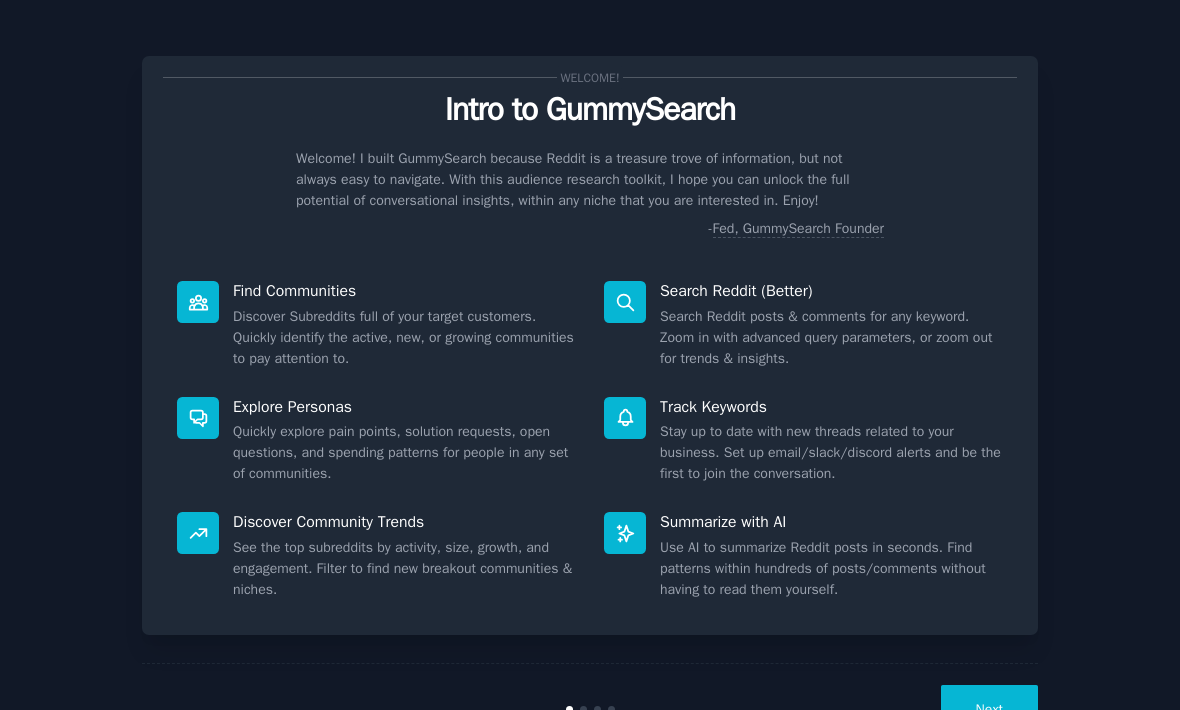 scroll, scrollTop: 0, scrollLeft: 0, axis: both 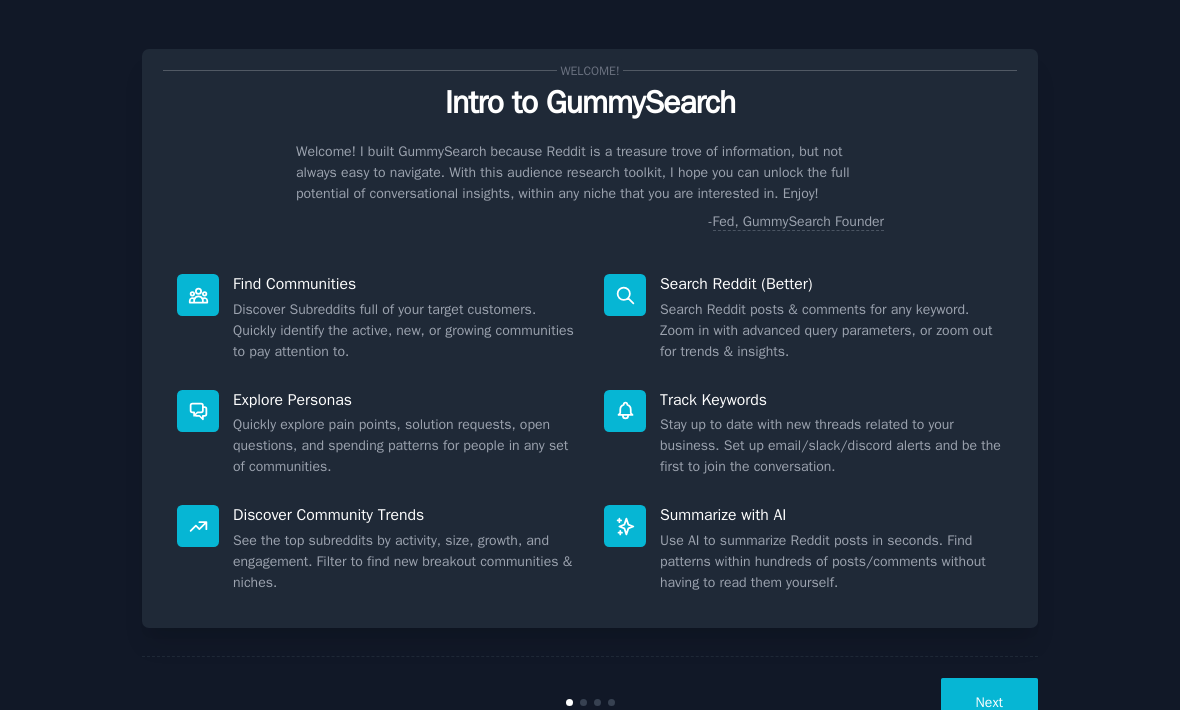 click on "Next" at bounding box center [989, 702] 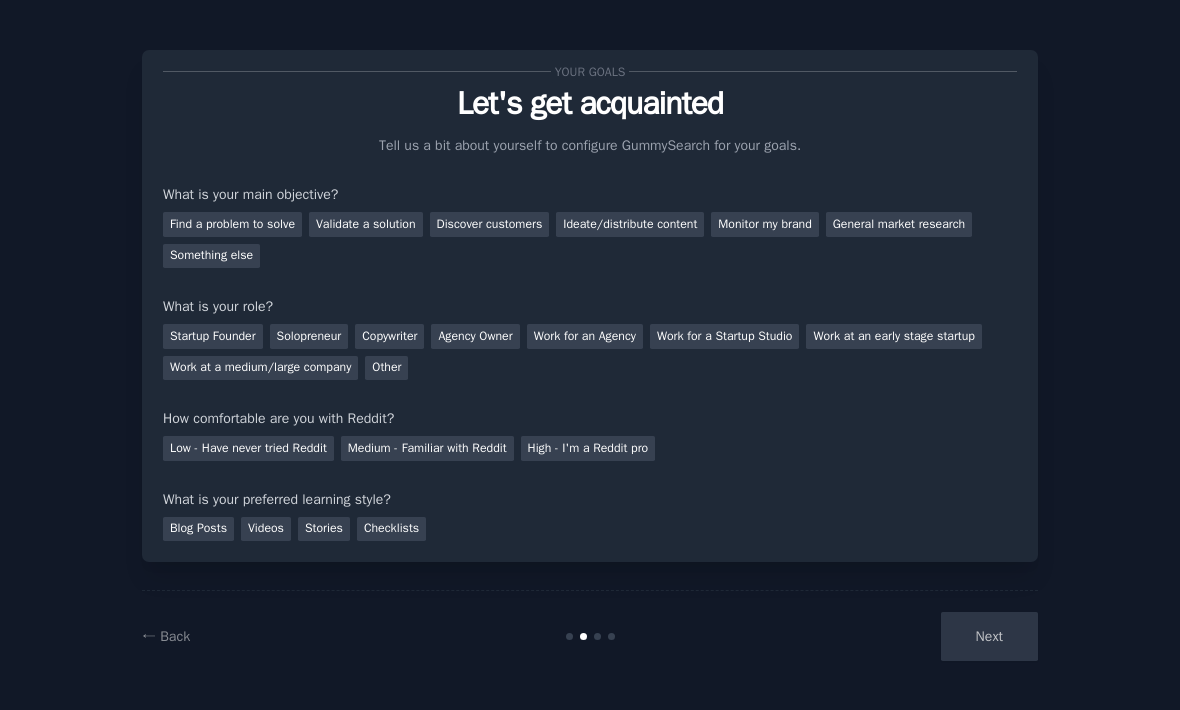 scroll, scrollTop: 0, scrollLeft: 0, axis: both 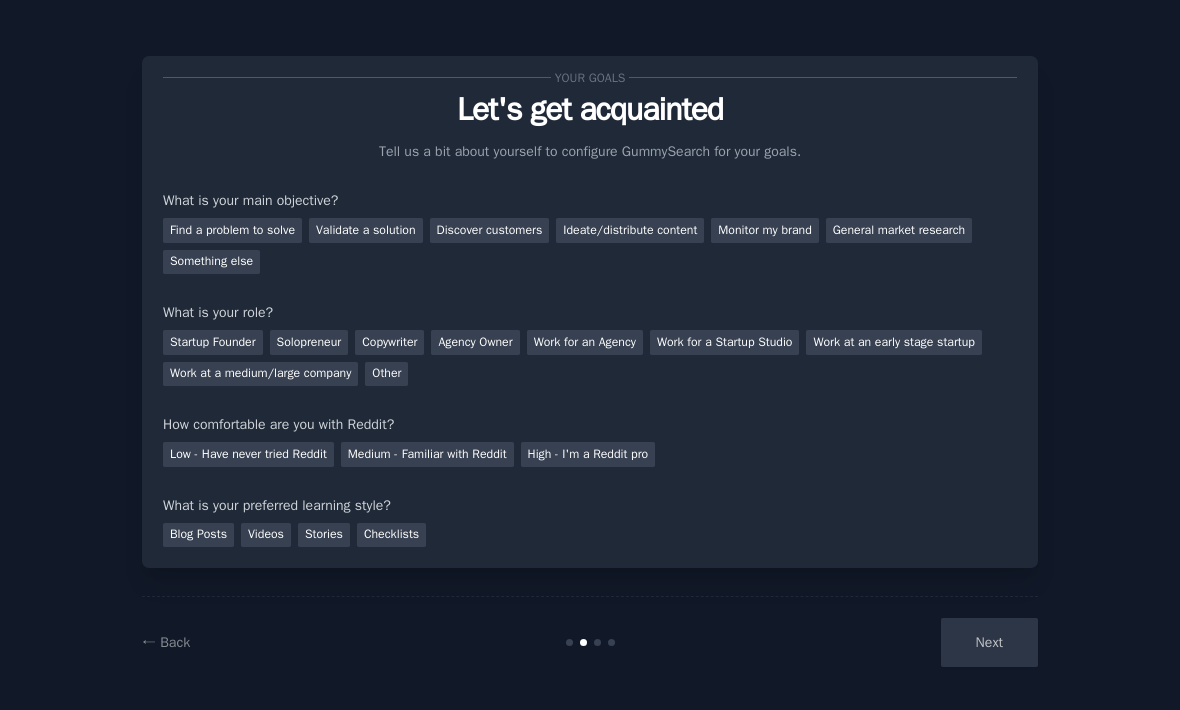 click on "Validate a solution" at bounding box center (366, 230) 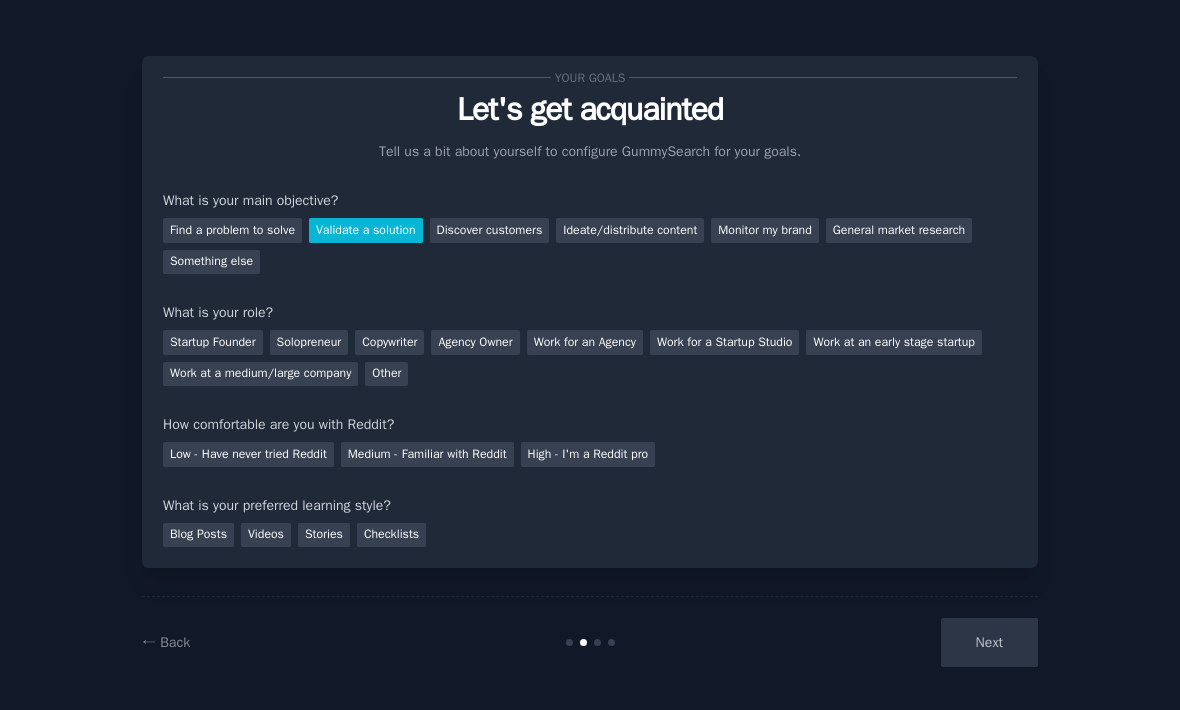 click on "Discover customers" at bounding box center [490, 230] 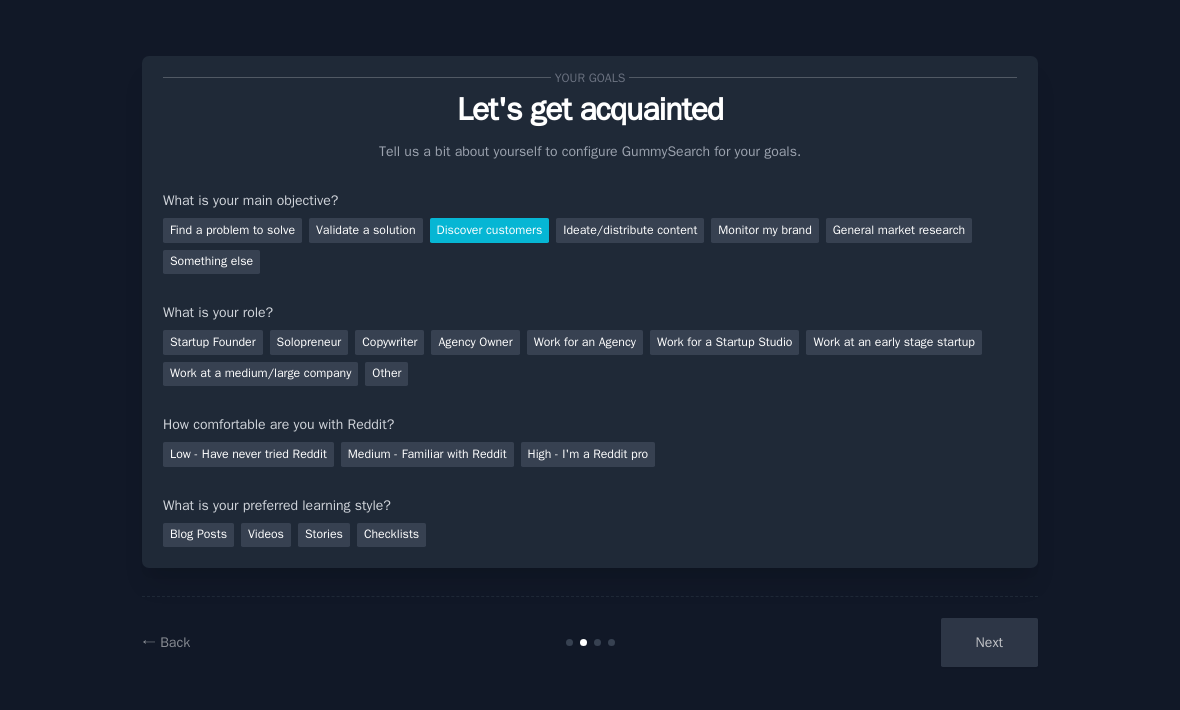 click on "General market research" at bounding box center (899, 230) 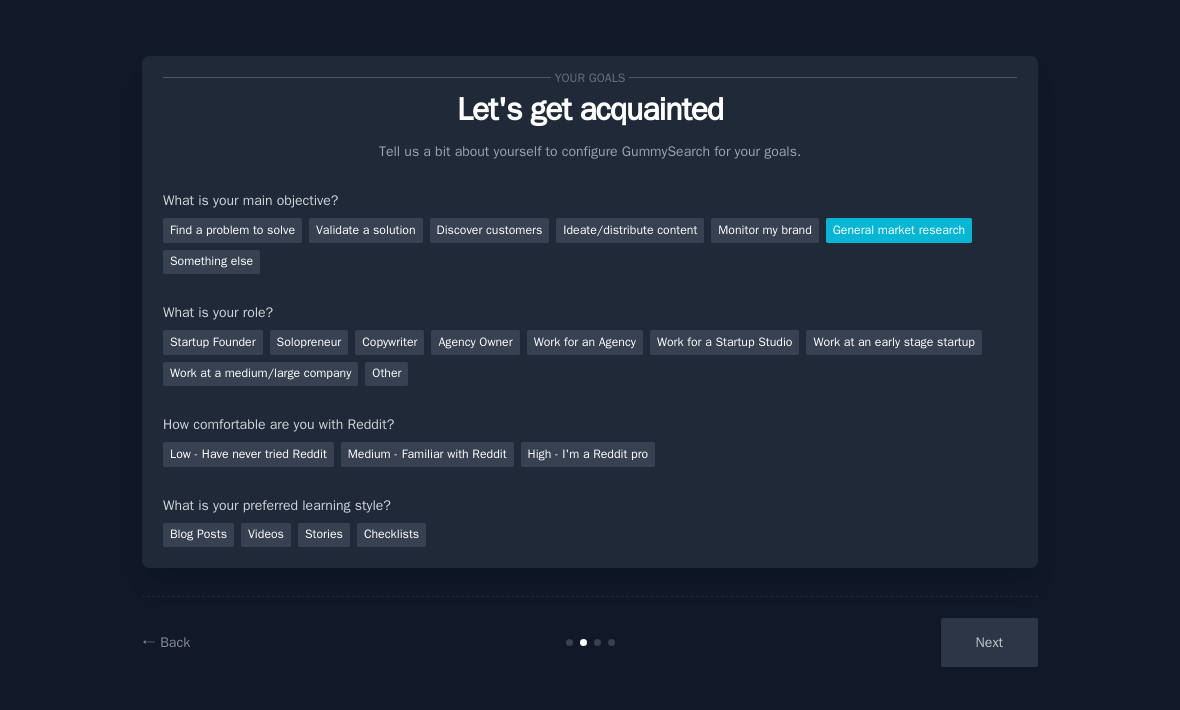 click on "Discover customers" at bounding box center (490, 230) 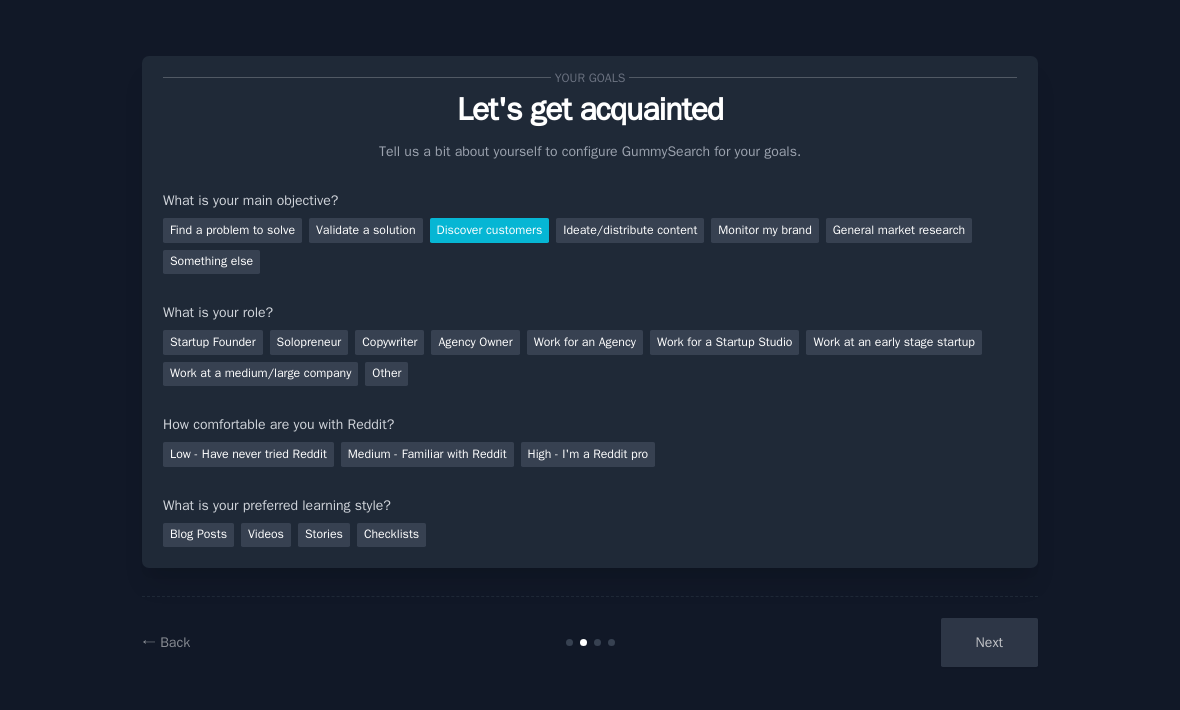 click on "Validate a solution" at bounding box center [366, 230] 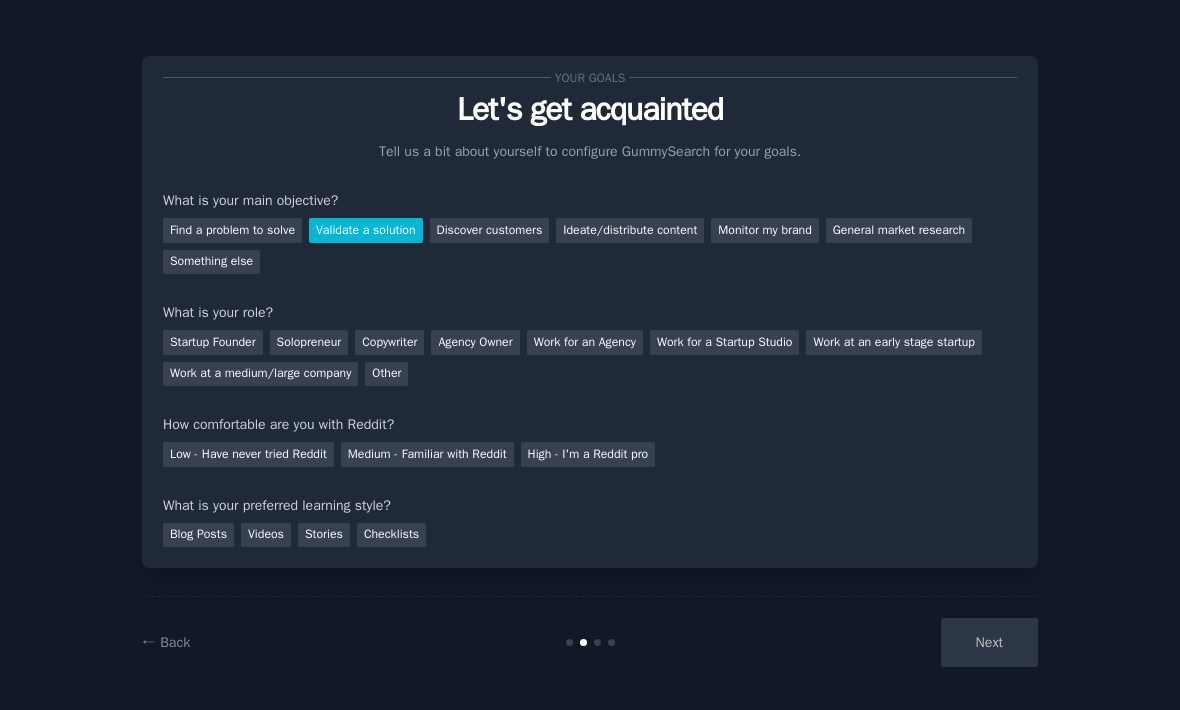 click on "Work for a Startup Studio" at bounding box center (725, 342) 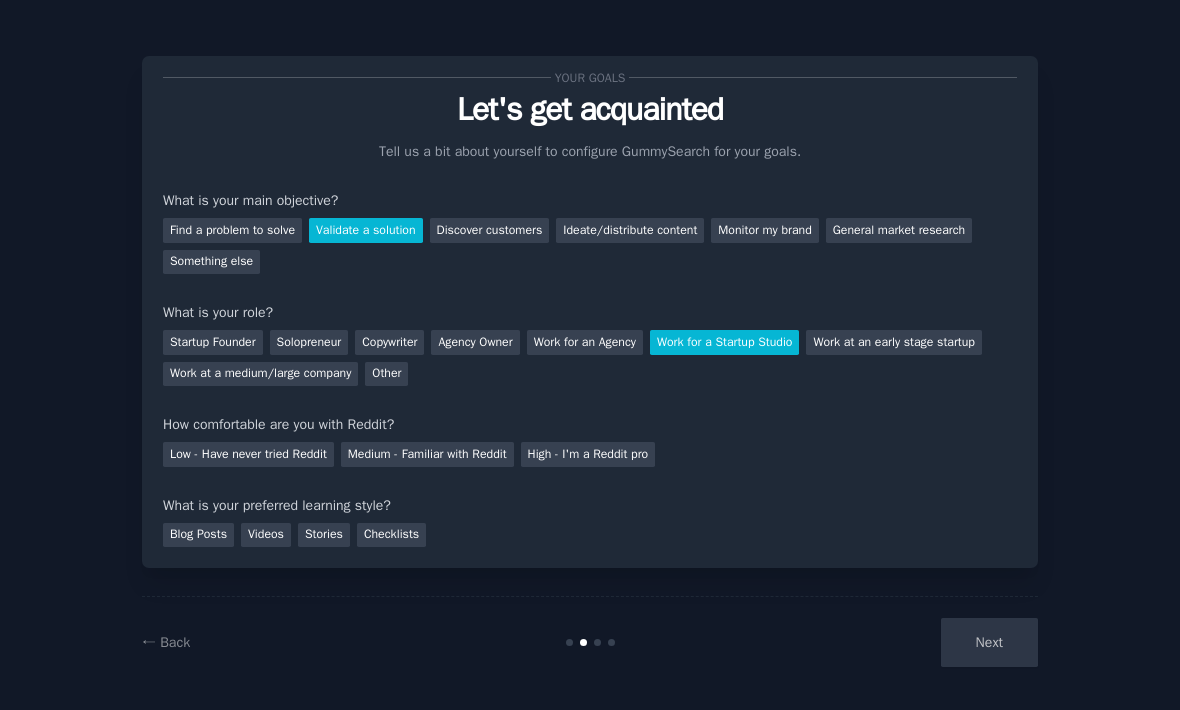 click on "Low - Have never tried Reddit" at bounding box center (248, 454) 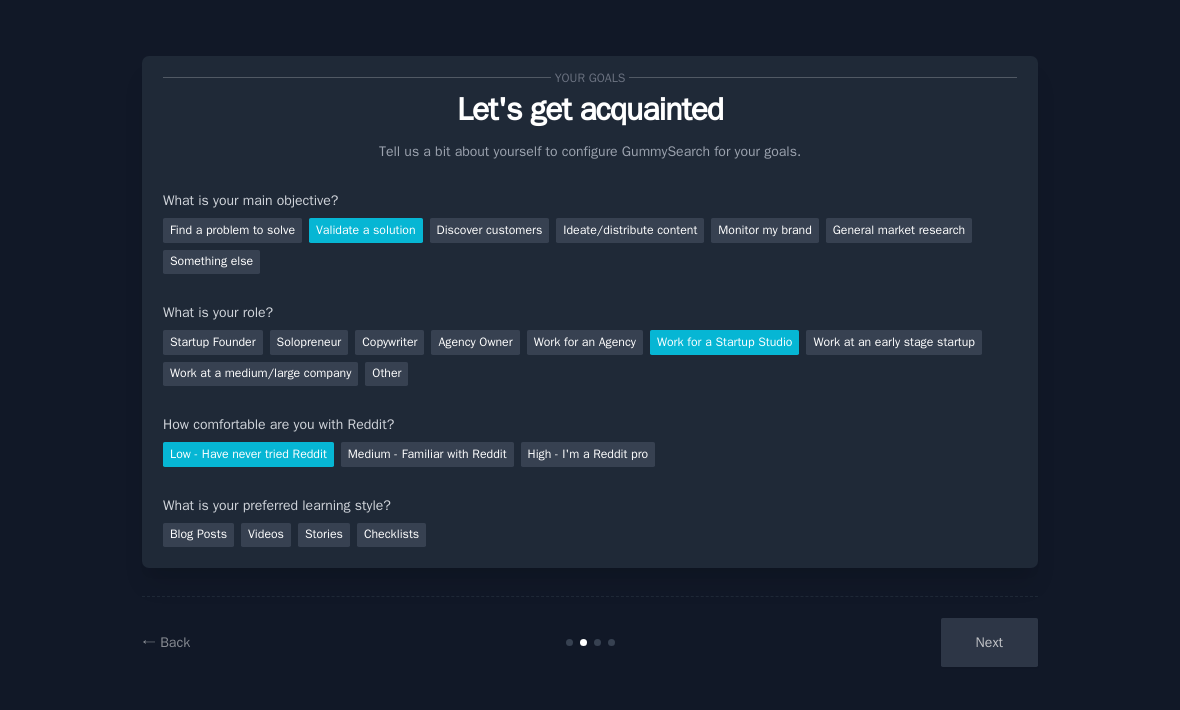 click on "Stories" at bounding box center [324, 535] 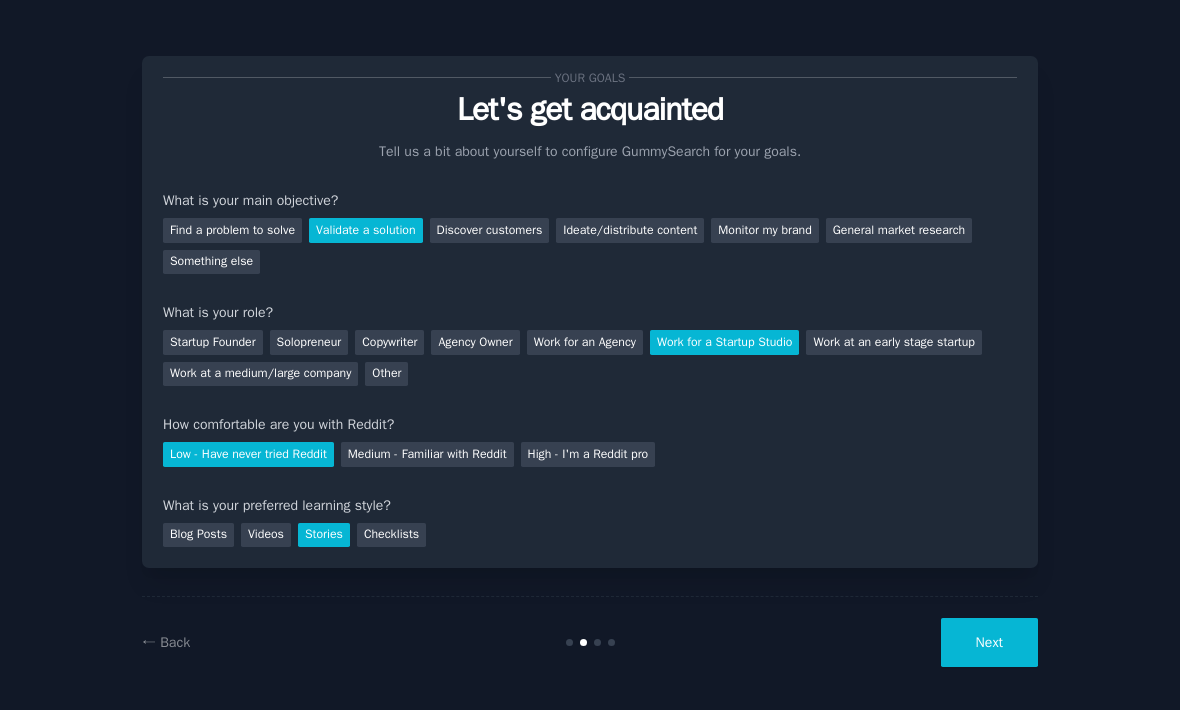 click on "Next" at bounding box center (989, 642) 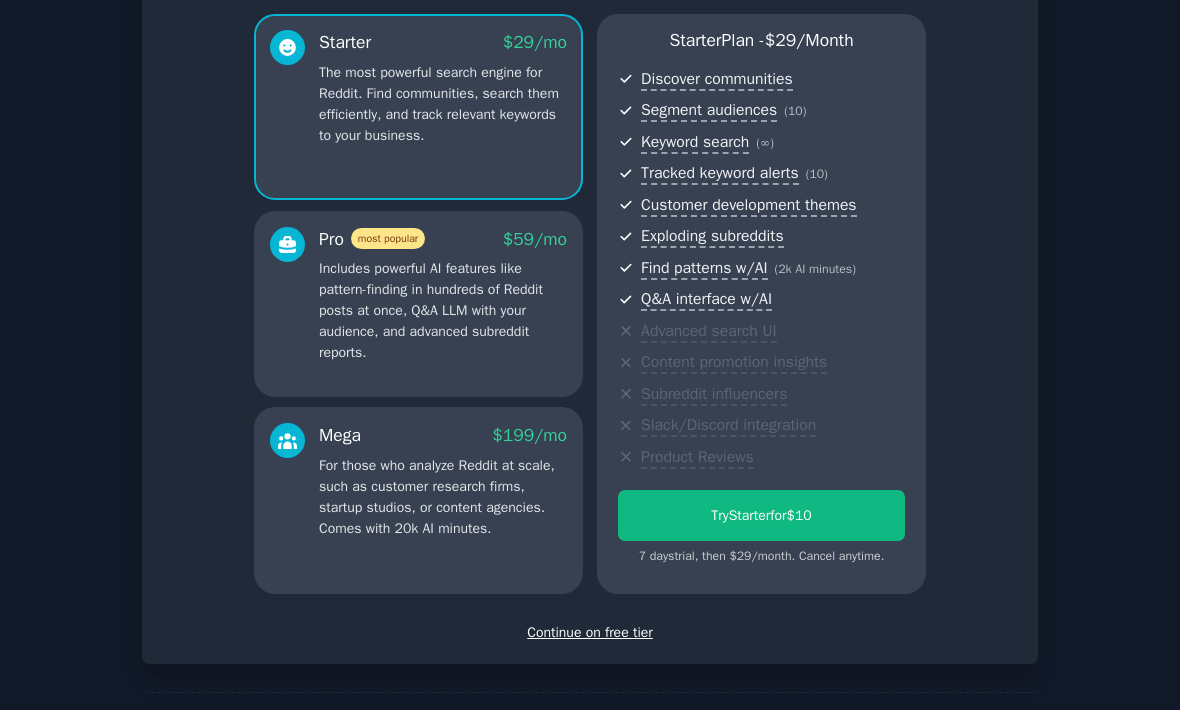 click on "Continue on free tier" at bounding box center [590, 632] 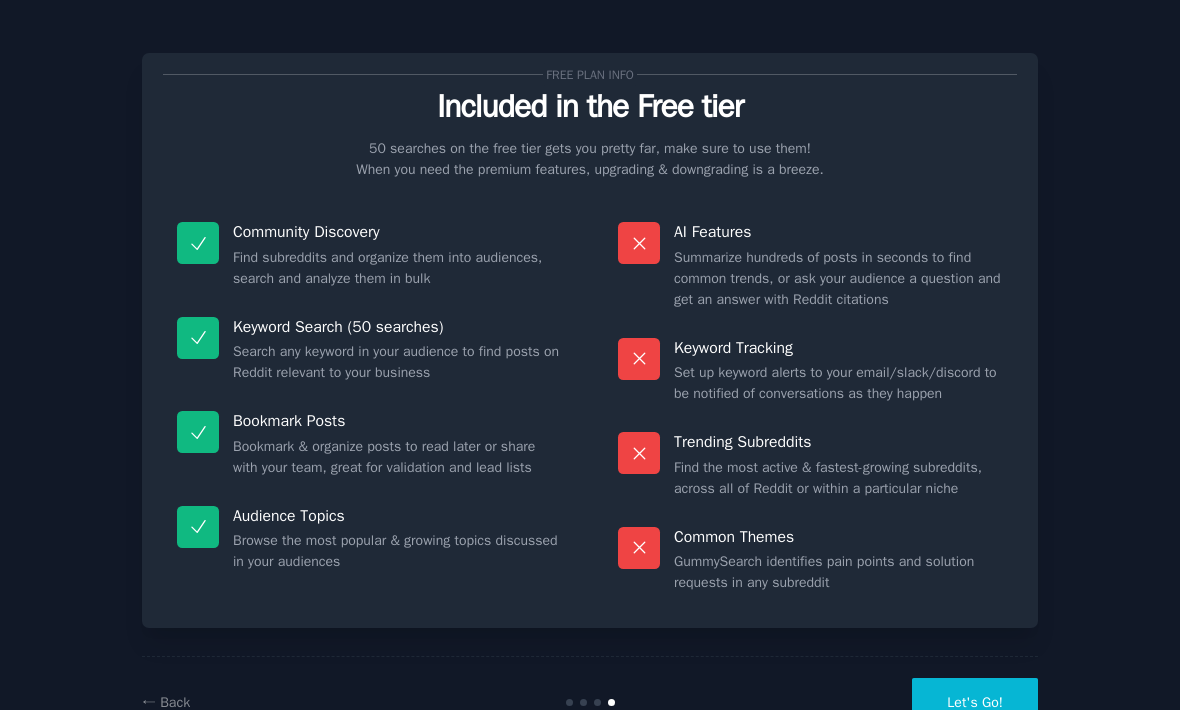 click on "Let's Go!" at bounding box center (975, 702) 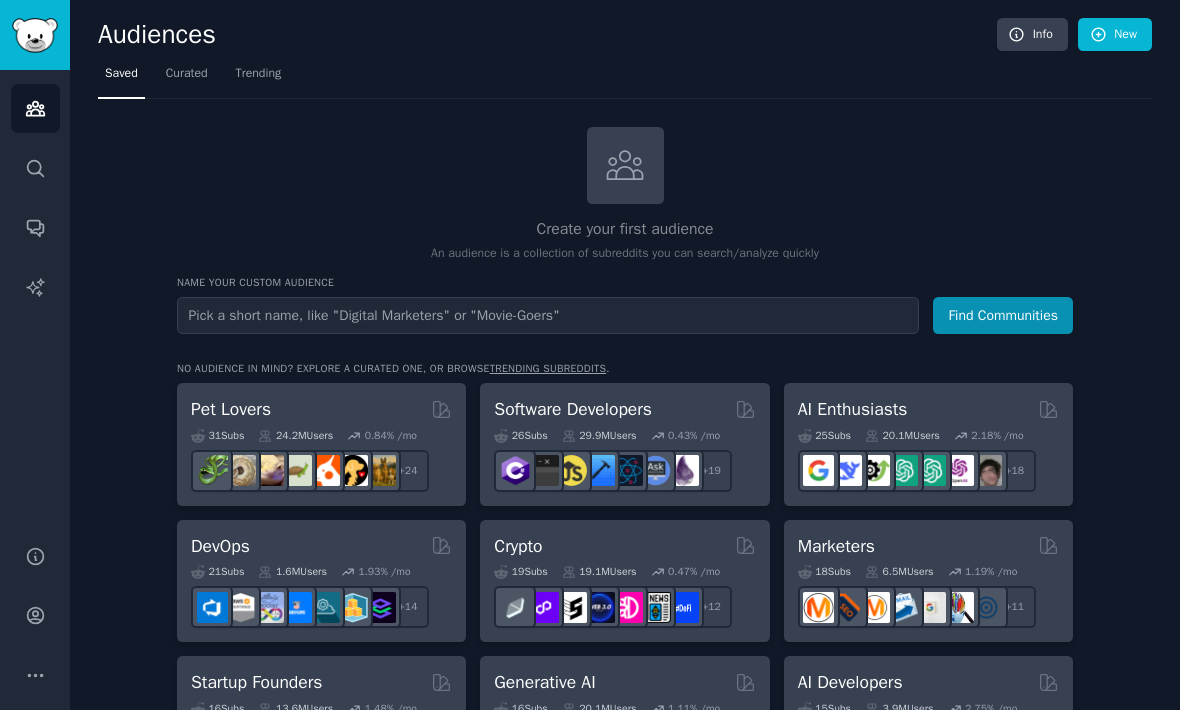 click at bounding box center (548, 315) 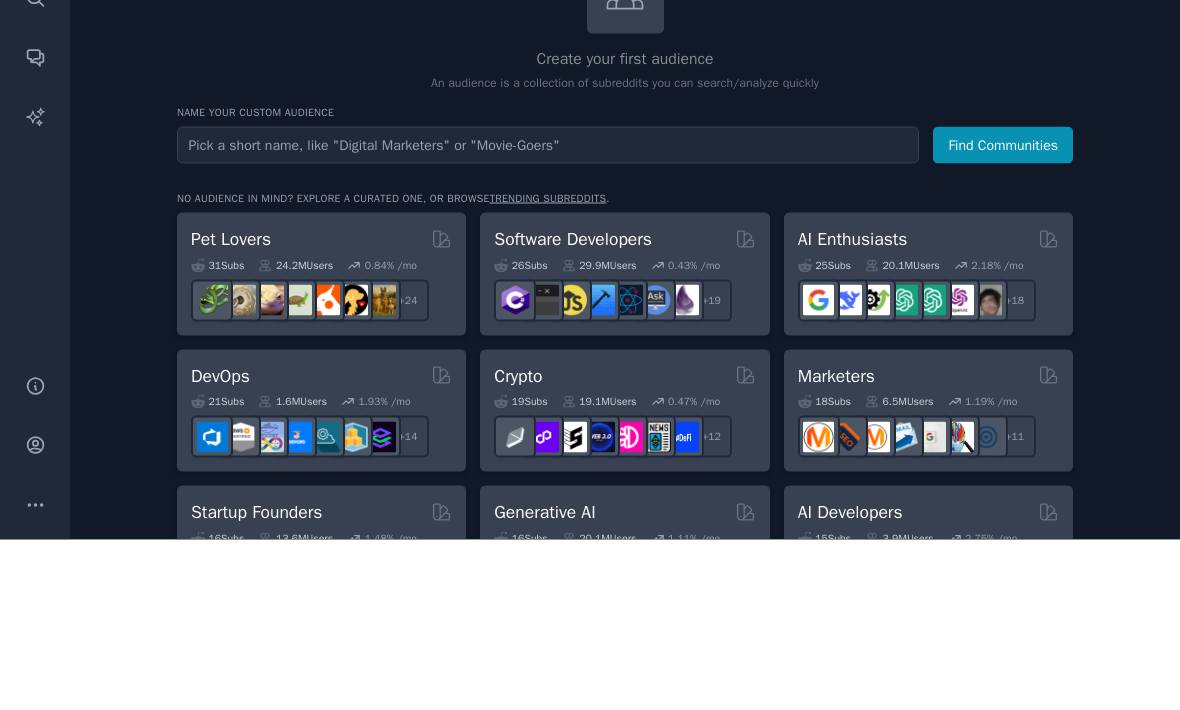 click at bounding box center (548, 315) 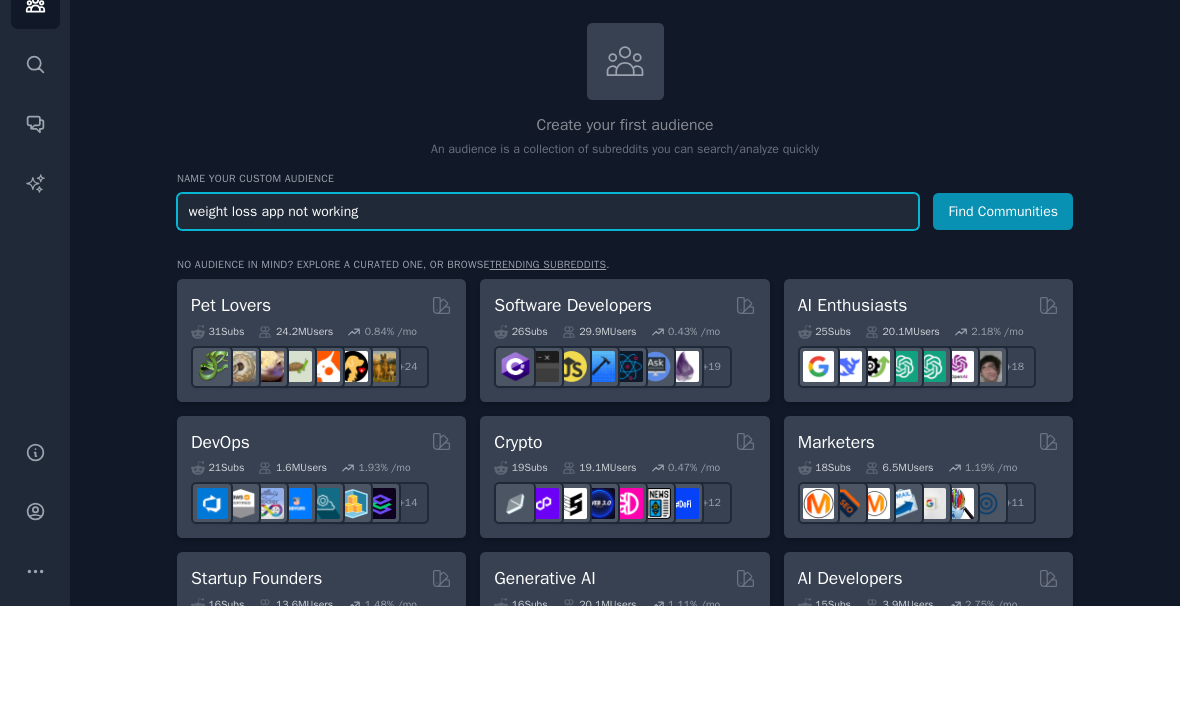 scroll, scrollTop: 65, scrollLeft: 0, axis: vertical 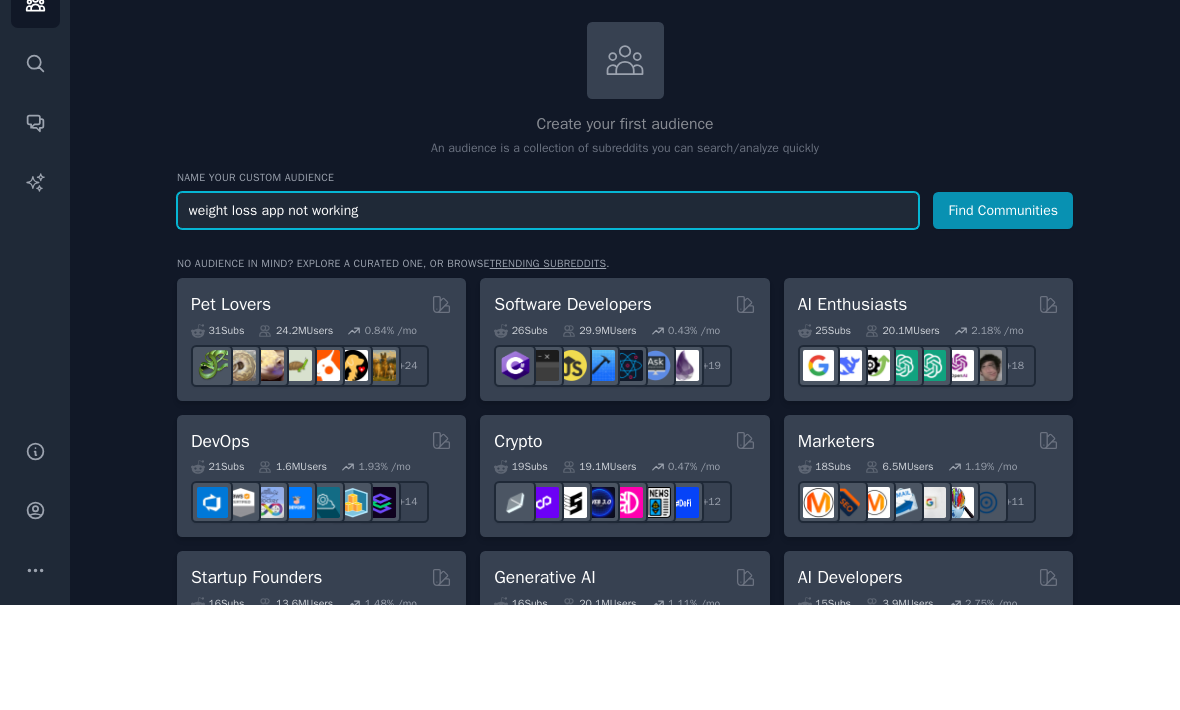 type on "weight loss app not working" 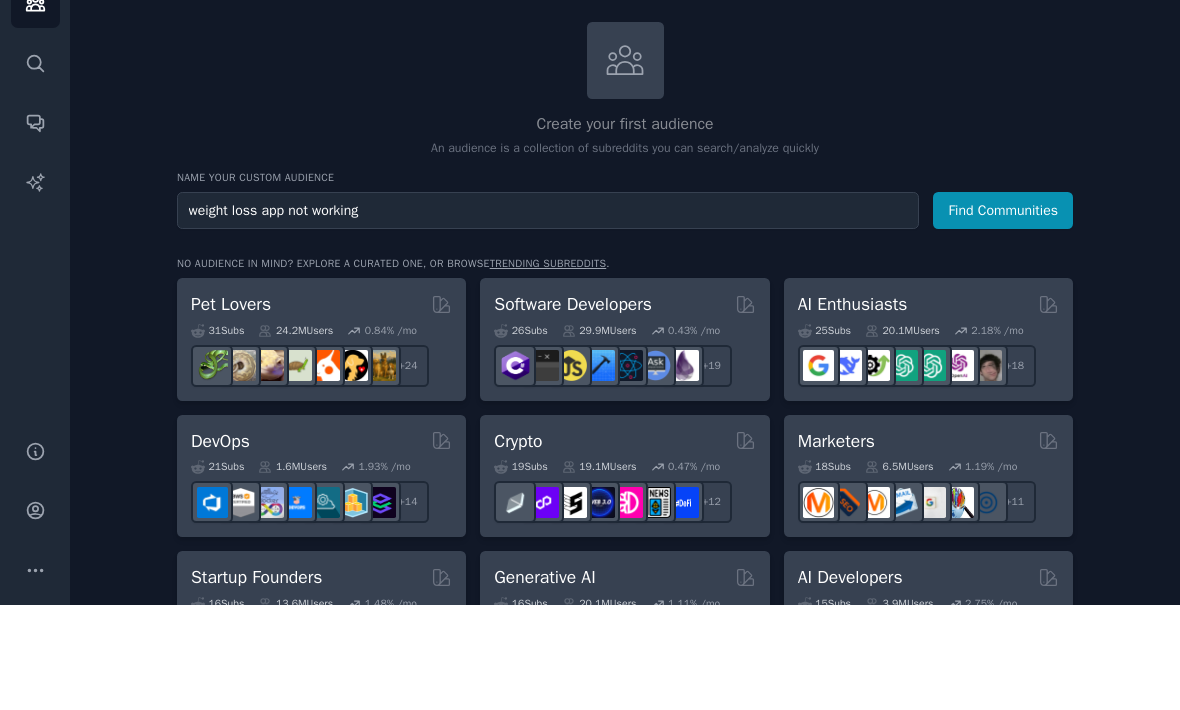 click on "Find Communities" at bounding box center (1003, 315) 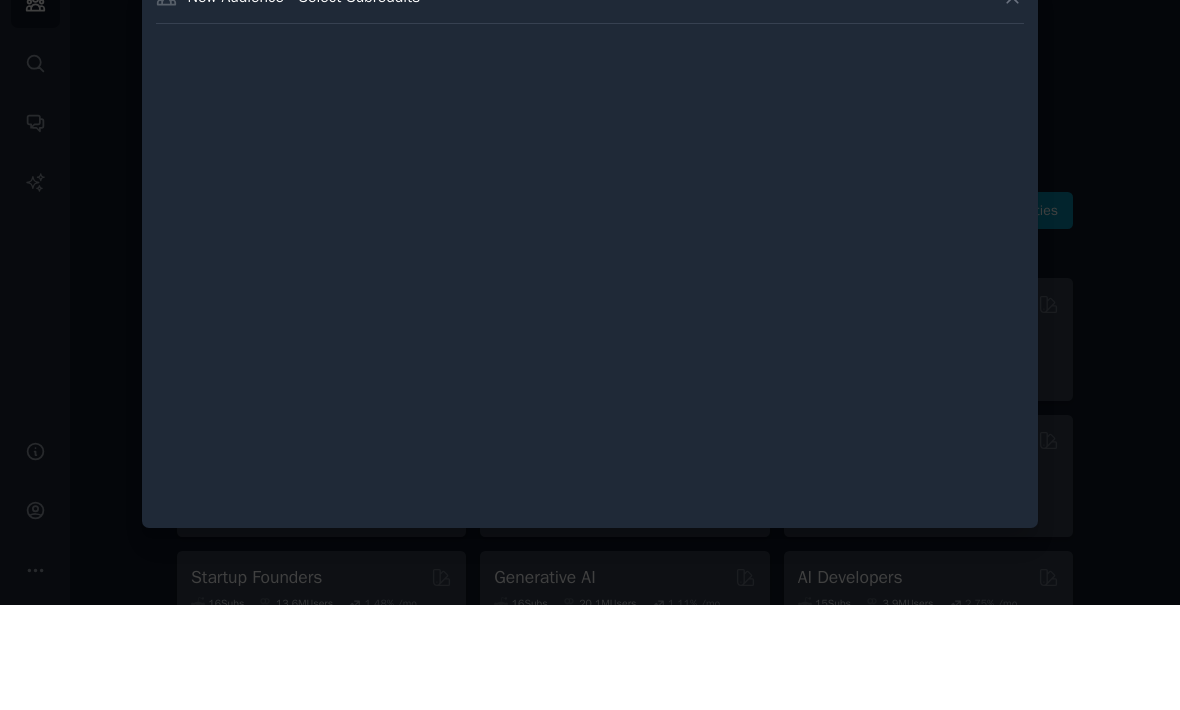 scroll, scrollTop: 66, scrollLeft: 0, axis: vertical 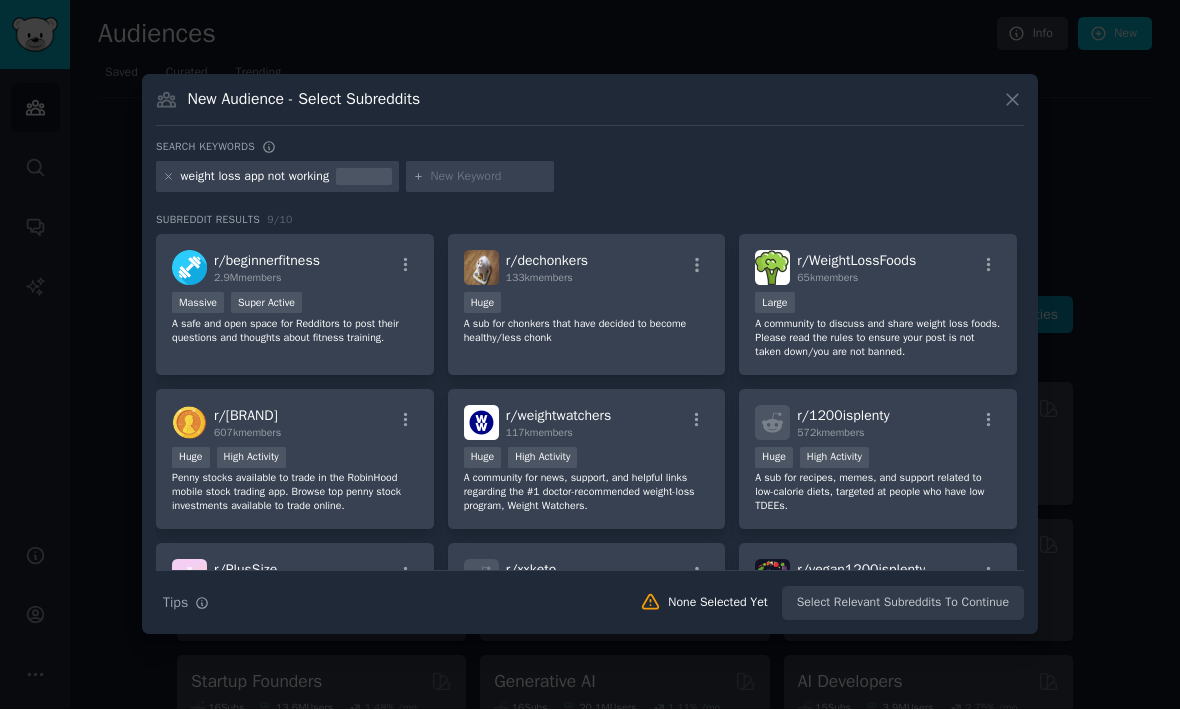 click on "A sub for chonkers that have decided to become healthy/less chonk" at bounding box center (587, 332) 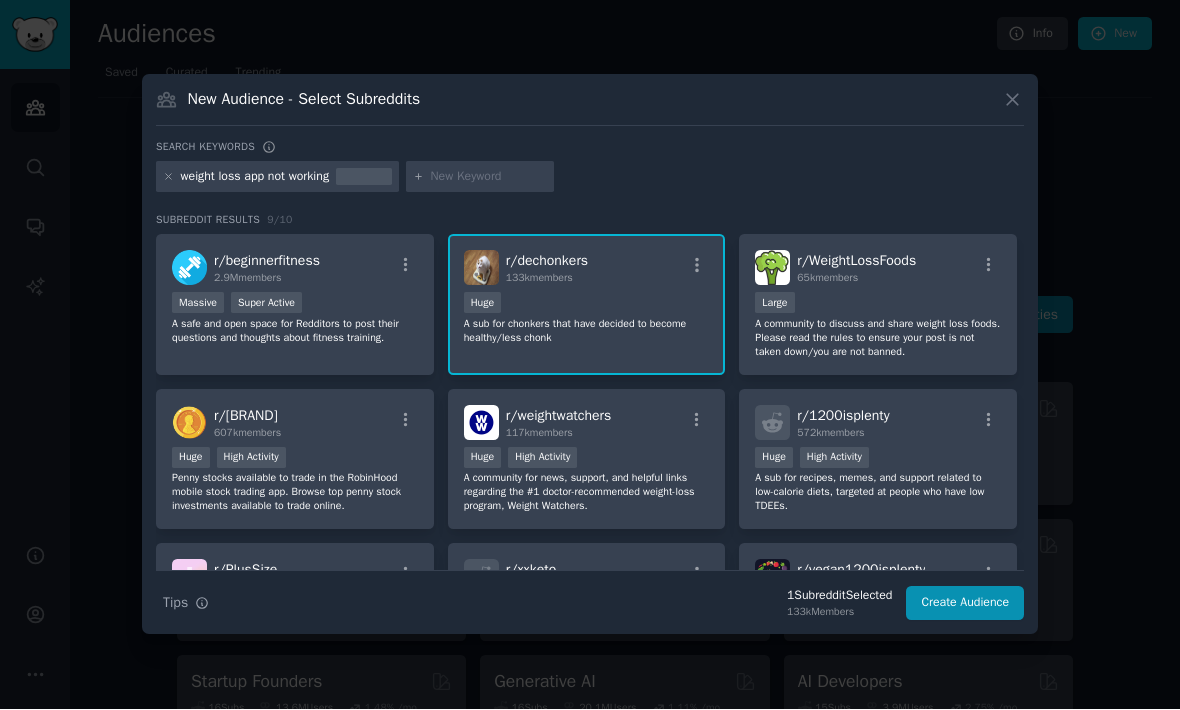click 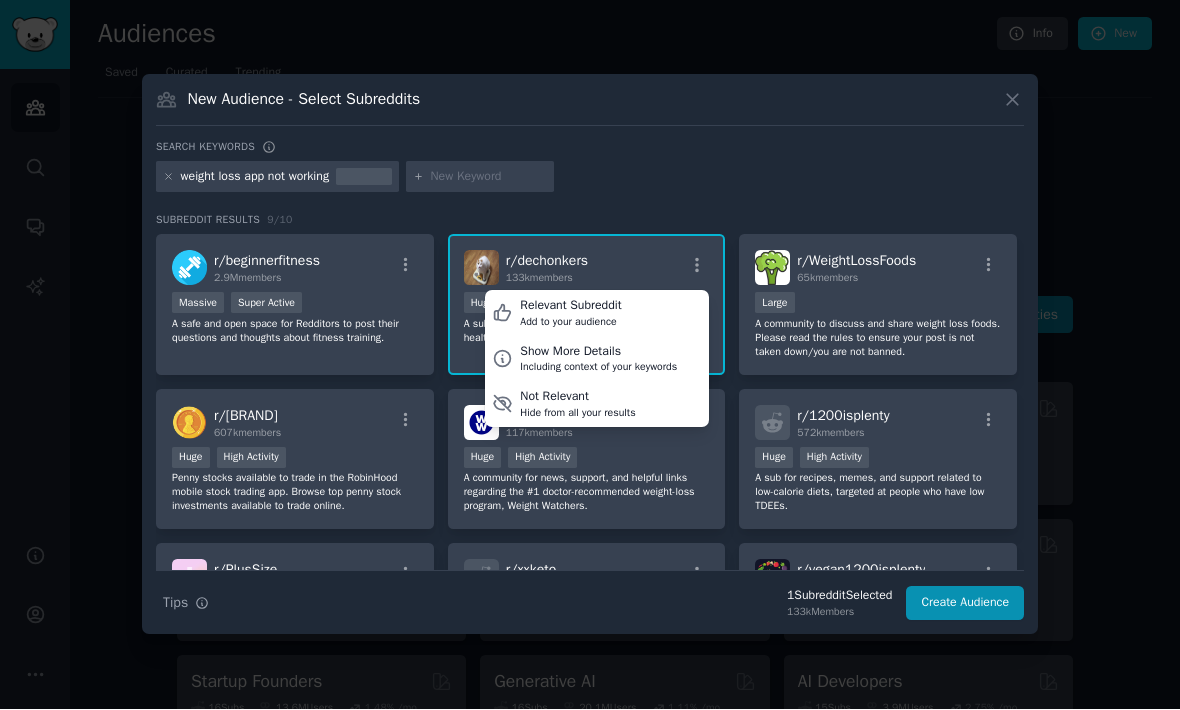 click on "Show More Details" at bounding box center [598, 353] 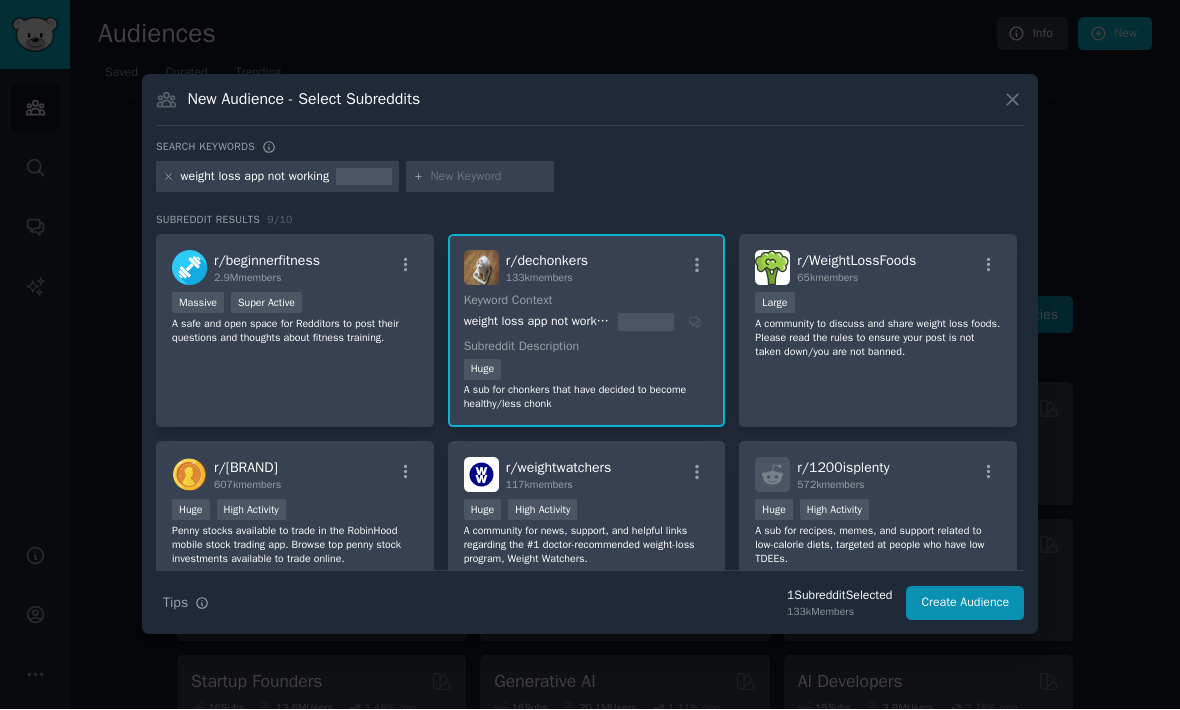 click on "Huge" at bounding box center [587, 372] 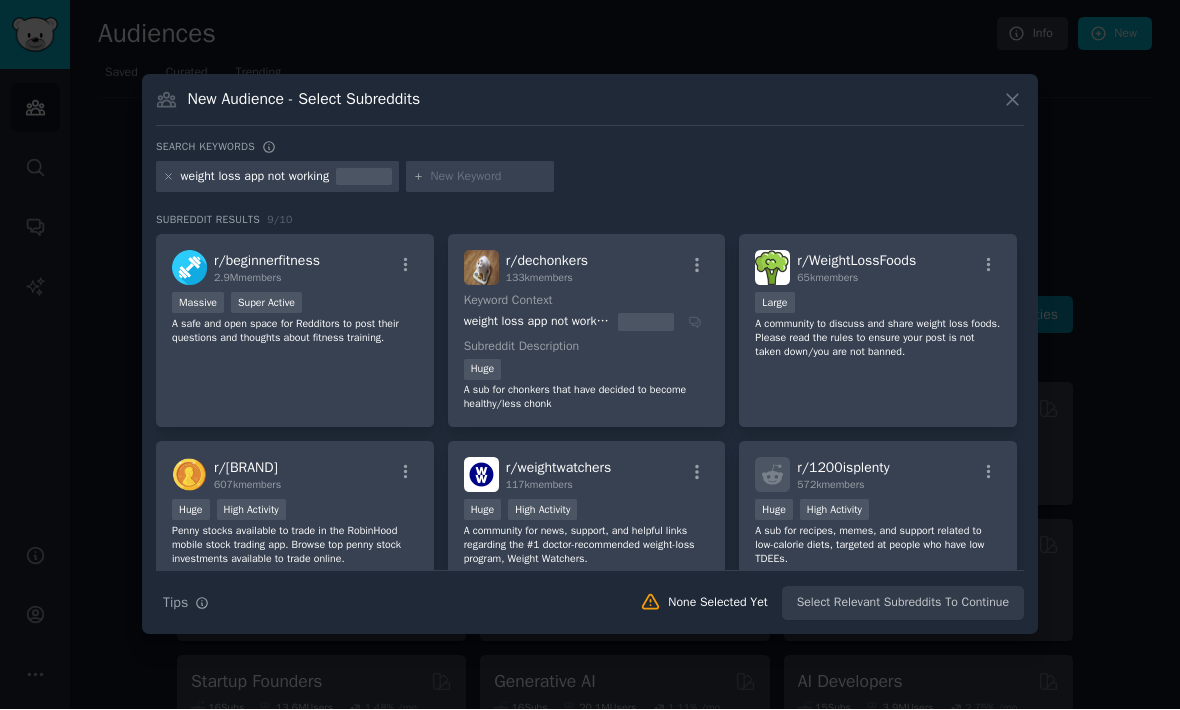 click on "weight loss app not working" 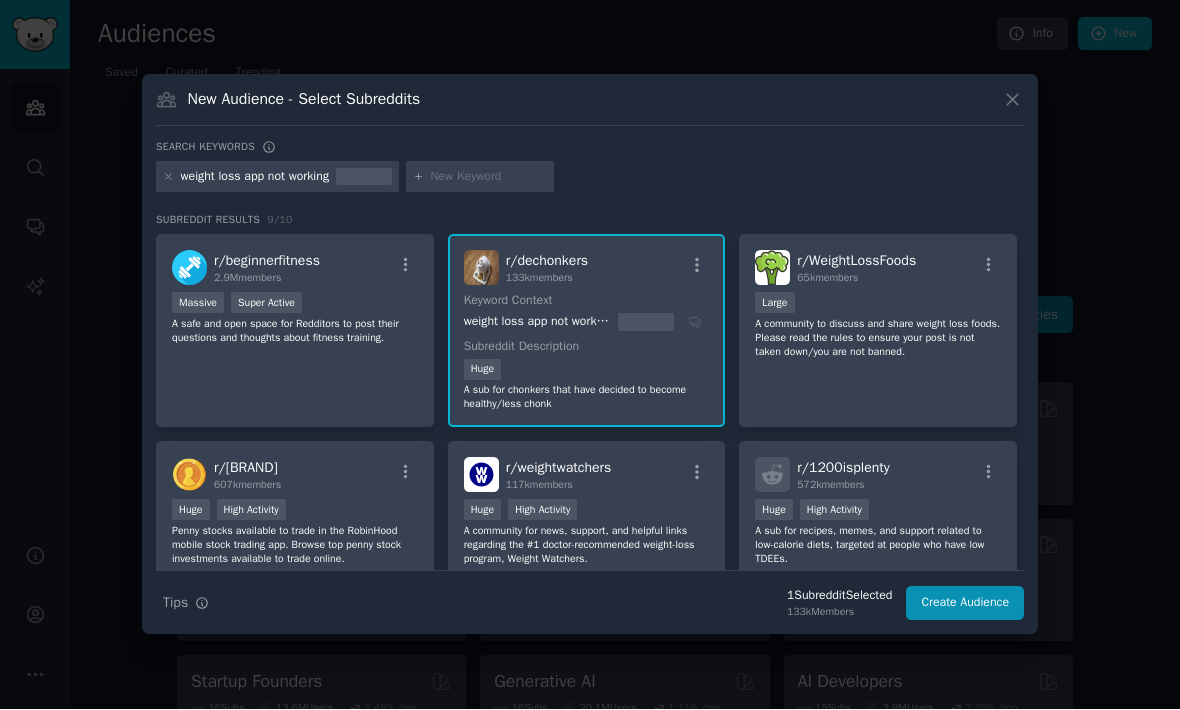 click at bounding box center (481, 268) 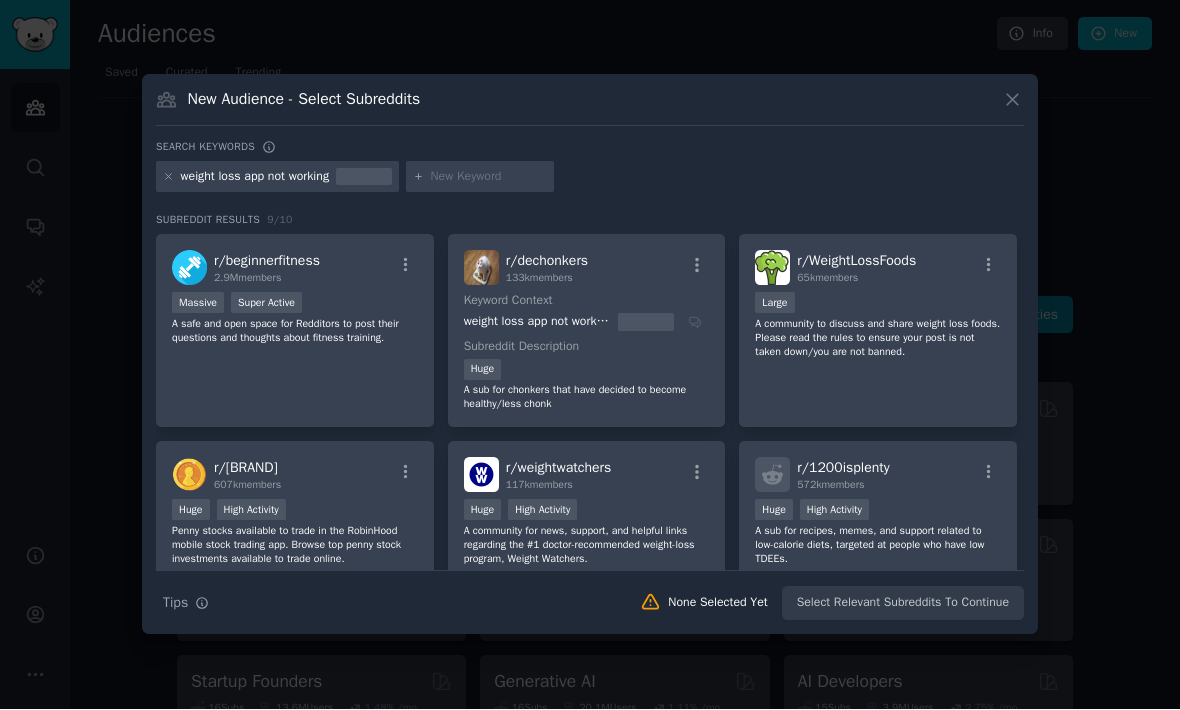 click on "r/ dechonkers 133k members Keyword Context weight loss app not working Subreddit Description Huge A sub for chonkers that have decided to become healthy/less chonk" at bounding box center [587, 331] 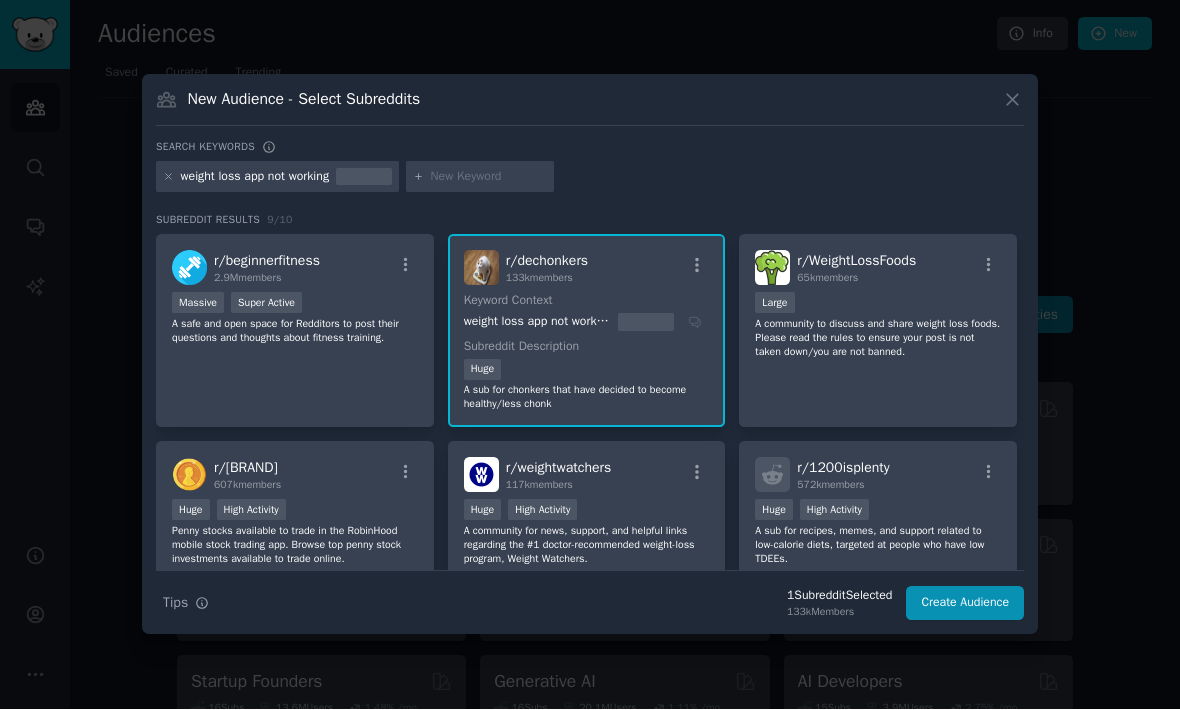 click on "Create Audience" at bounding box center [965, 604] 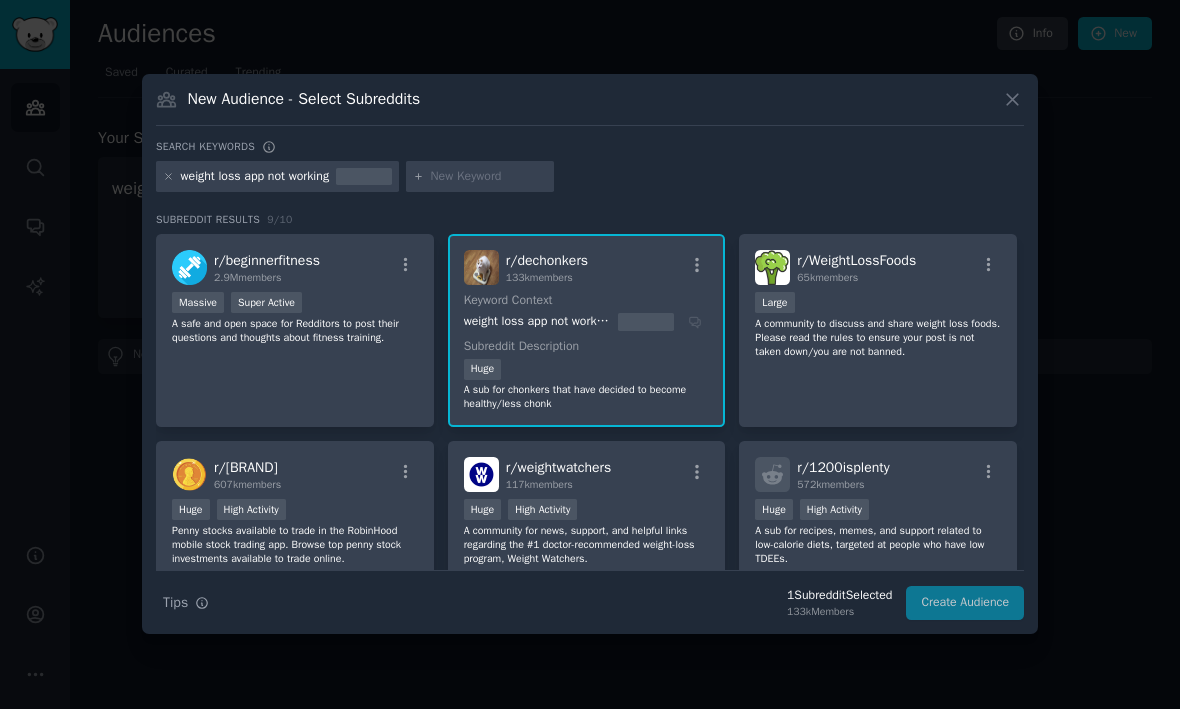 click on "A community to discuss and share weight loss foods. Please read the rules to ensure your post is not taken down/you are not banned." at bounding box center (878, 339) 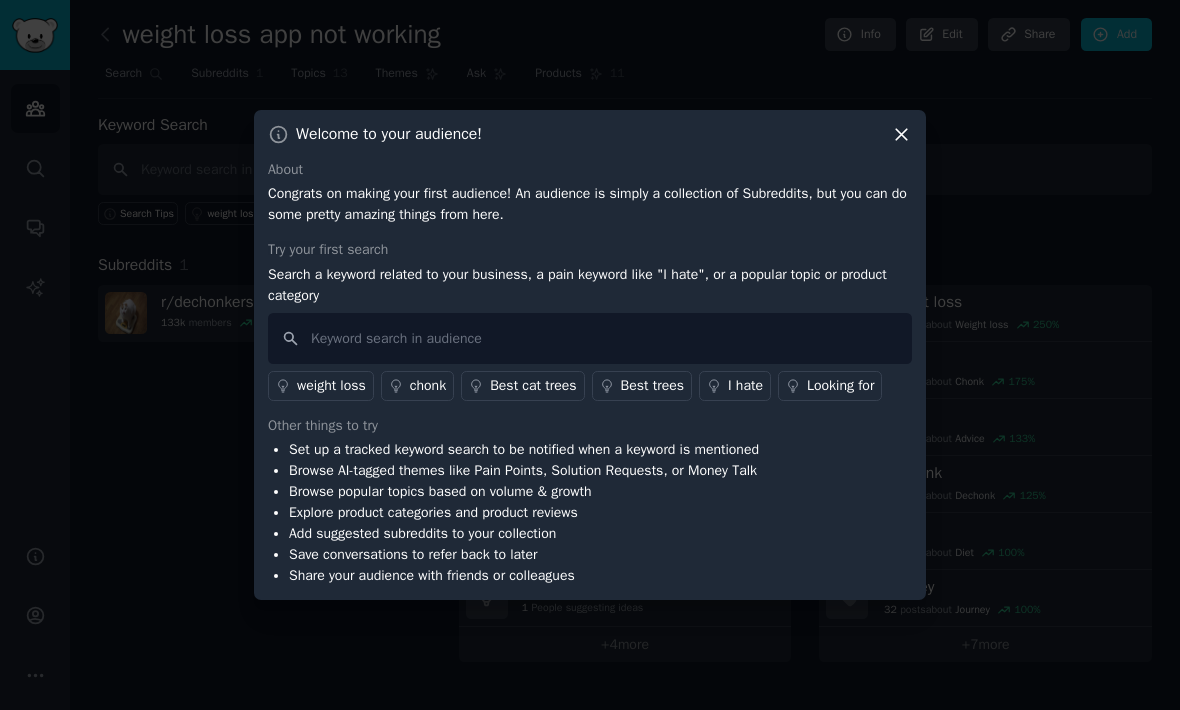 scroll, scrollTop: 29, scrollLeft: 0, axis: vertical 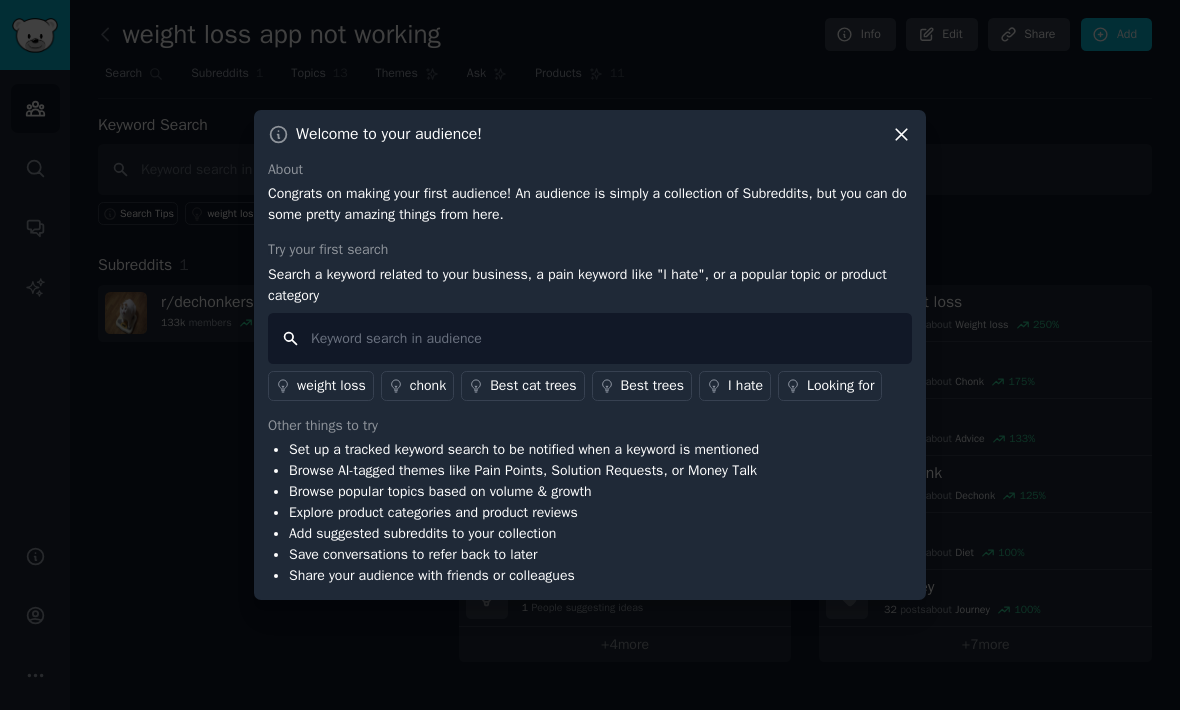 click at bounding box center [590, 338] 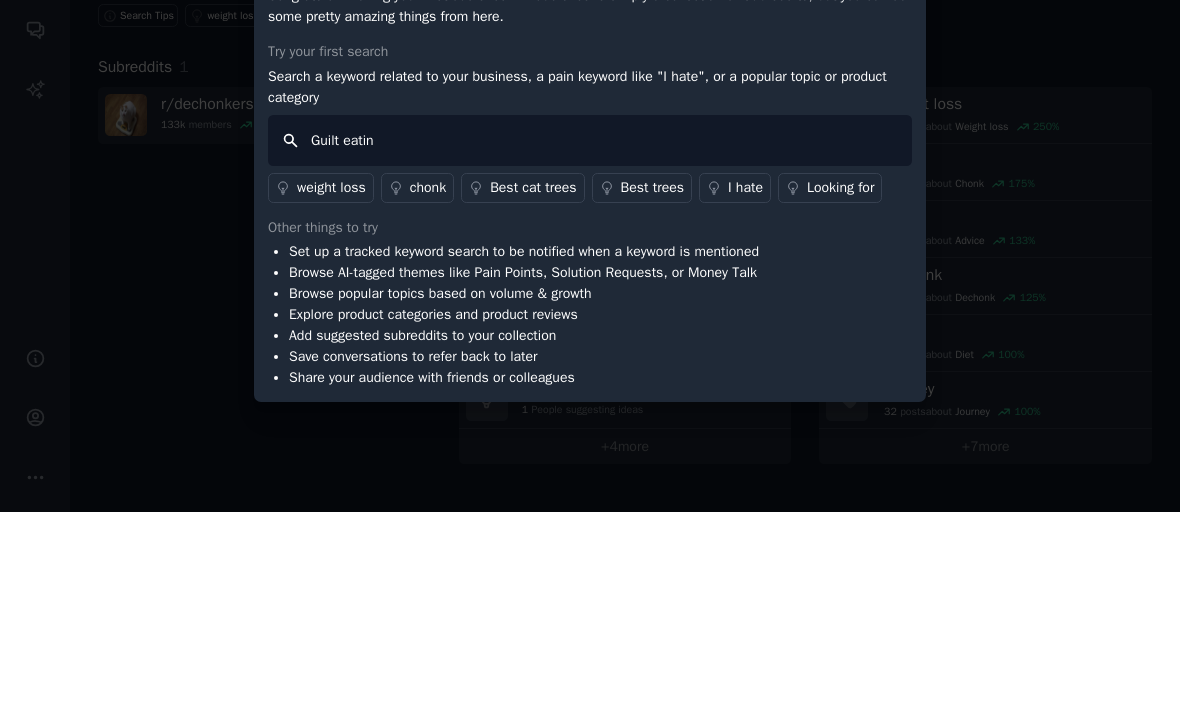 type on "Guilt eating" 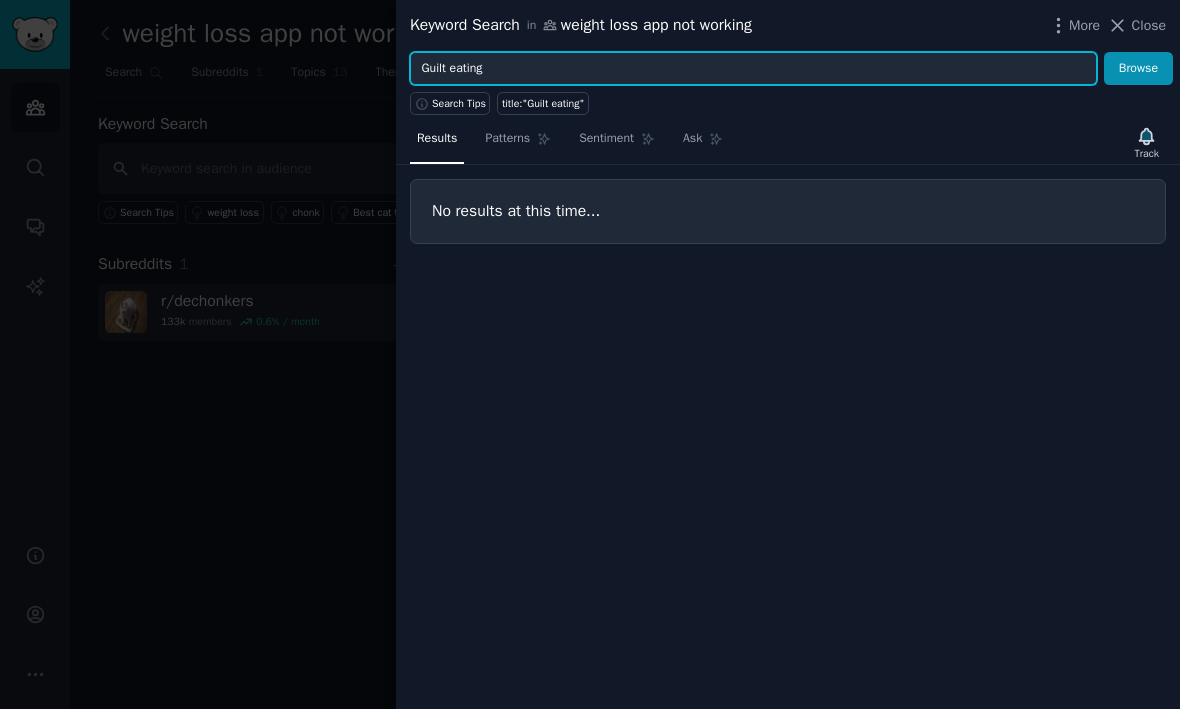 click on "Guilt eating" at bounding box center [753, 70] 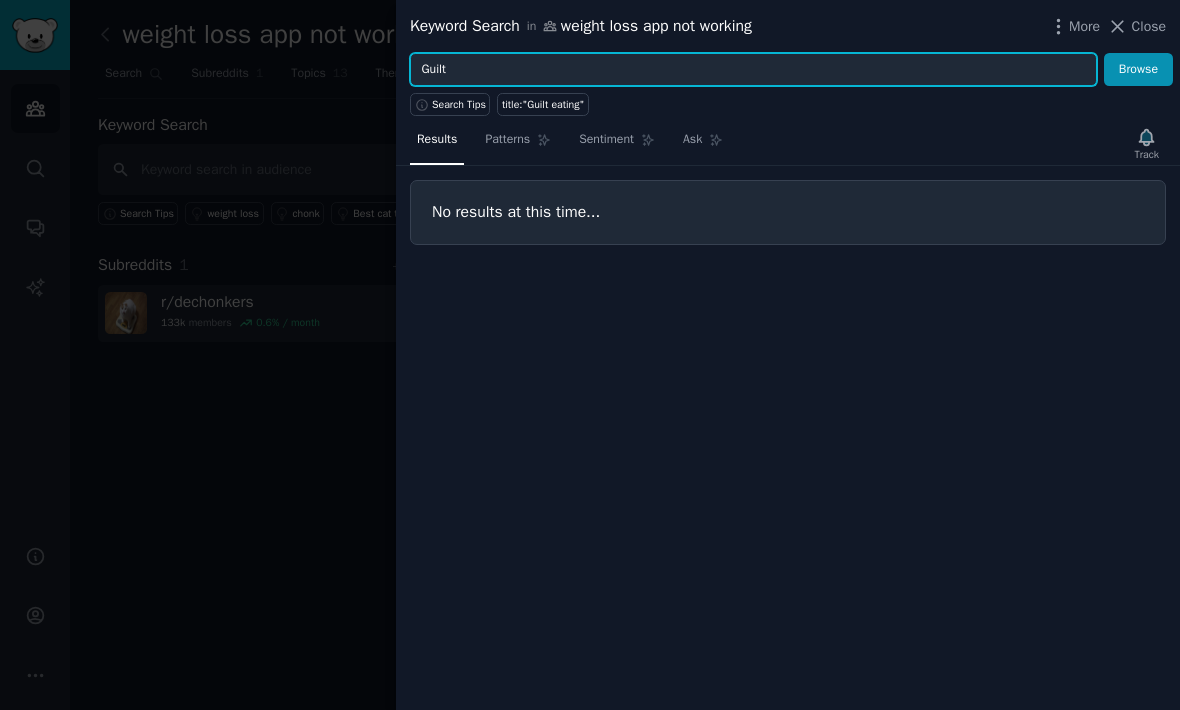 type on "Guilt" 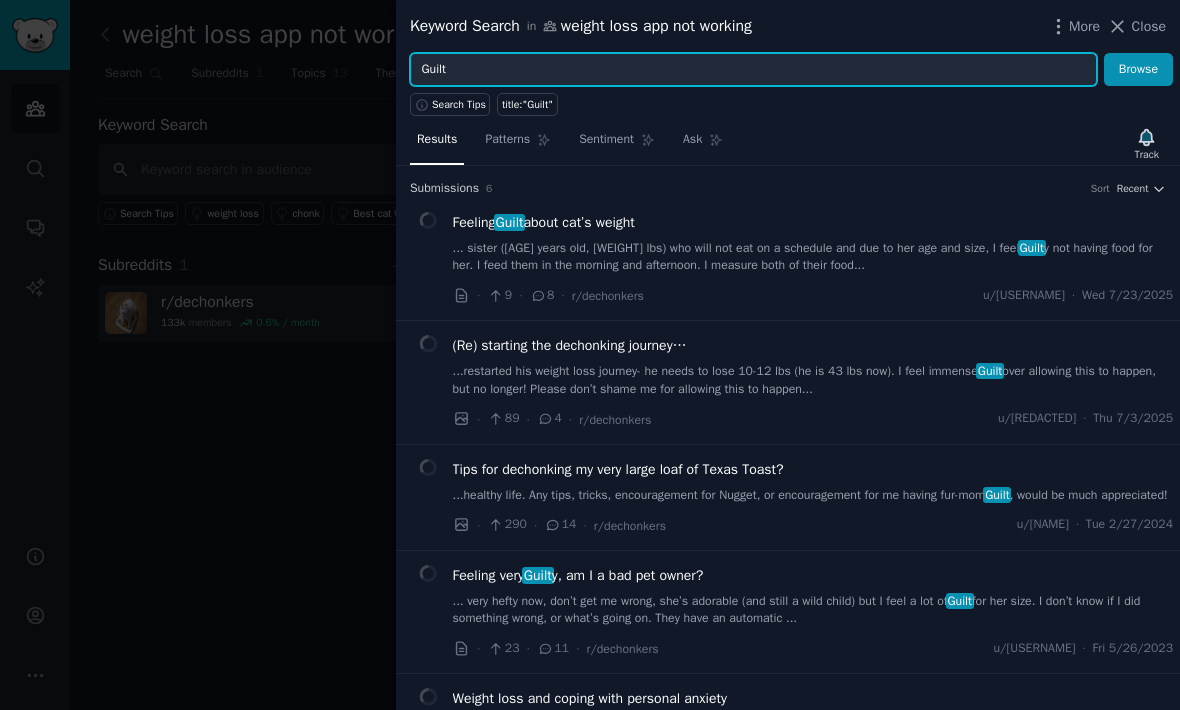 click on "Browse" at bounding box center (1138, 70) 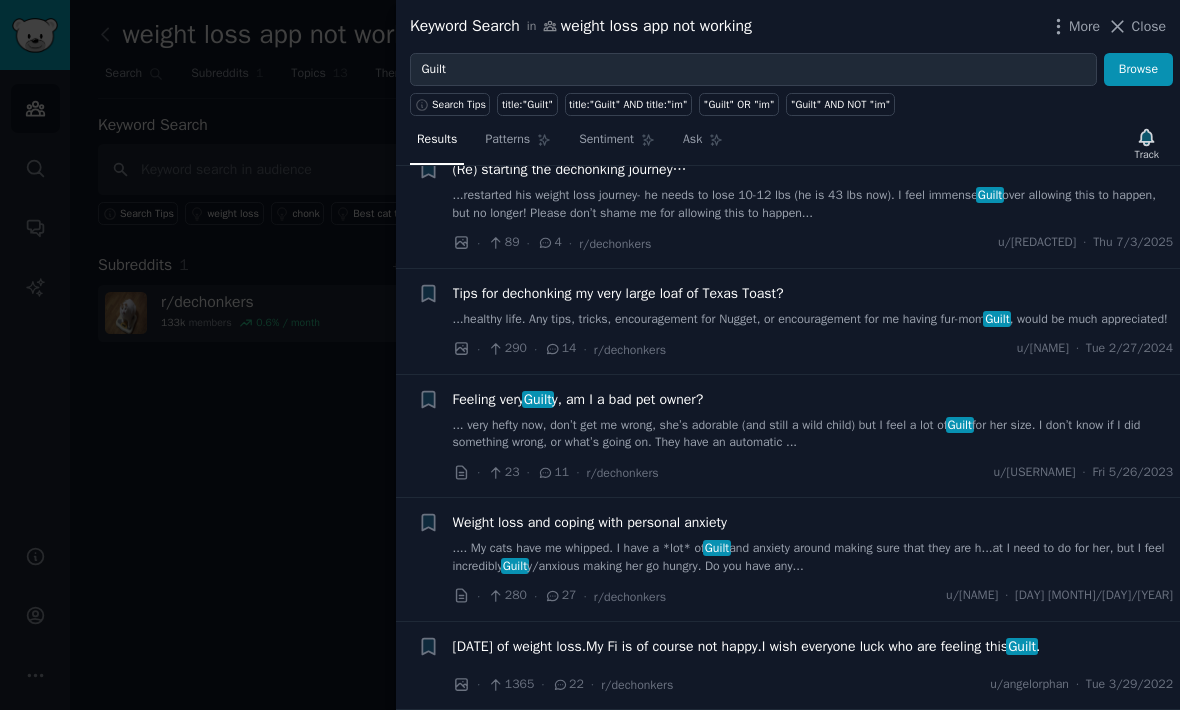 scroll, scrollTop: 188, scrollLeft: 0, axis: vertical 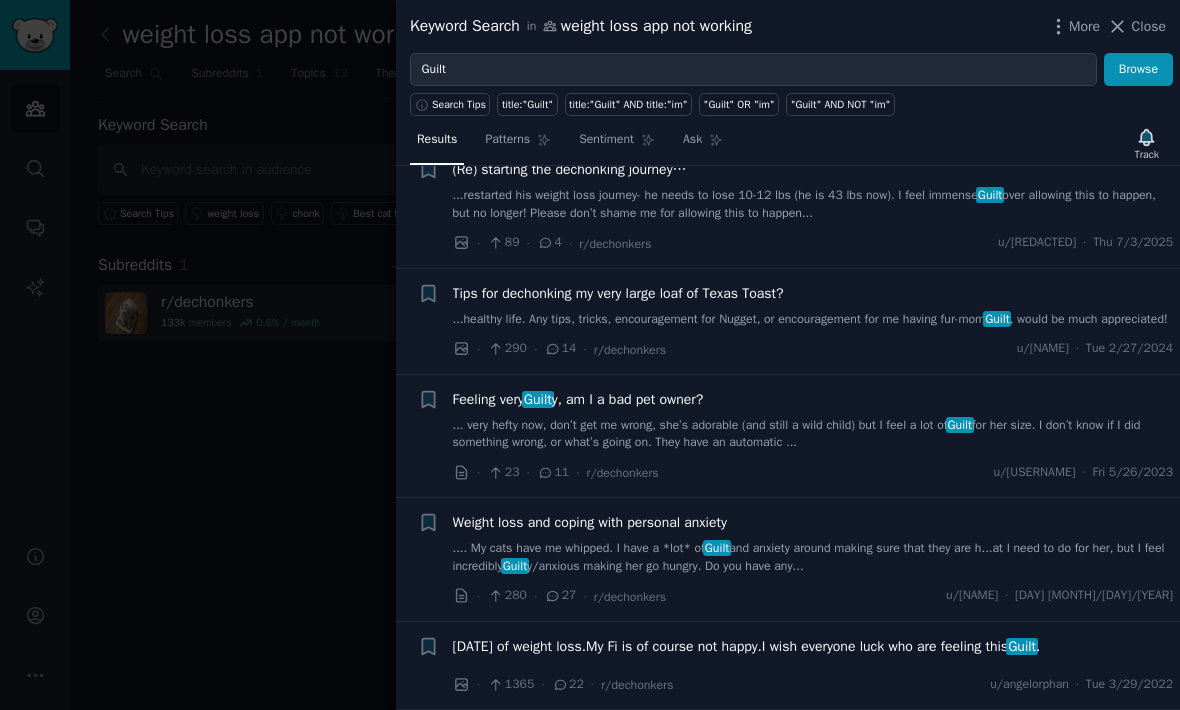 click at bounding box center (590, 355) 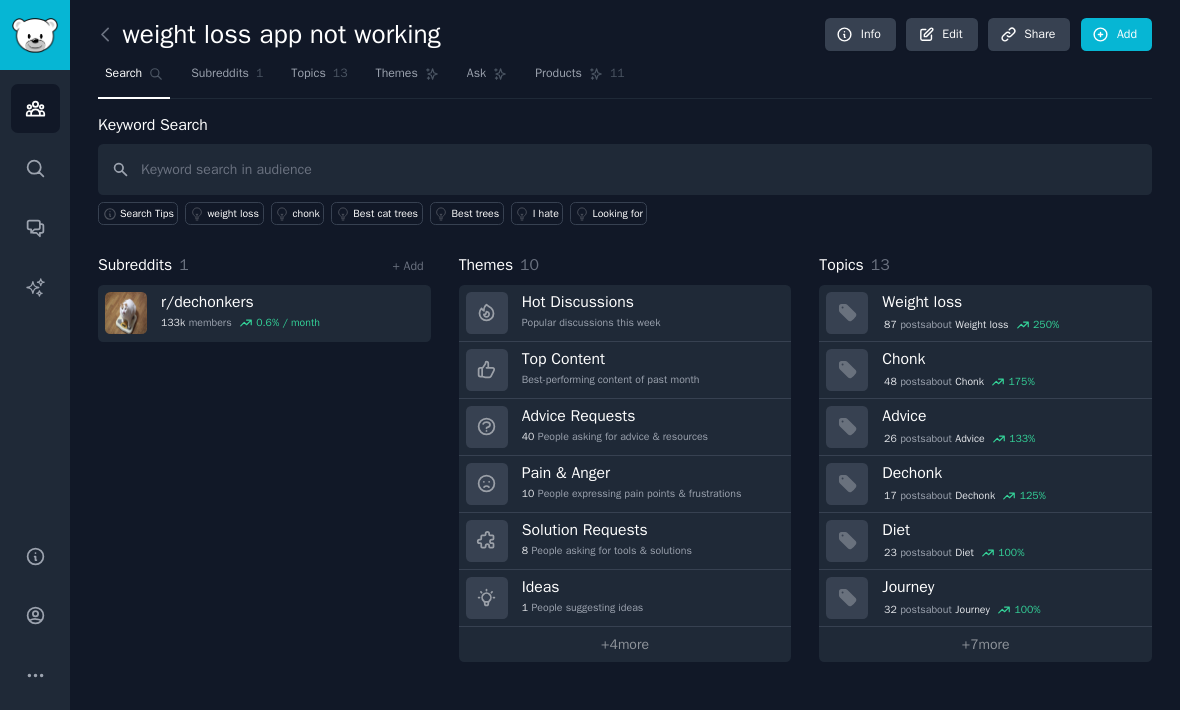click at bounding box center [126, 313] 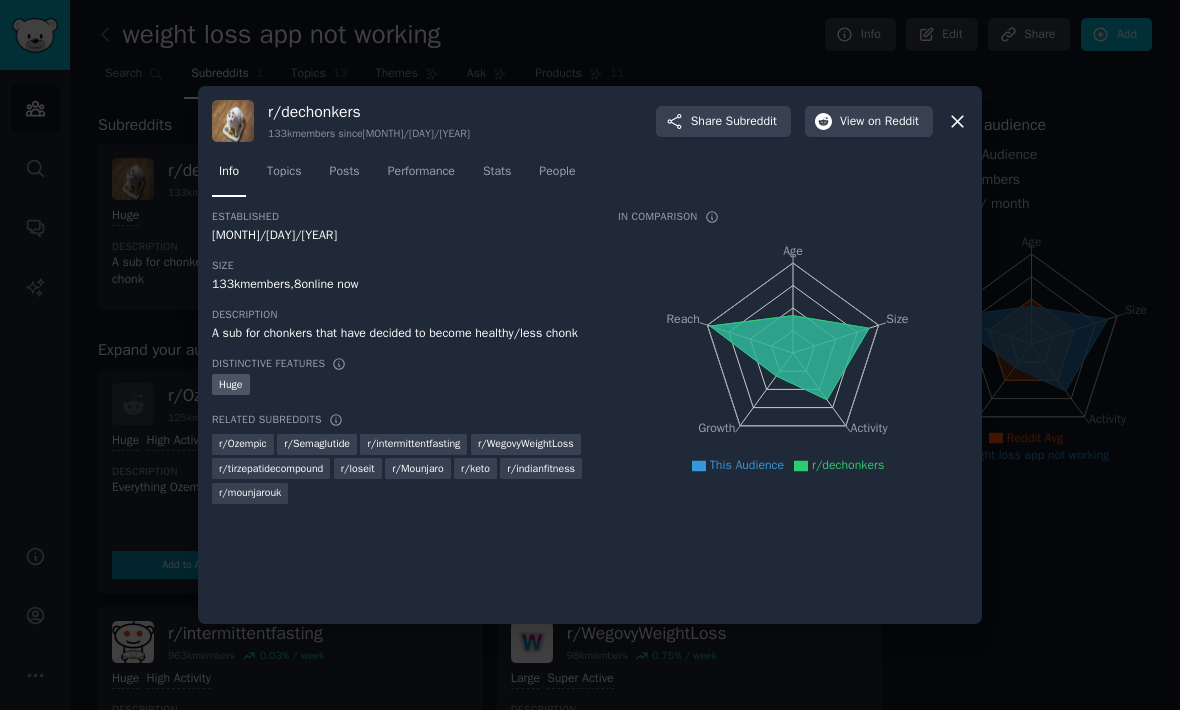 click on "r/ dechonkers" at bounding box center [369, 112] 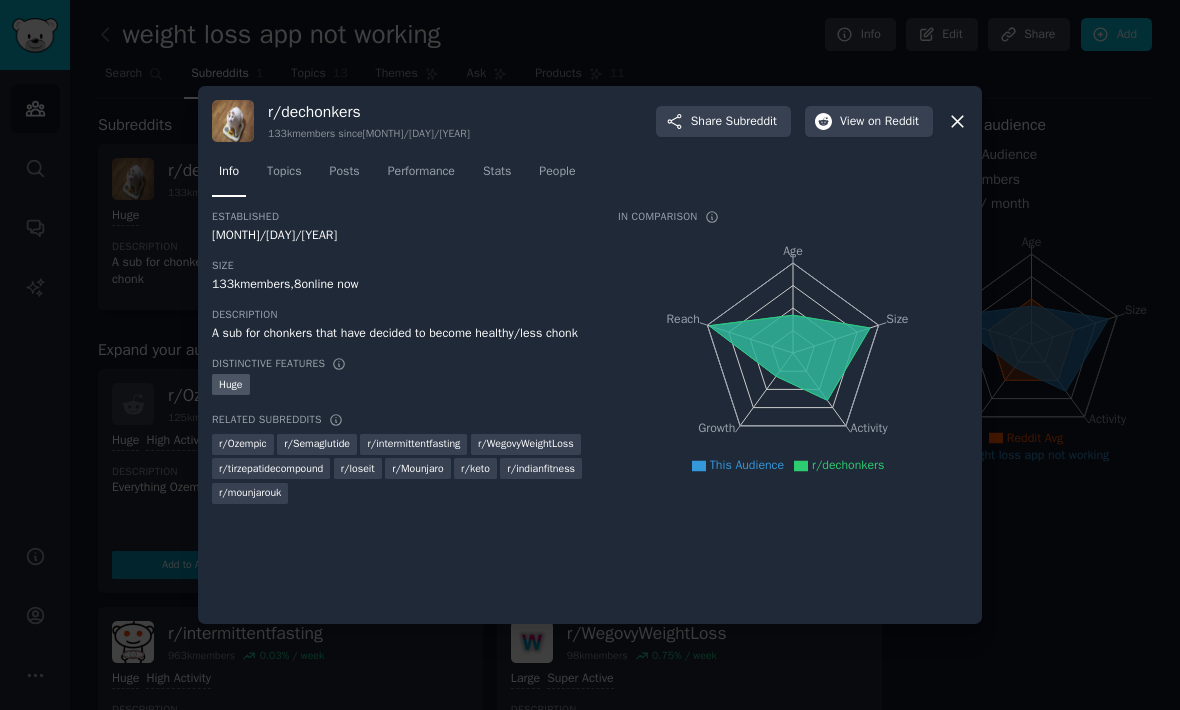 click 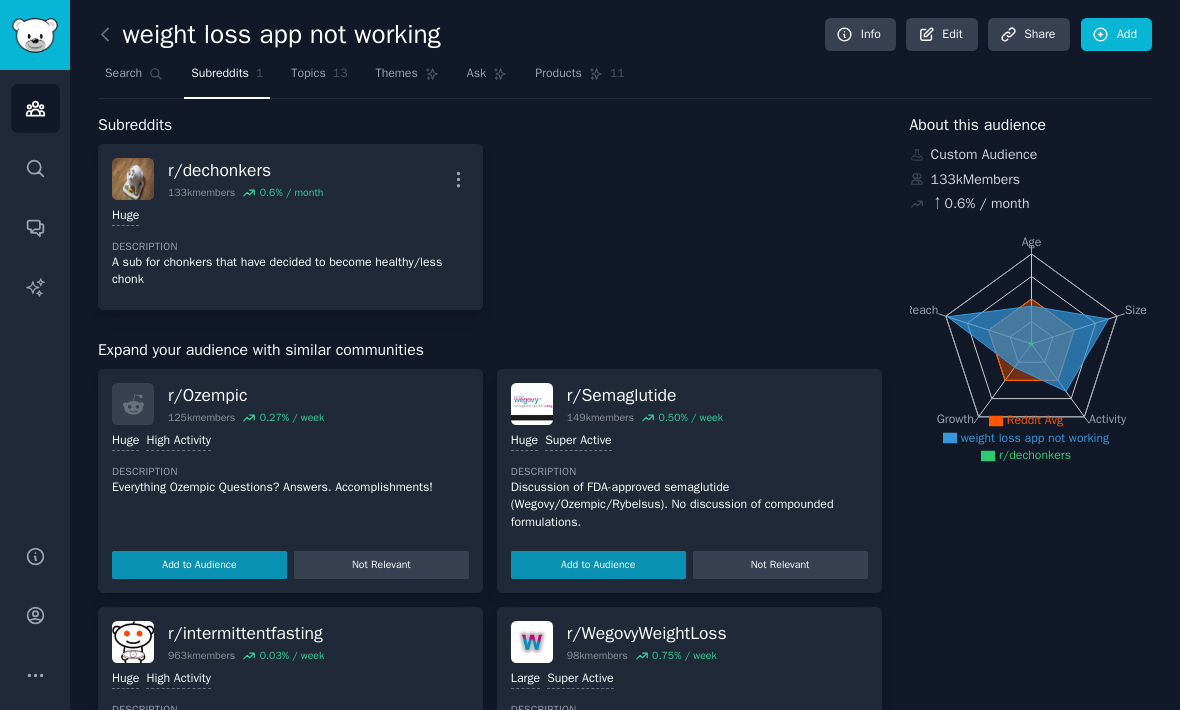 click at bounding box center (133, 179) 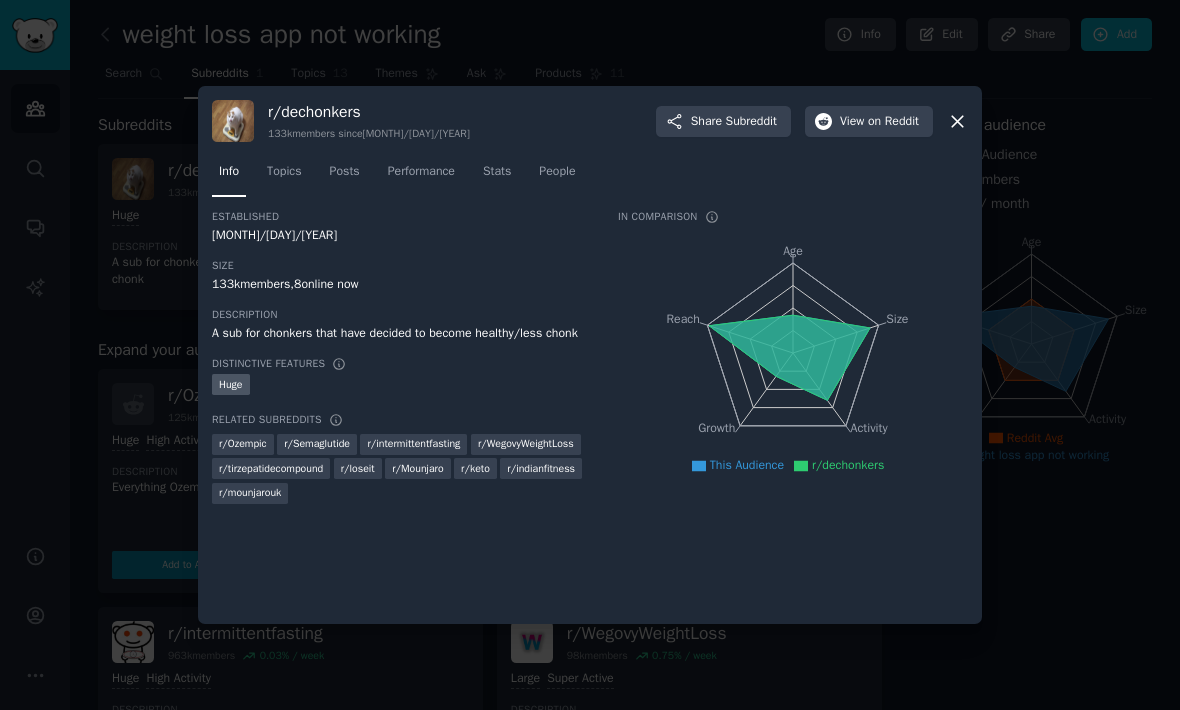 click on "Topics" at bounding box center [284, 172] 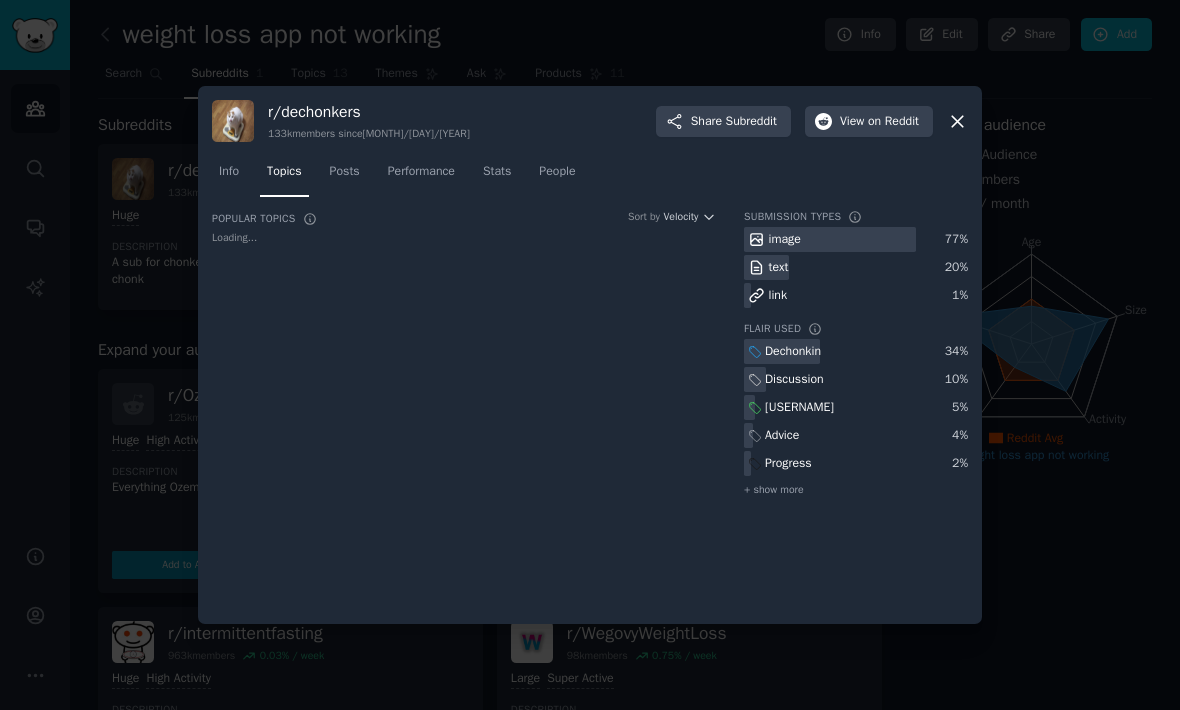 click on "Posts" at bounding box center (345, 172) 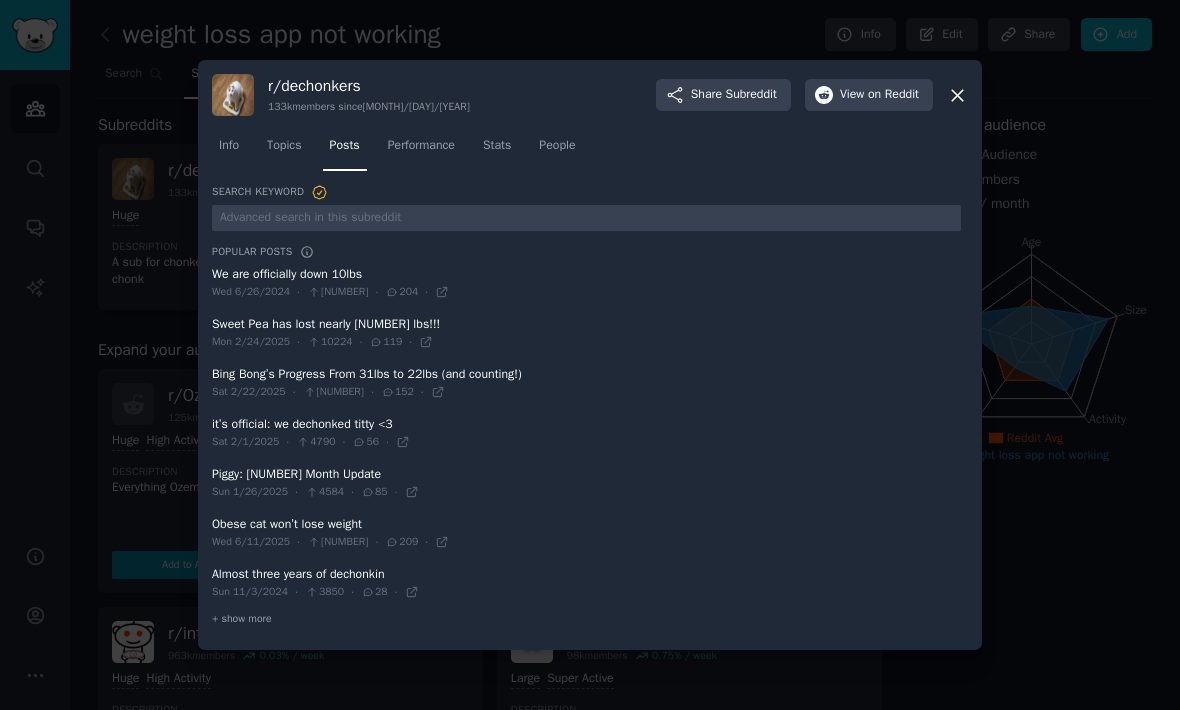 click on "People" at bounding box center [557, 146] 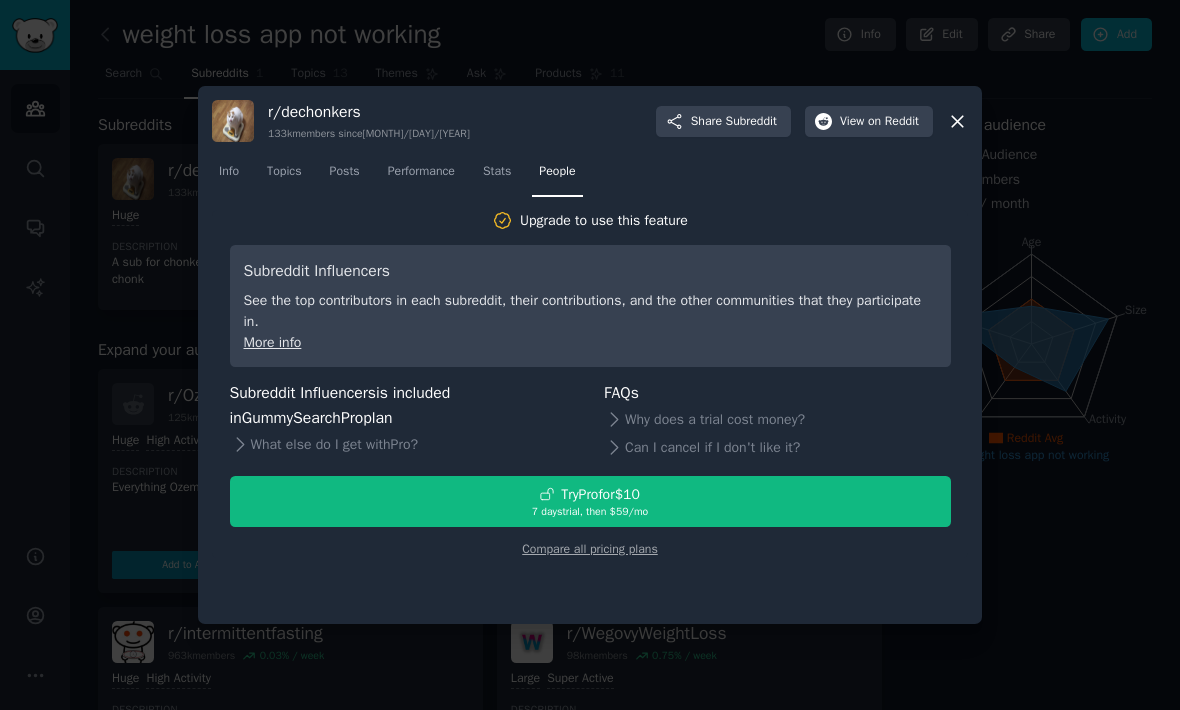 click on "Stats" at bounding box center [497, 172] 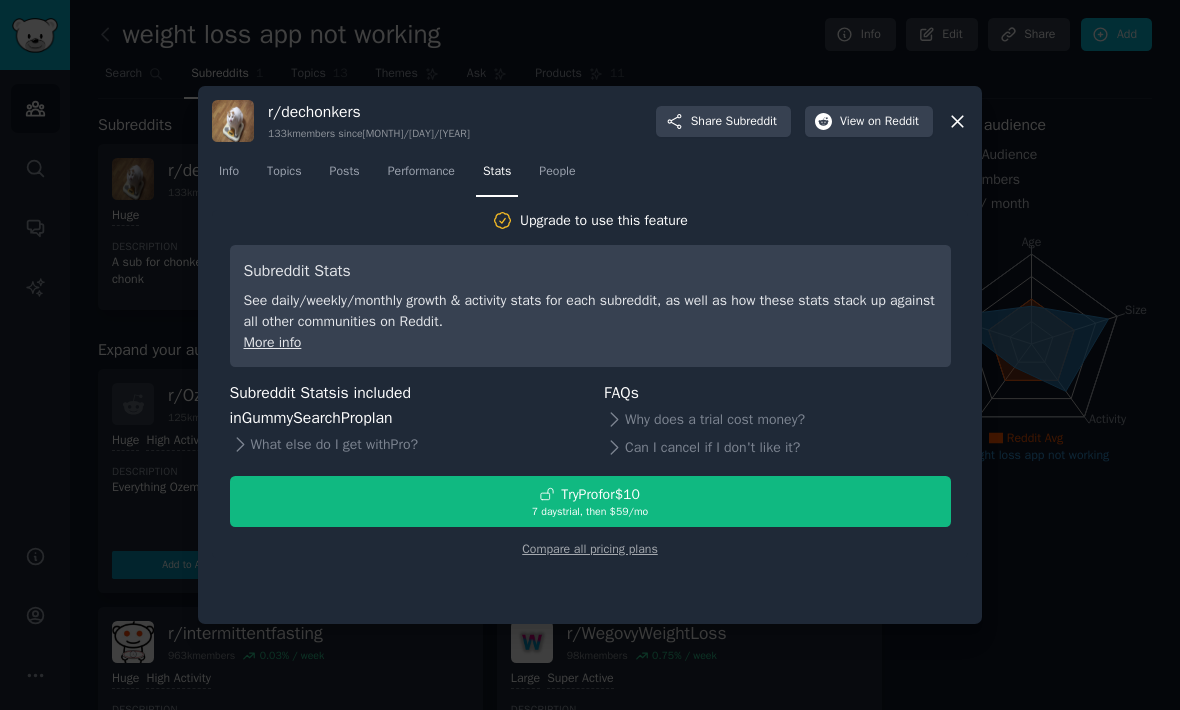 click on "Topics" at bounding box center (284, 176) 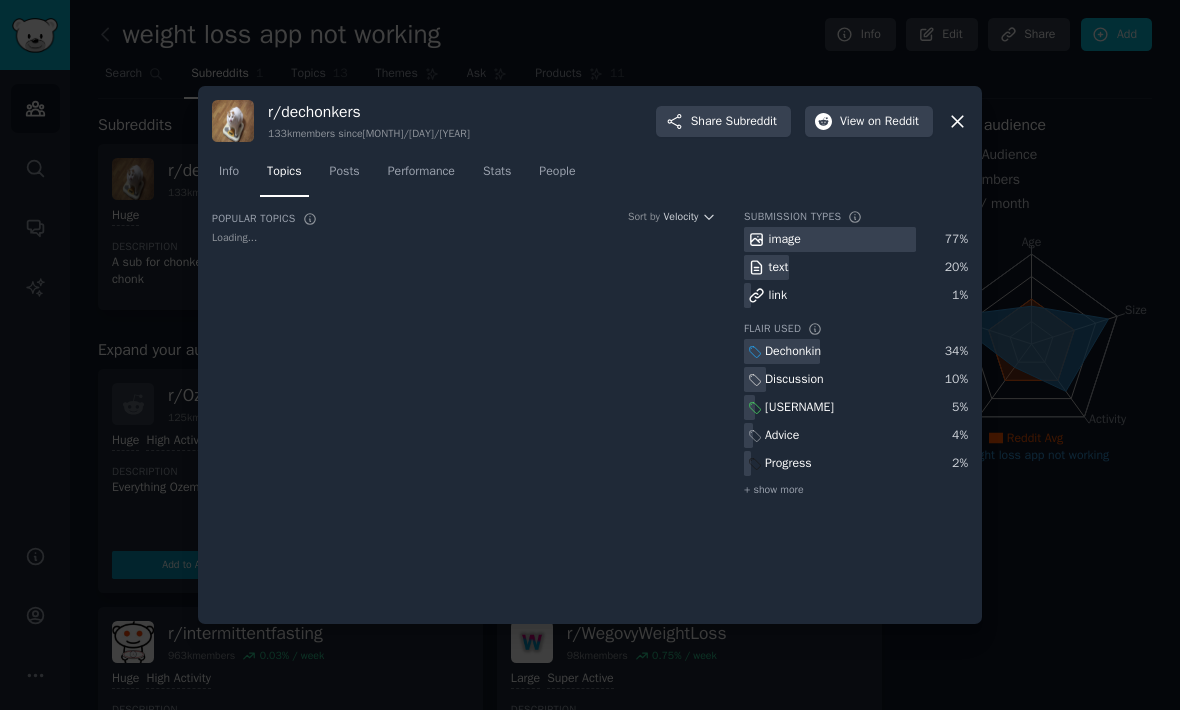 click on "Info" at bounding box center (229, 172) 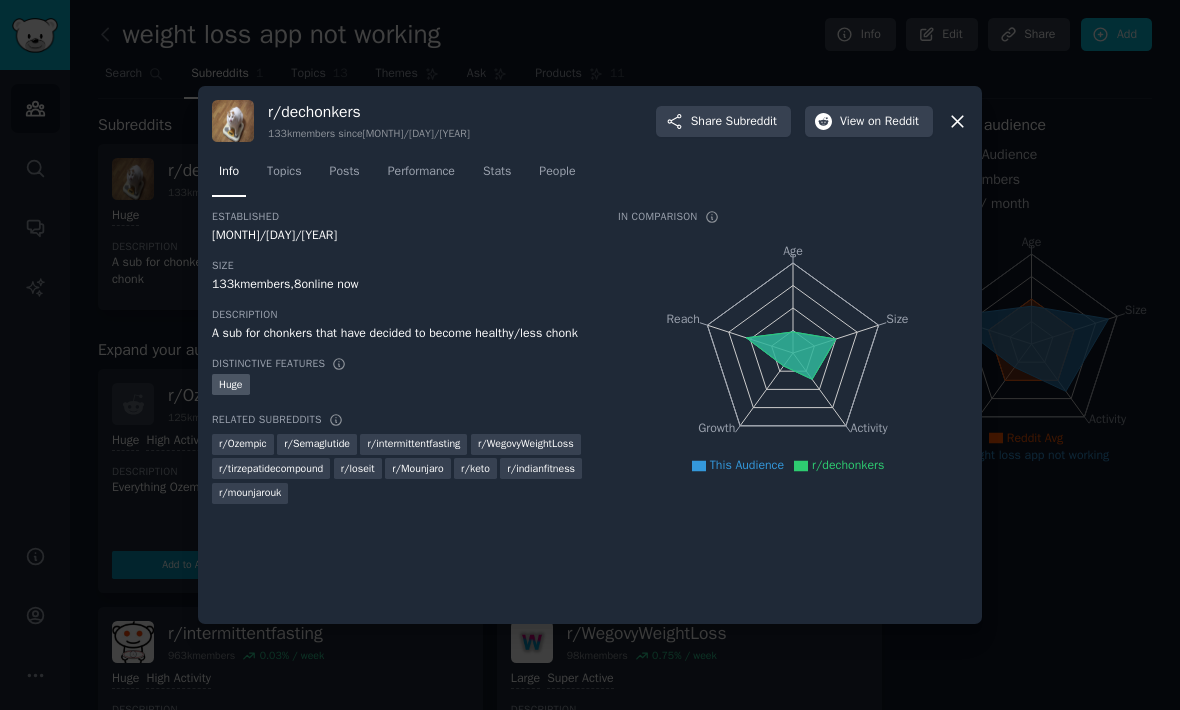 click 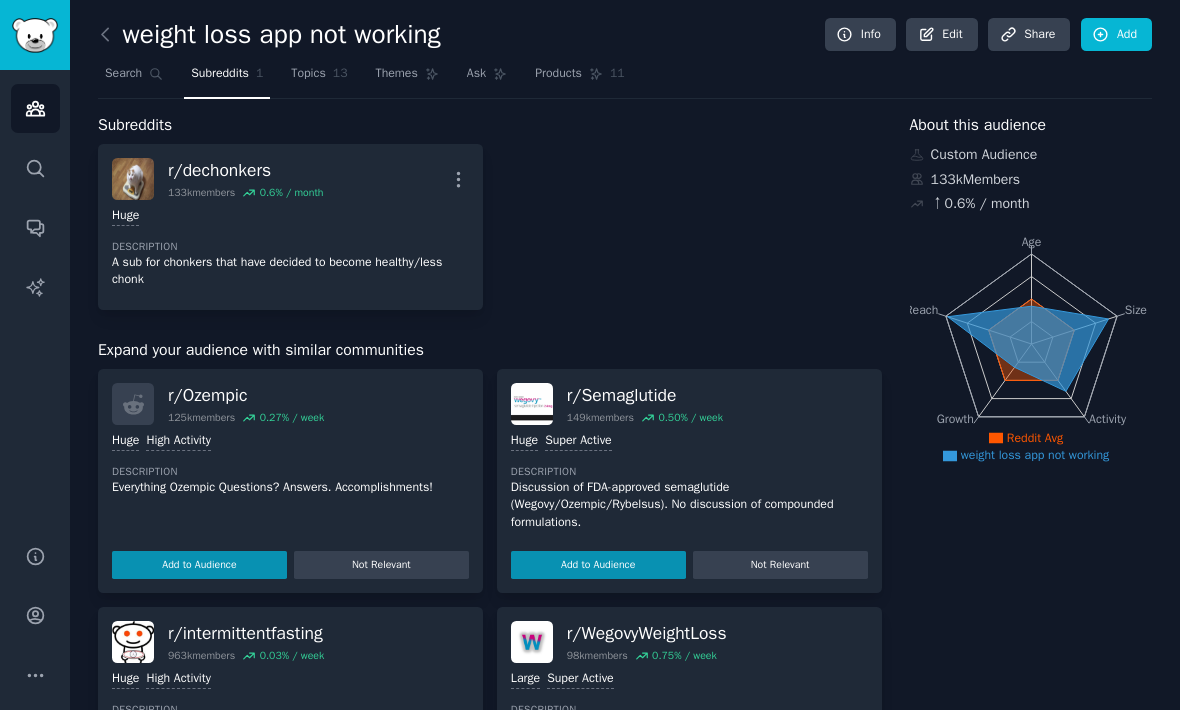 scroll, scrollTop: 0, scrollLeft: 0, axis: both 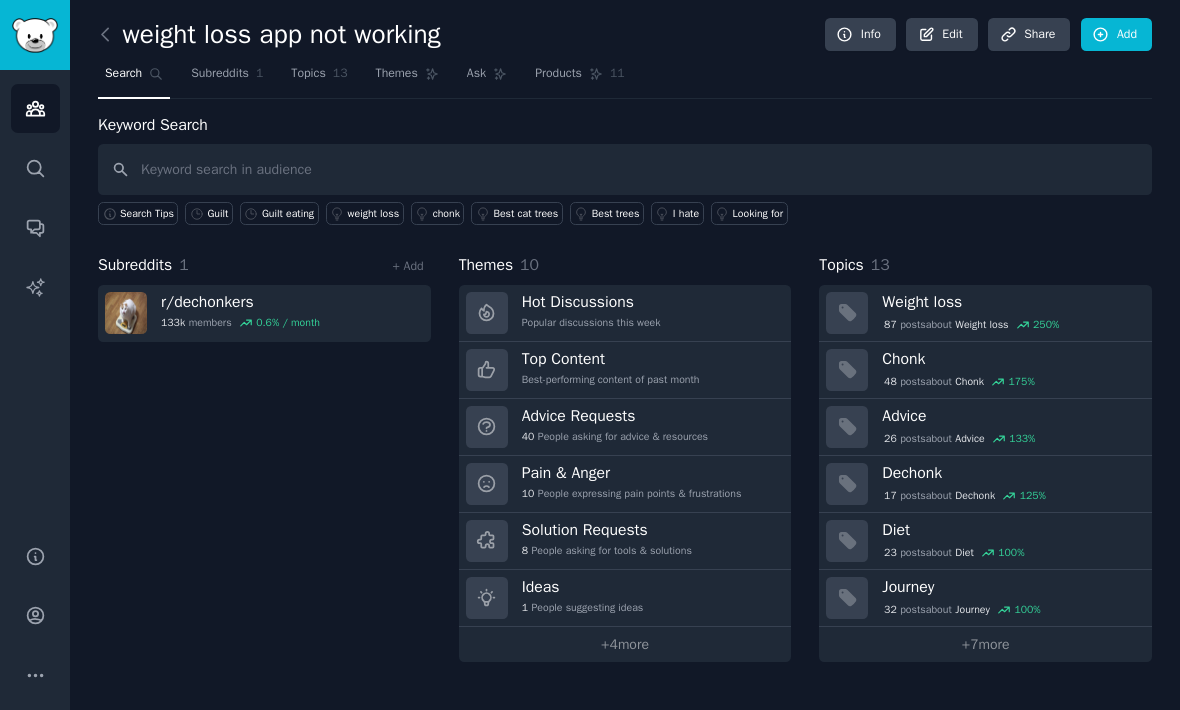 click on "Themes" at bounding box center [407, 78] 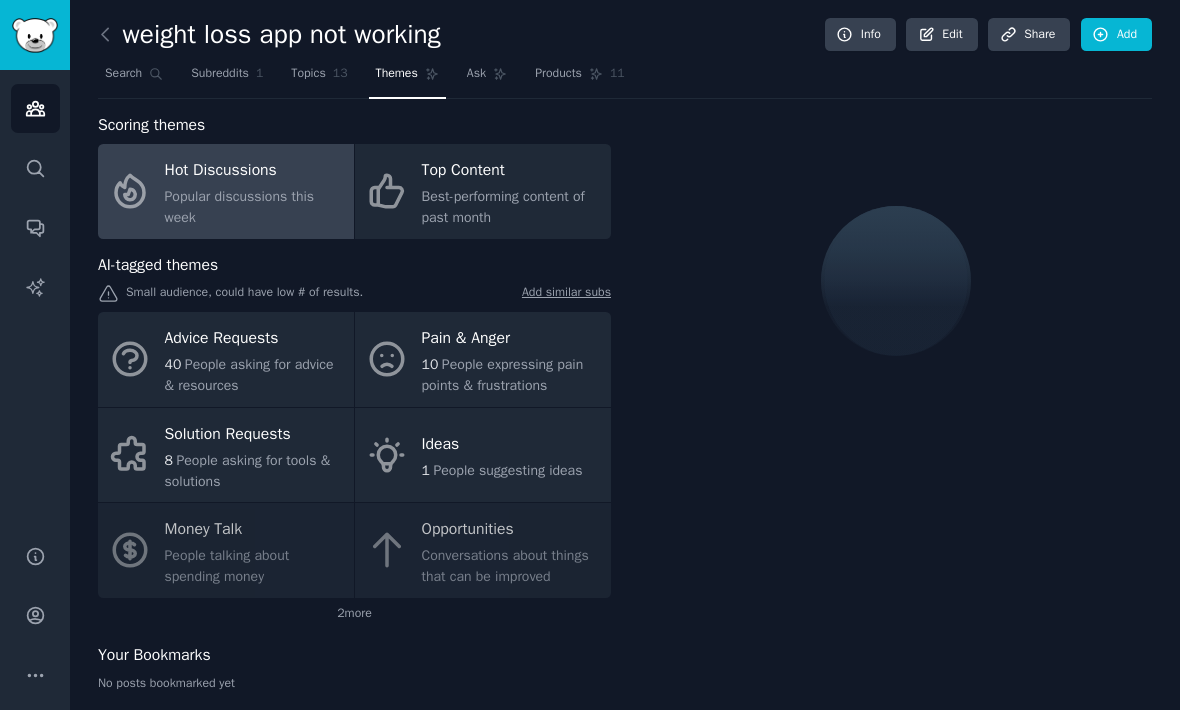 click on "Subreddits 1" at bounding box center [227, 78] 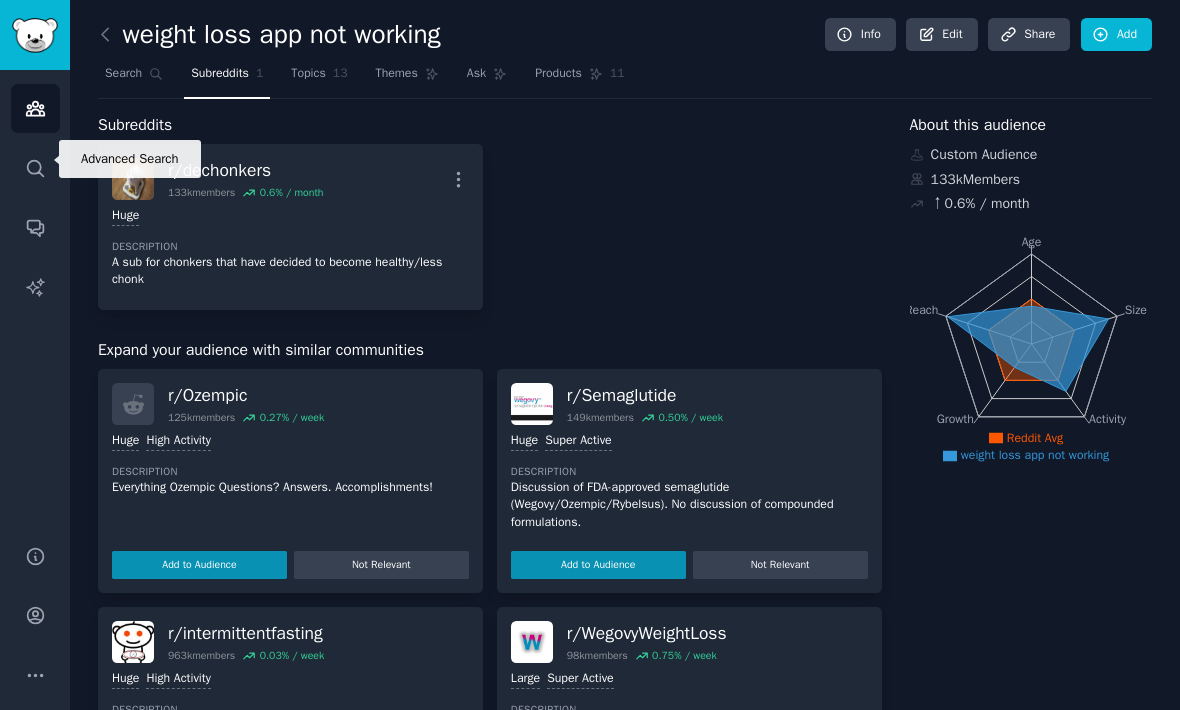 click 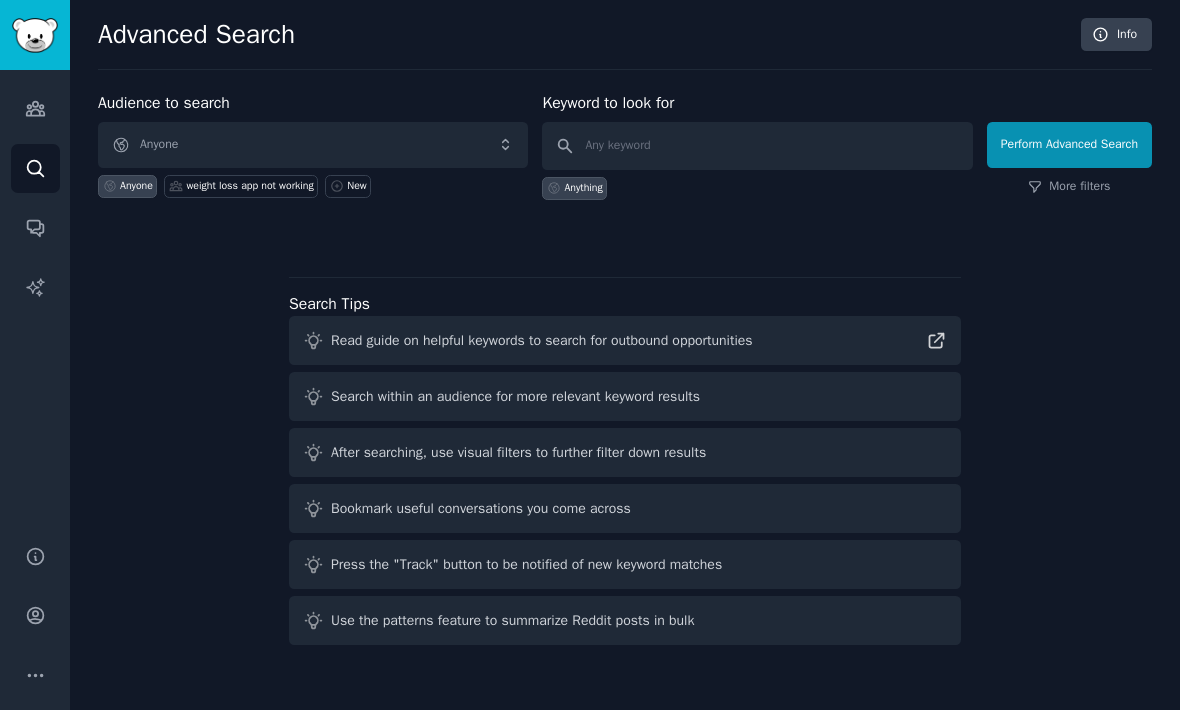 click on "Advanced Search" at bounding box center (584, 35) 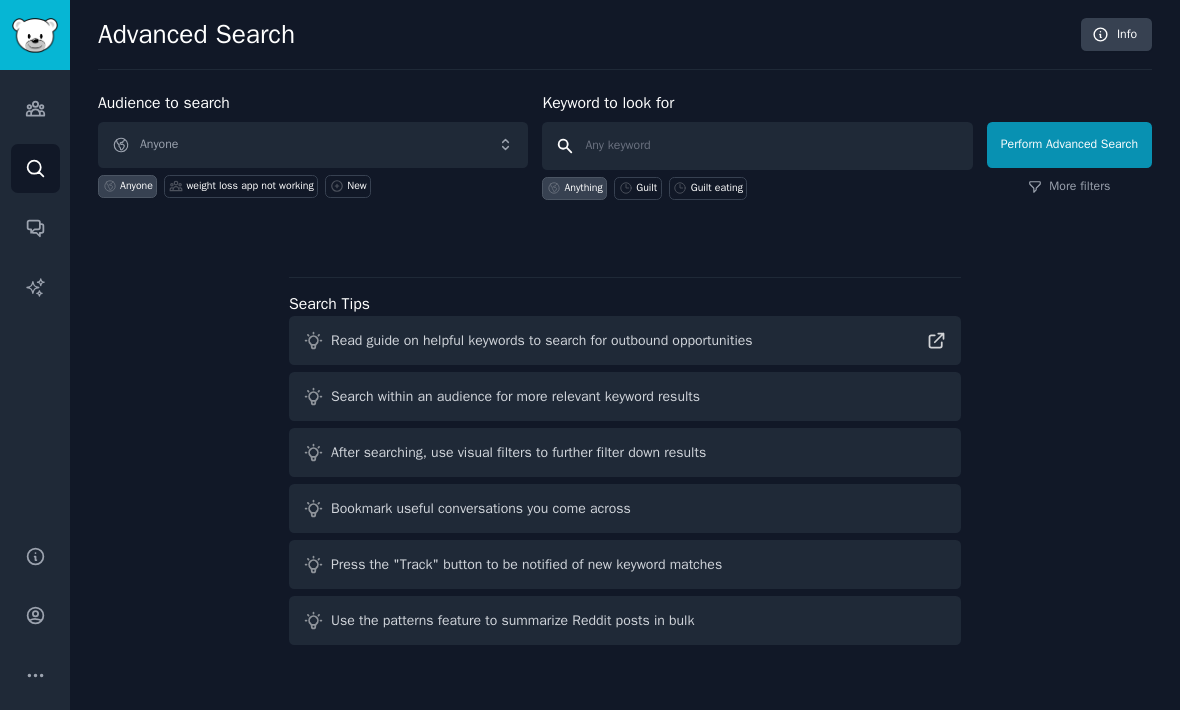 click at bounding box center [757, 146] 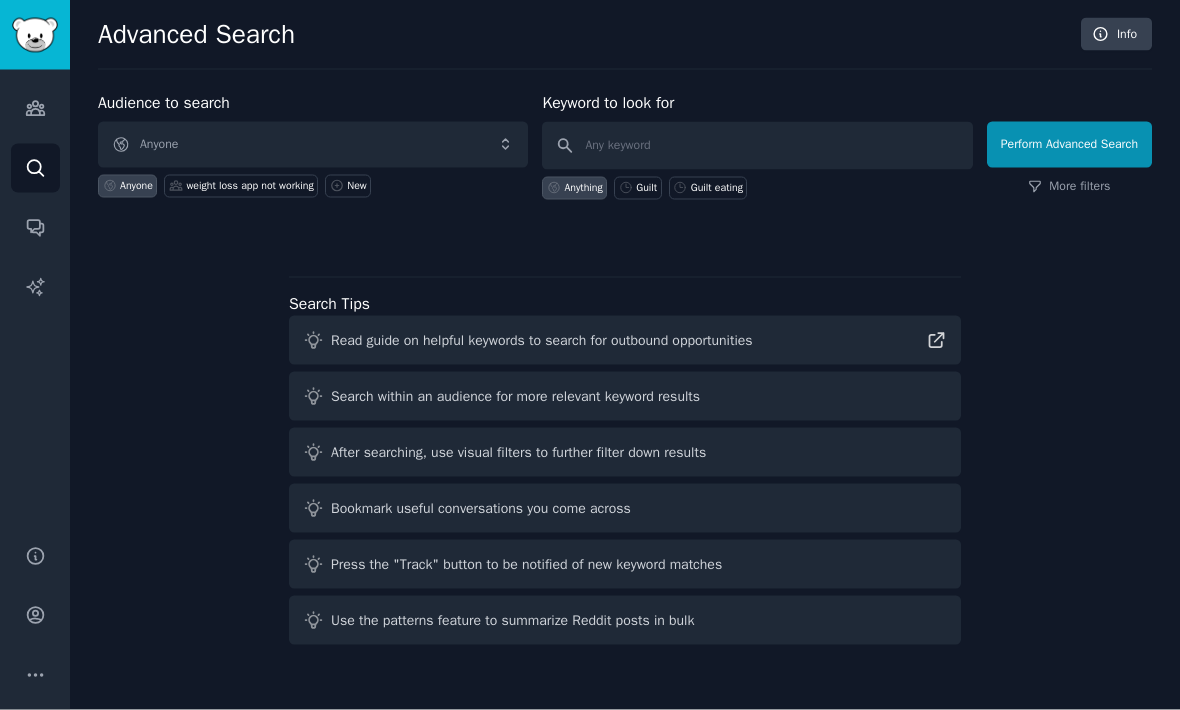 click on "weight loss app not working" at bounding box center (241, 186) 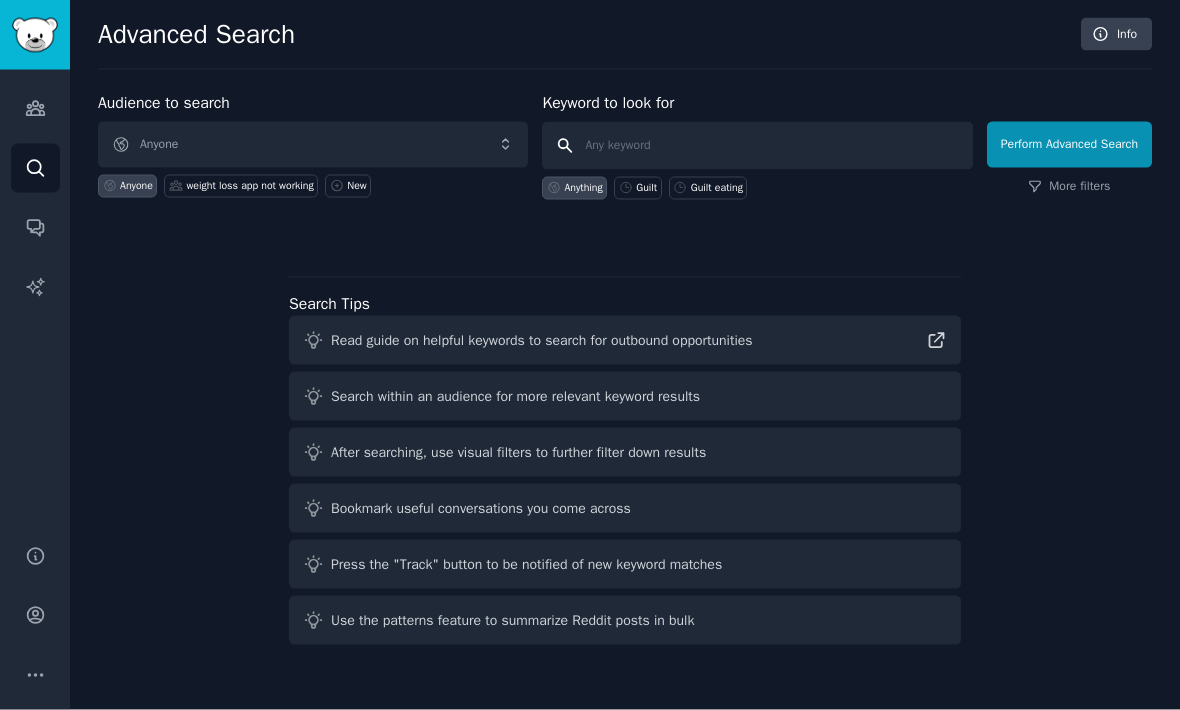 scroll, scrollTop: 9, scrollLeft: 0, axis: vertical 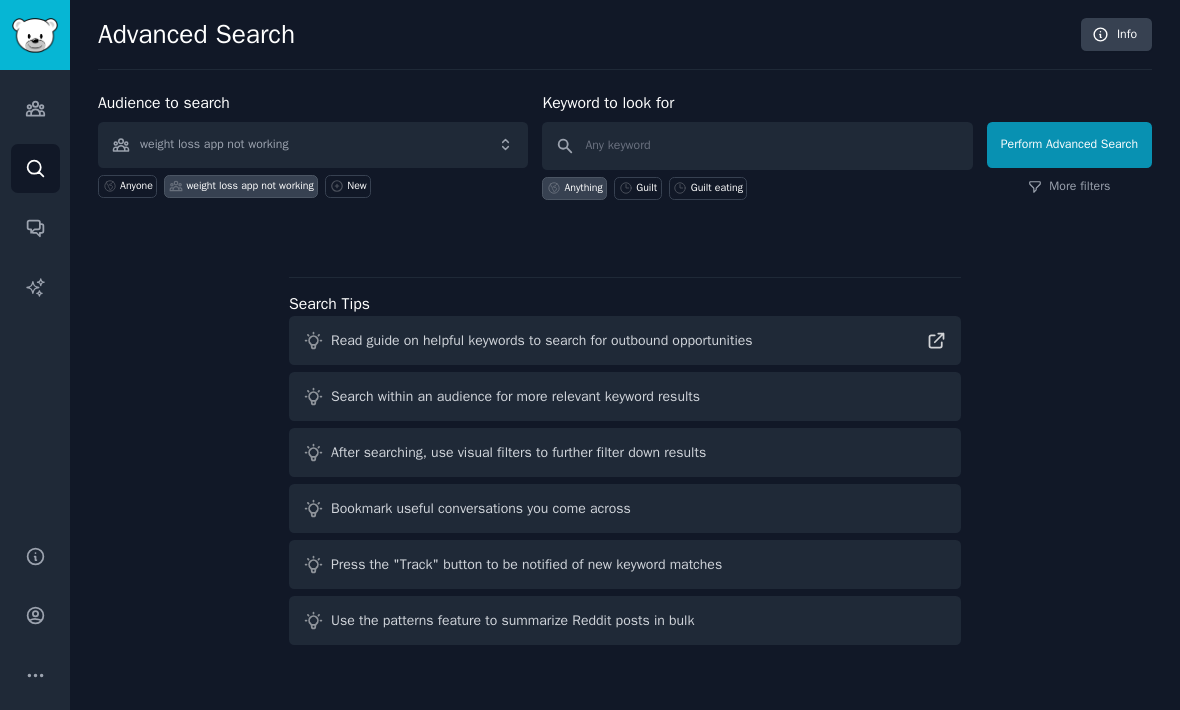 click on "Perform Advanced Search" at bounding box center (1069, 145) 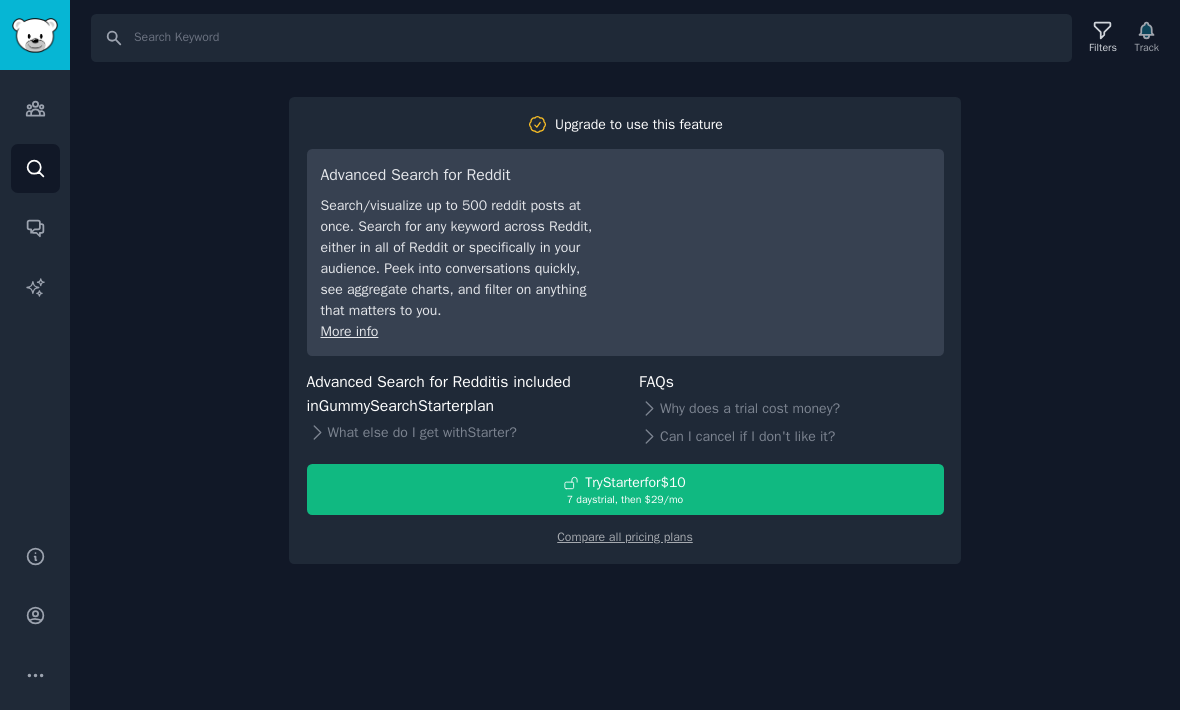 click on "Search Filters Track Upgrade to use this feature Advanced Search for Reddit Search/visualize up to 500 reddit posts at once. Search for any keyword across Reddit, either in all of Reddit or specifically in your audience. Peek into conversations quickly, see aggregate charts, and filter on anything that matters to you. More info Advanced Search for Reddit  is included in  GummySearch  Starter  plan What else do I get with  Starter ? FAQs Why does a trial cost money? Can I cancel if I don't like it? Try  Starter  for  $10 7 days  trial, then $ 29 /mo Compare all pricing plans" at bounding box center [625, 355] 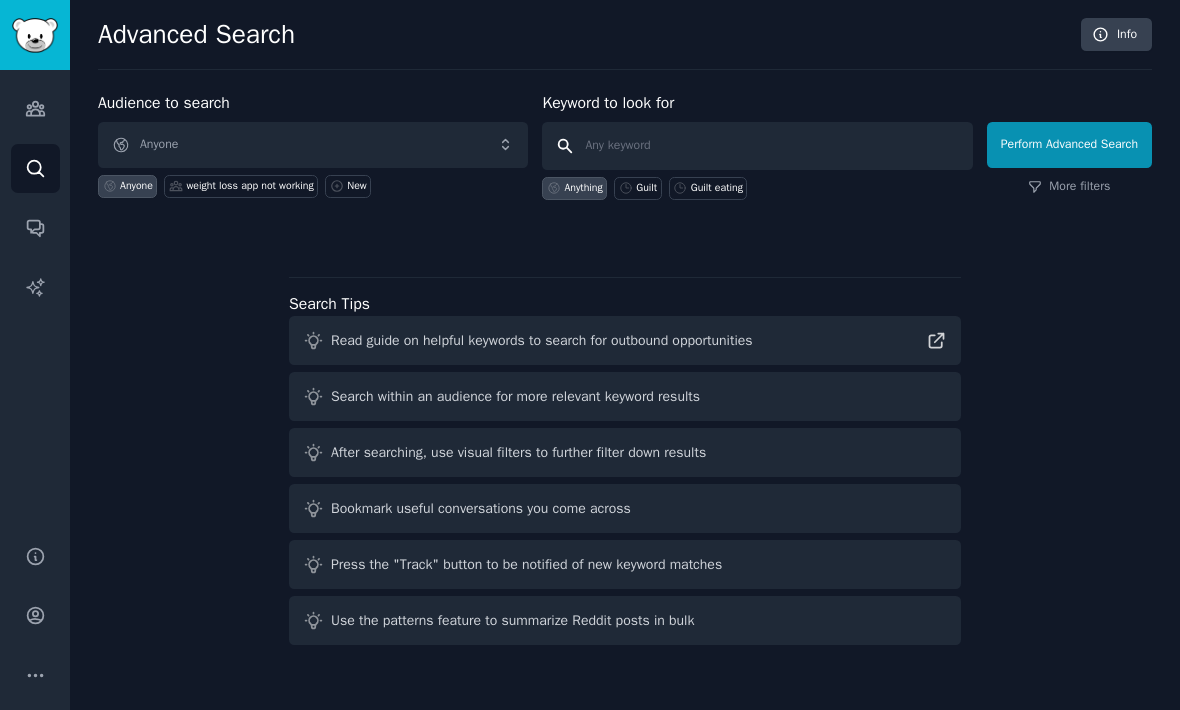 click at bounding box center (757, 146) 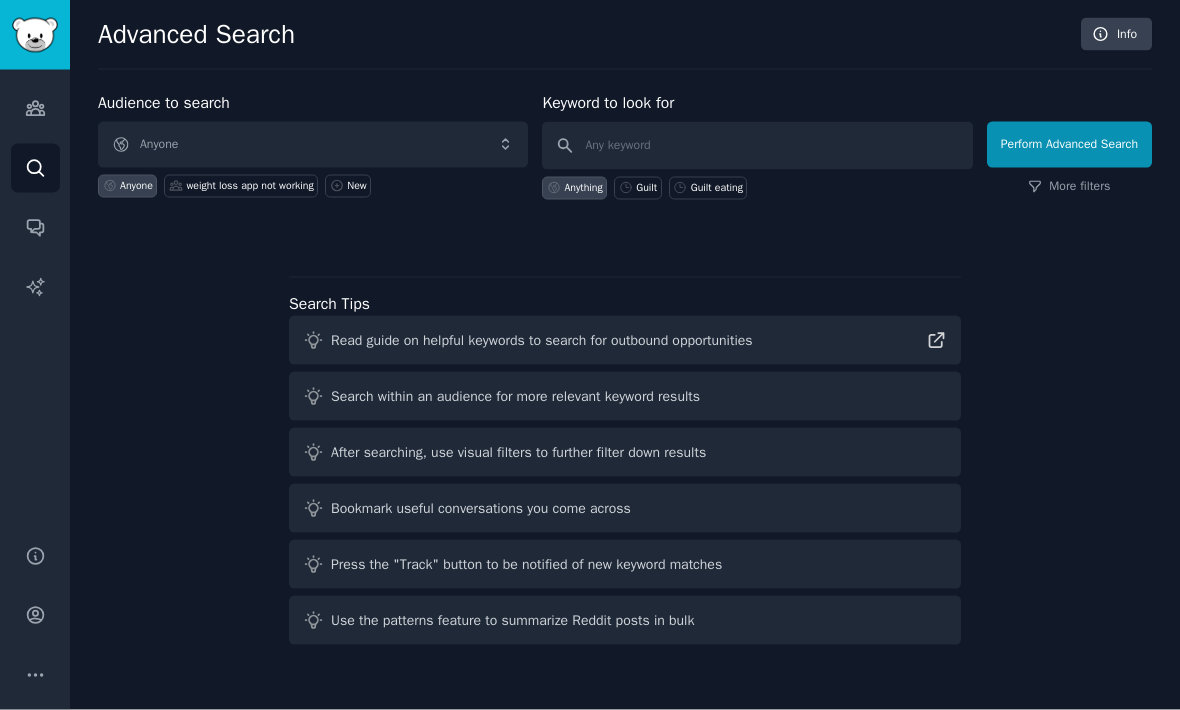 click on "Anyone" at bounding box center [313, 145] 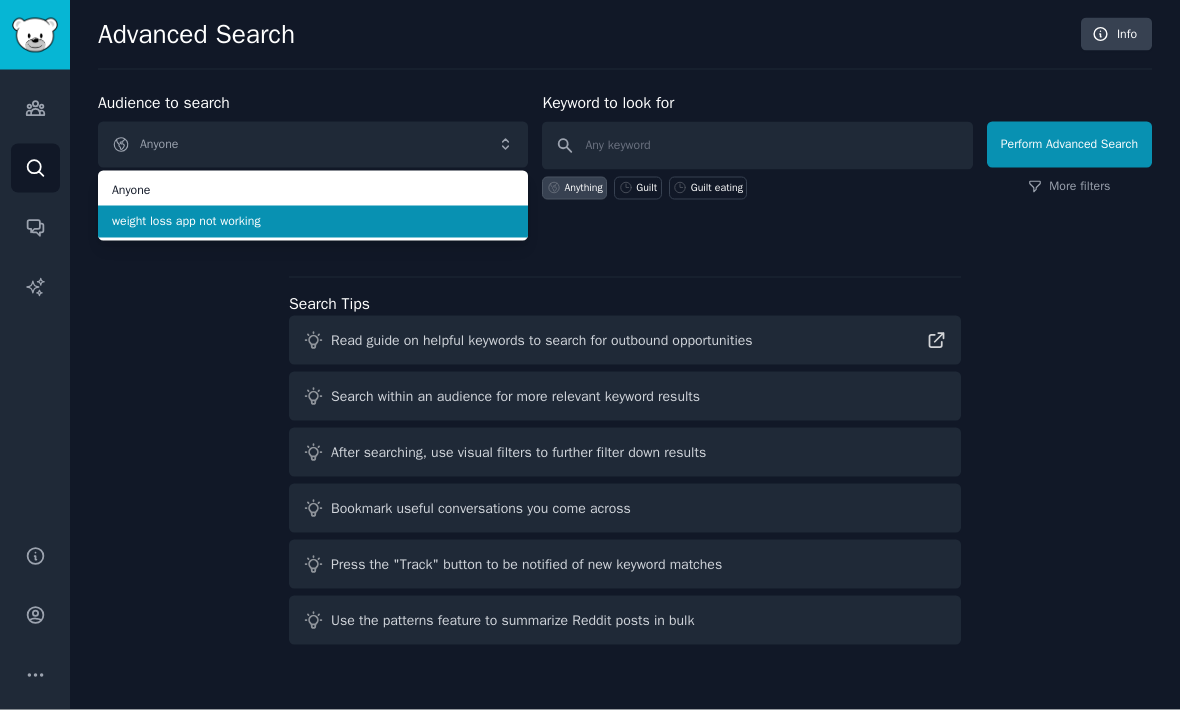 click on "weight loss app not working" at bounding box center [313, 222] 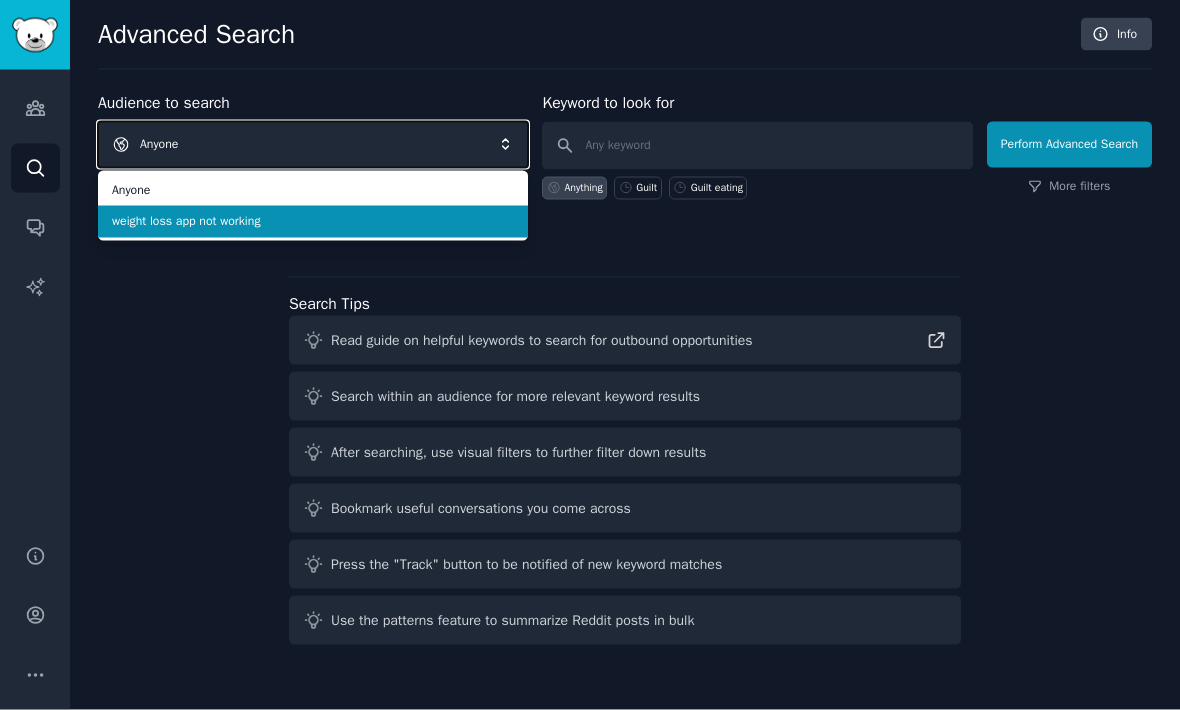 scroll, scrollTop: 9, scrollLeft: 0, axis: vertical 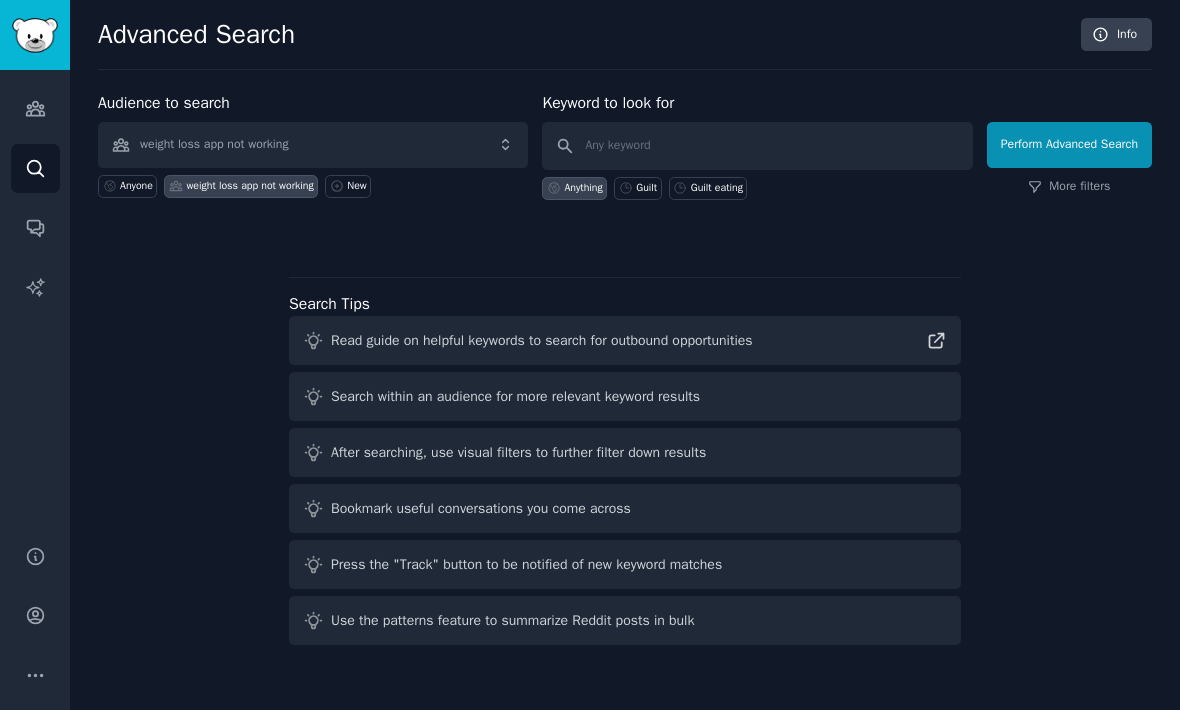 click on "weight loss app not working" at bounding box center [313, 145] 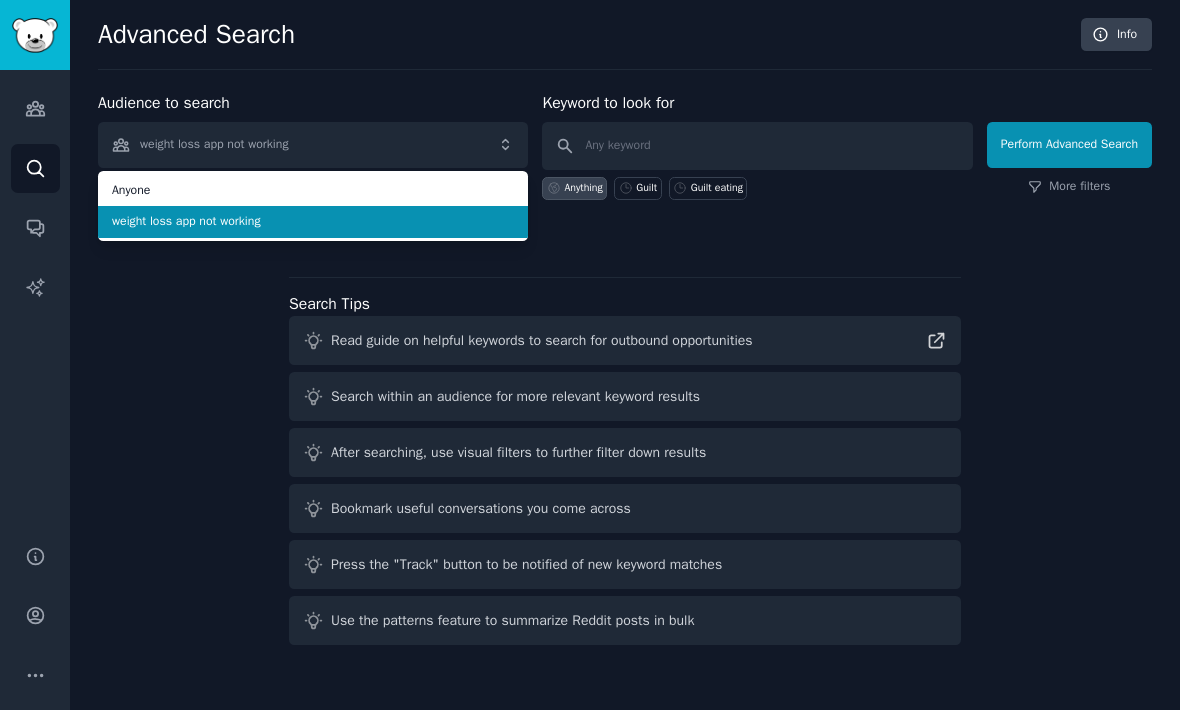 click on "weight loss app not working" at bounding box center [313, 222] 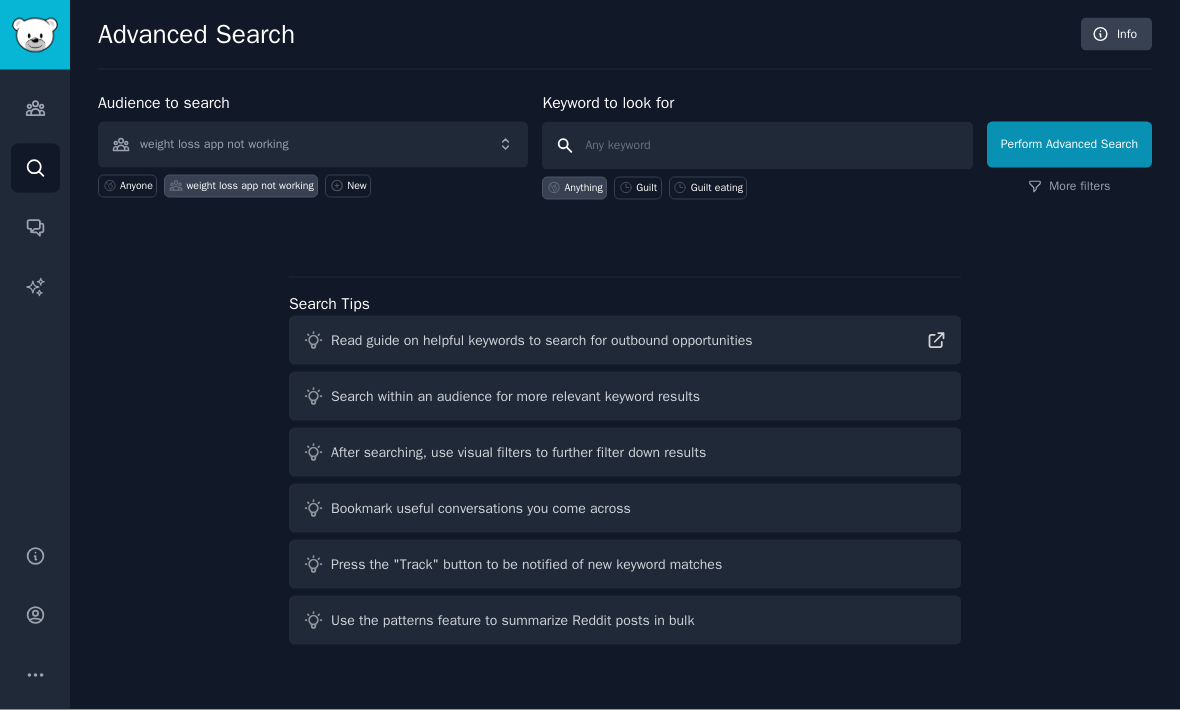 scroll, scrollTop: 66, scrollLeft: 0, axis: vertical 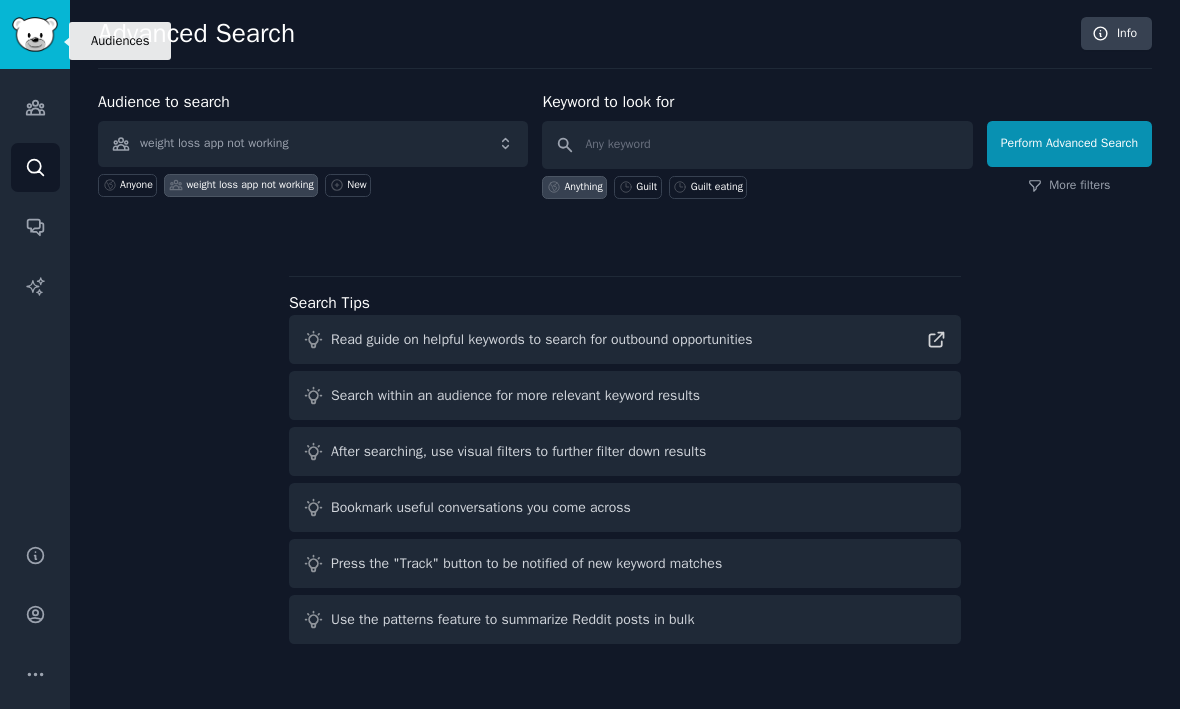 click on "Audiences" at bounding box center [35, 108] 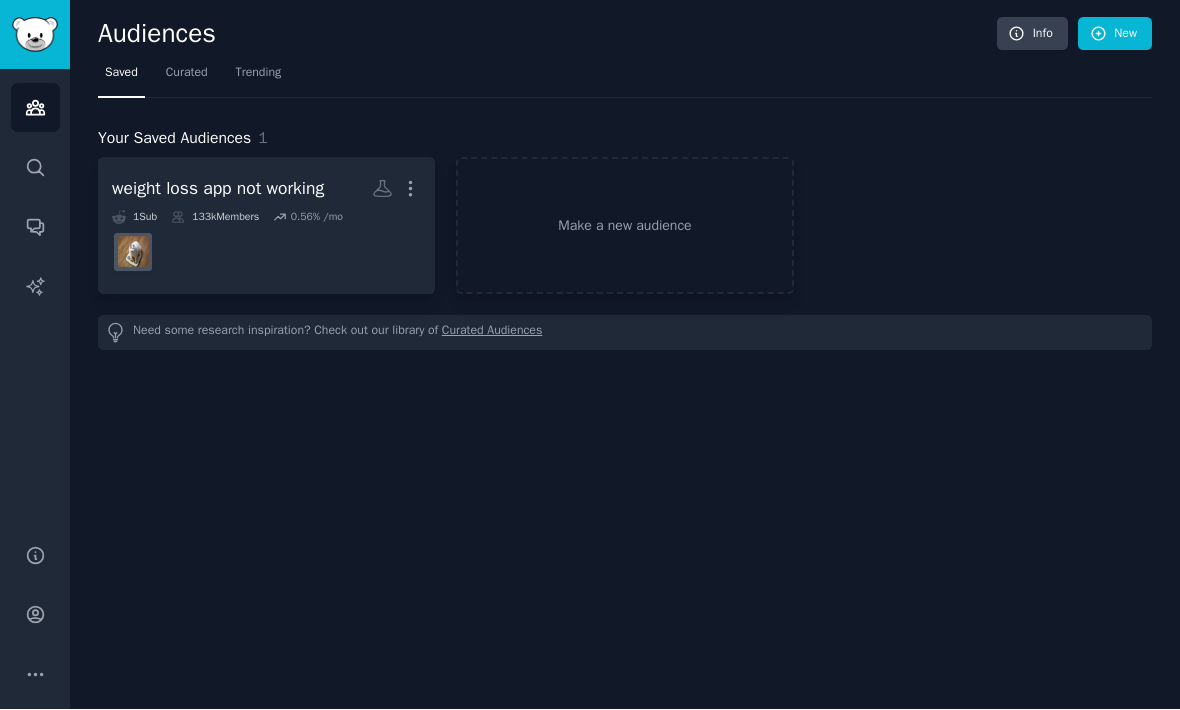 click on "Curated" at bounding box center (187, 74) 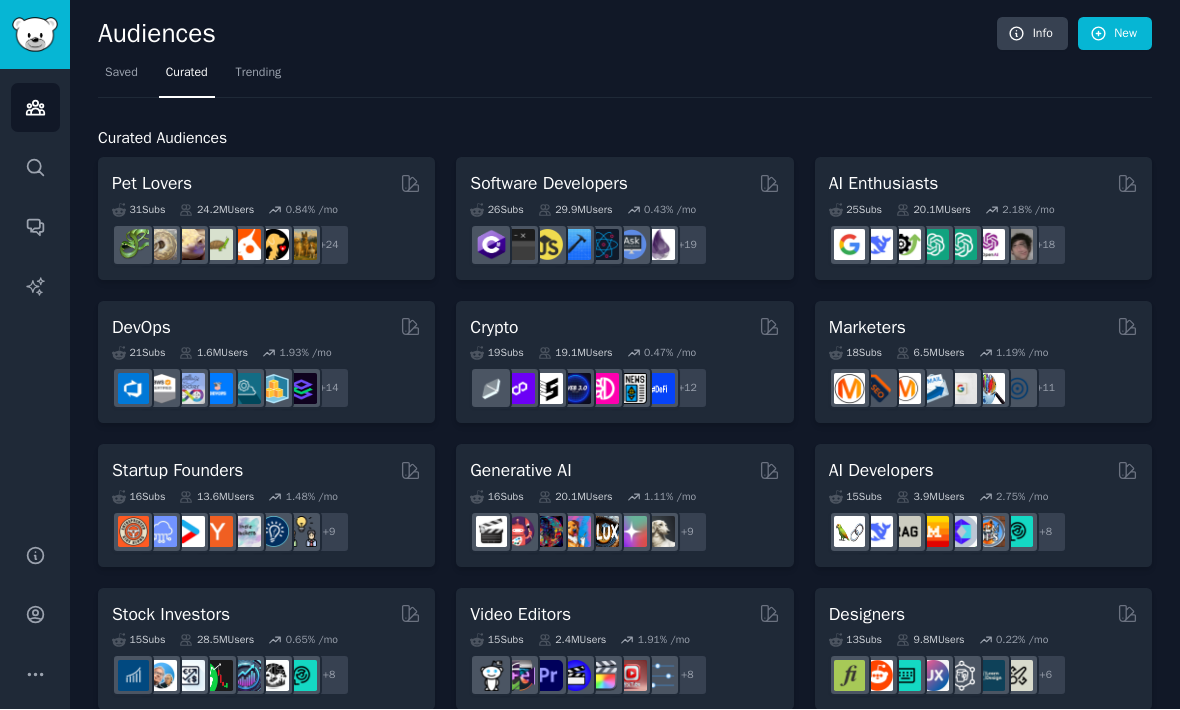 scroll, scrollTop: 0, scrollLeft: 0, axis: both 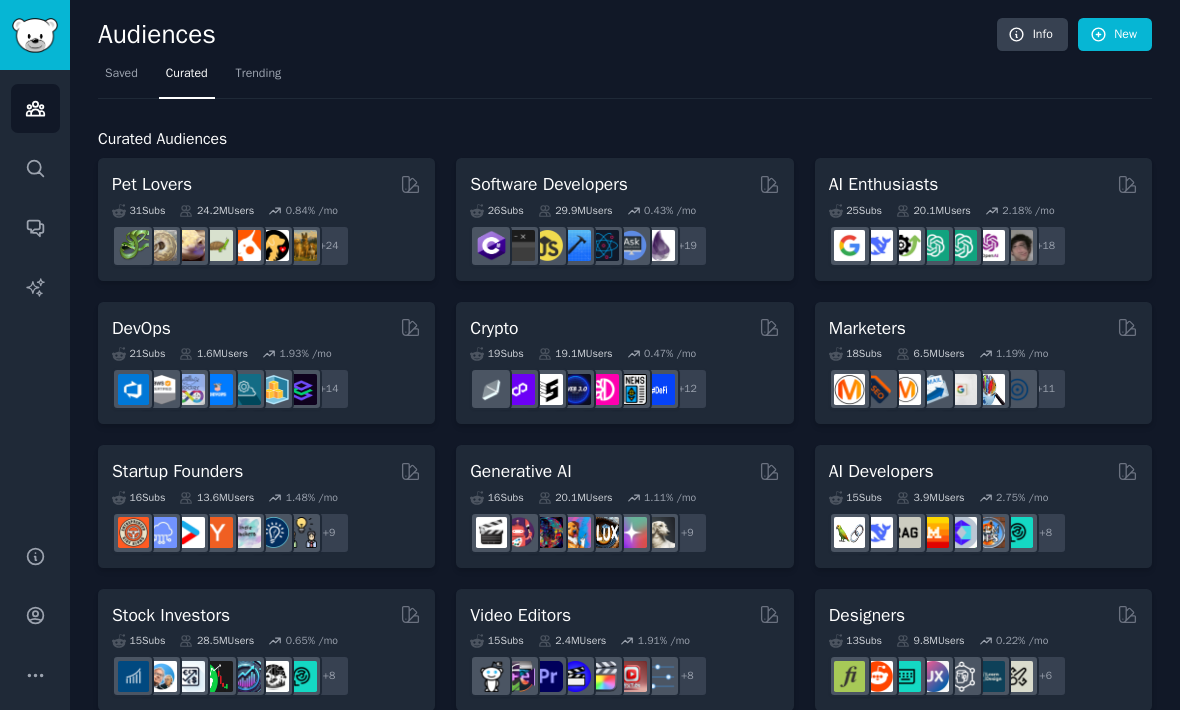 click on "Trending" at bounding box center [259, 74] 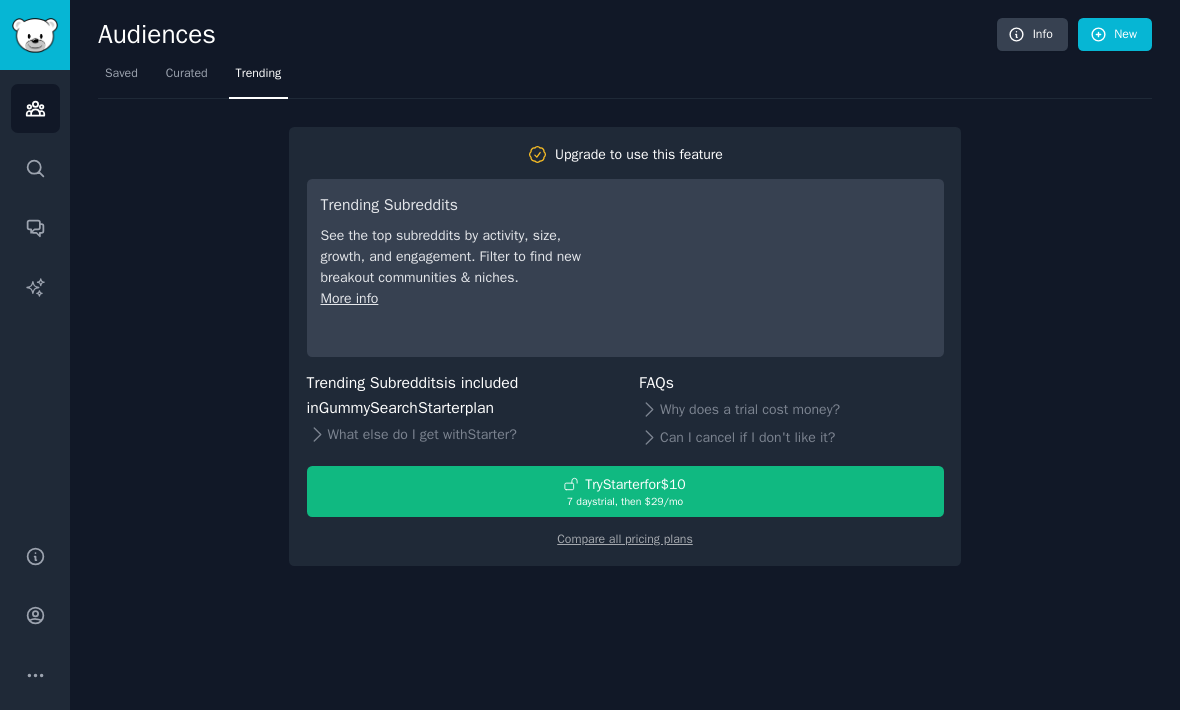 click on "Curated" at bounding box center (187, 74) 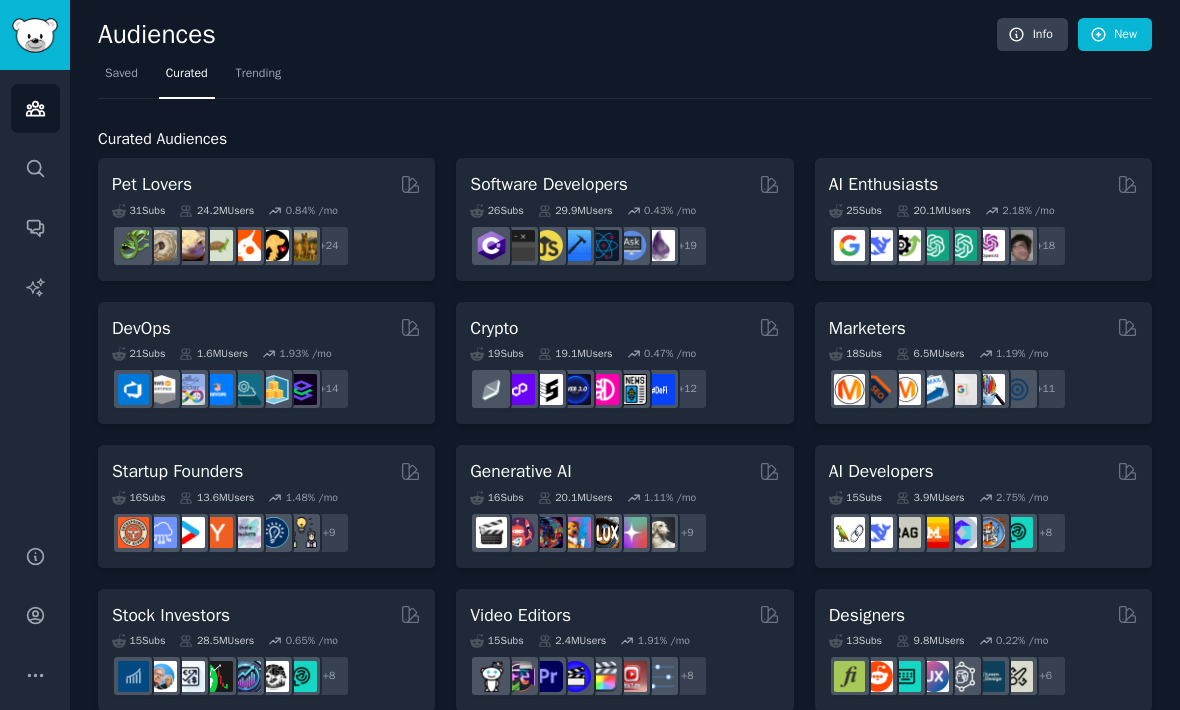 click on "New" at bounding box center [1115, 35] 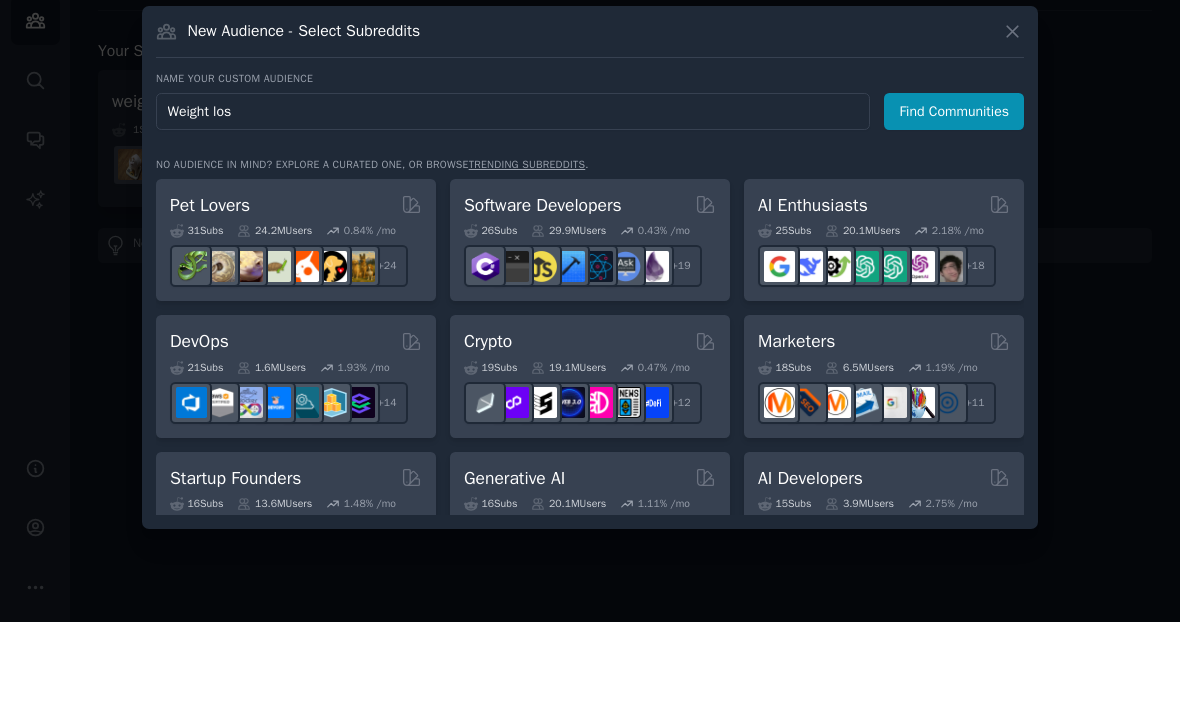 type on "Weight loss" 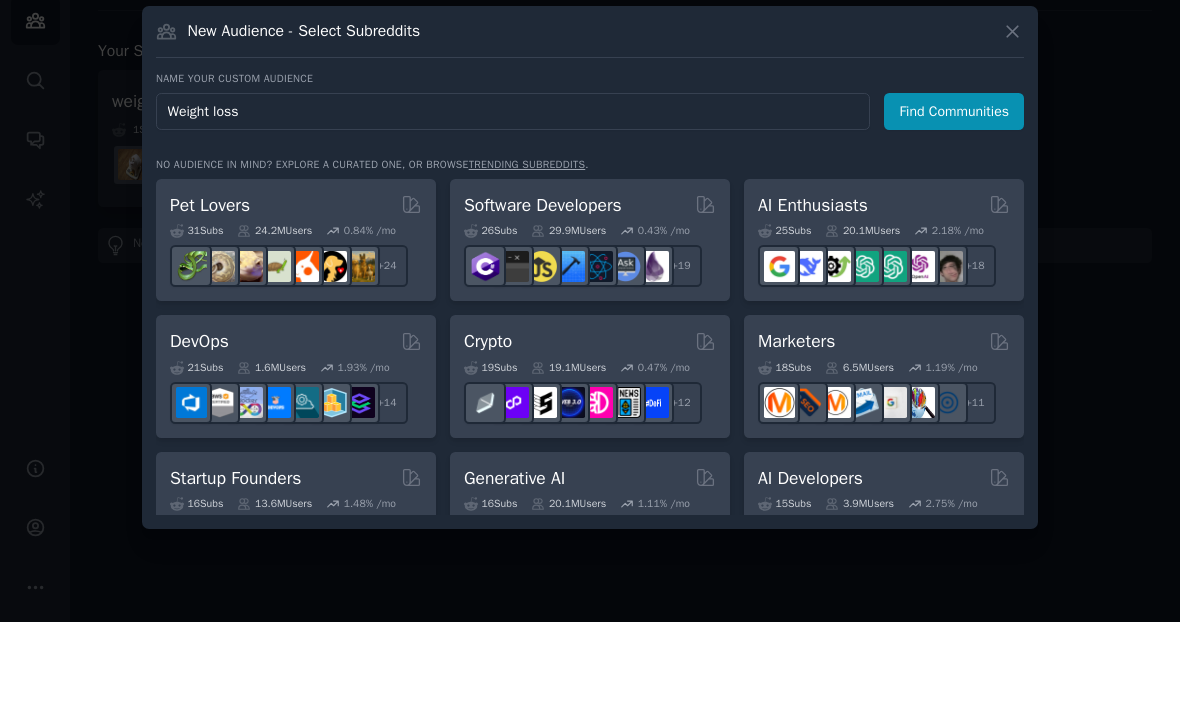 click on "Find Communities" at bounding box center (954, 199) 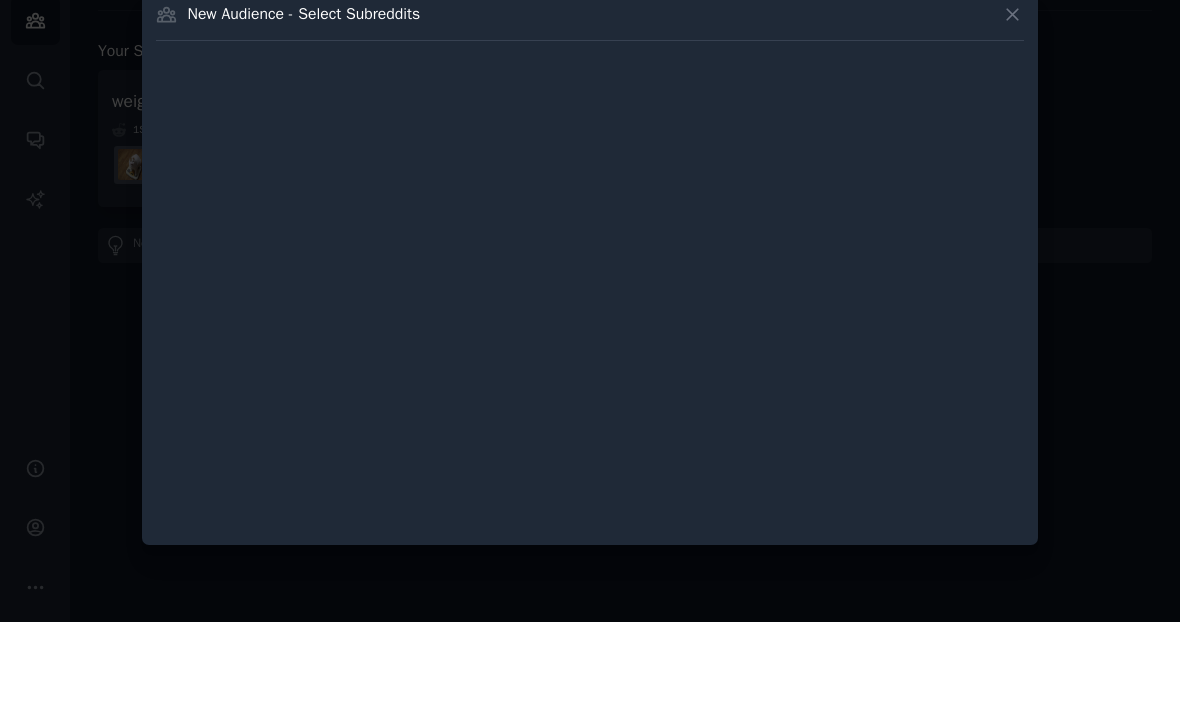 scroll, scrollTop: 66, scrollLeft: 0, axis: vertical 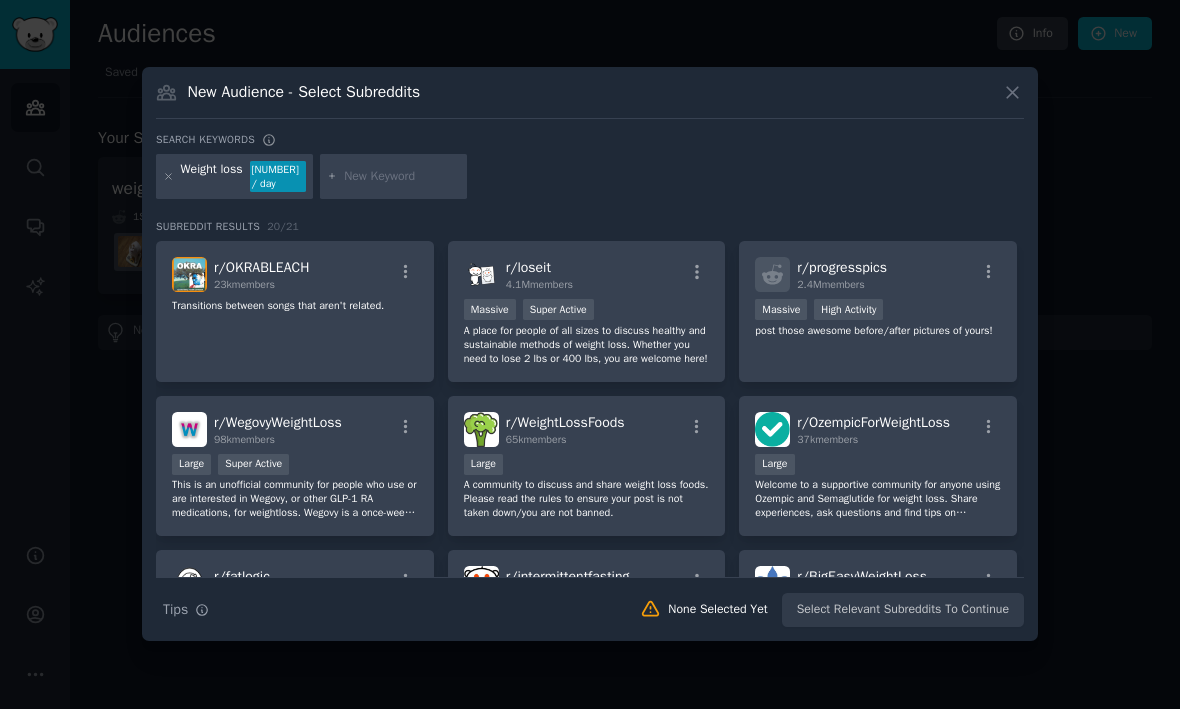 click 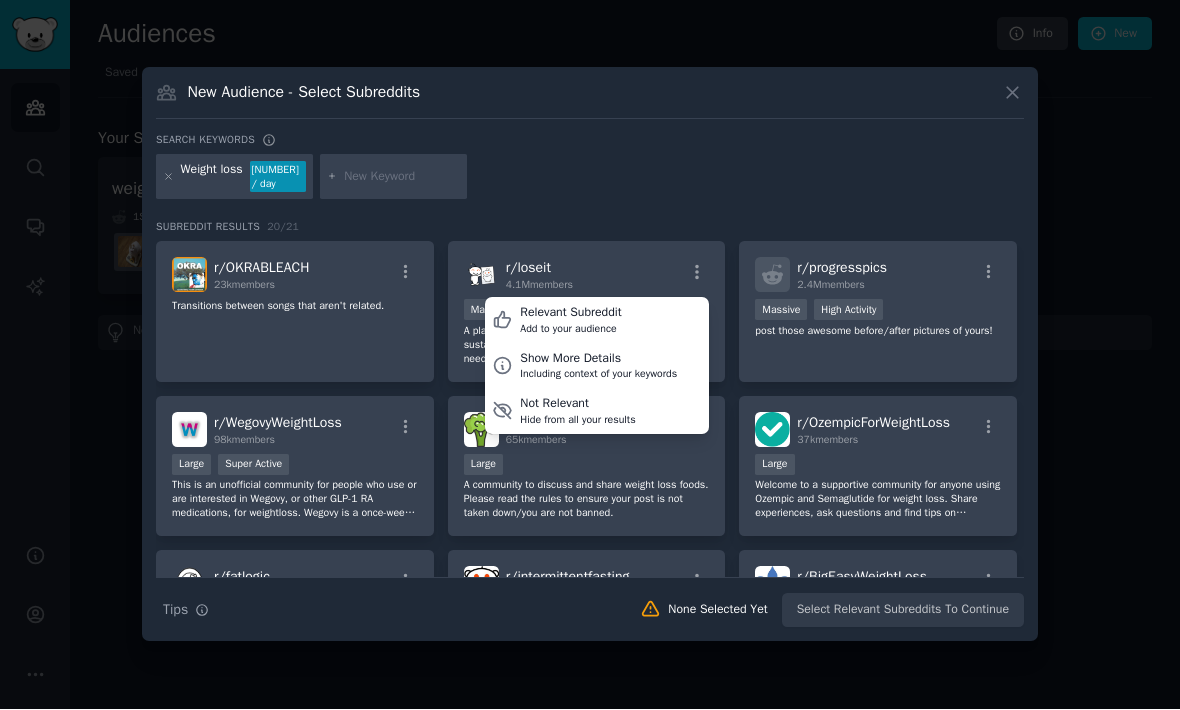 click on "Search keywords" at bounding box center [590, 144] 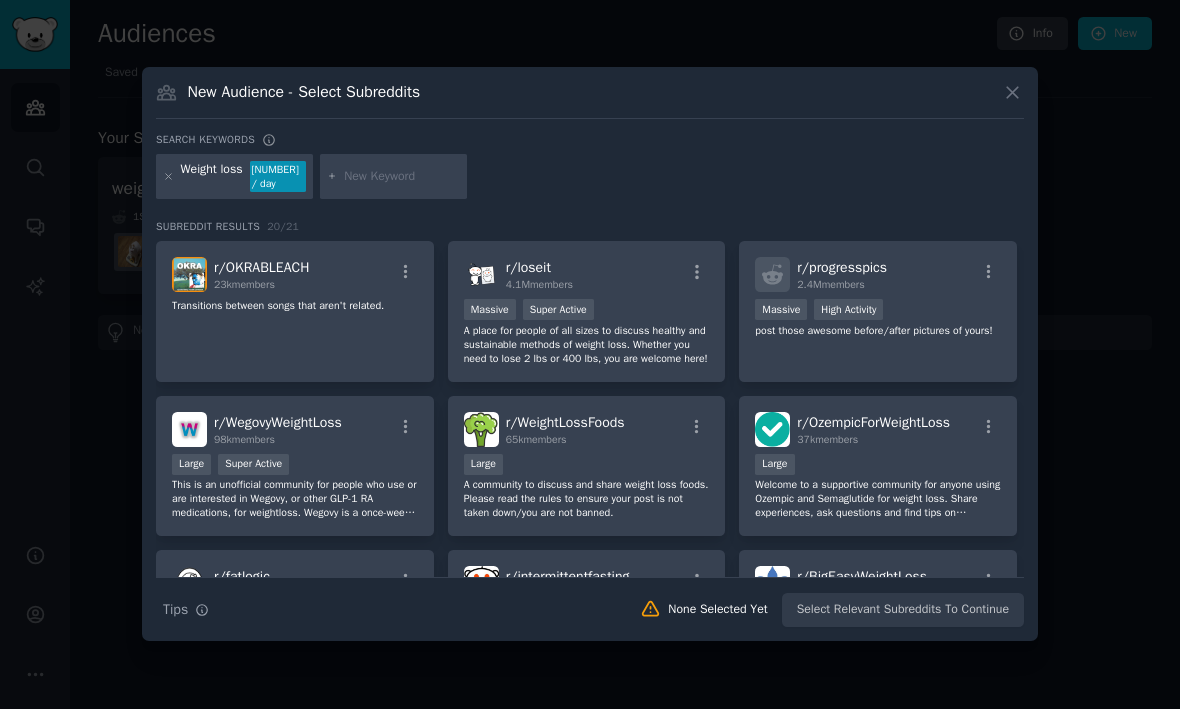 click on "A place for people of all sizes to discuss healthy and sustainable methods of weight loss. Whether you need to lose 2 lbs or 400 lbs, you are welcome here!" at bounding box center (587, 346) 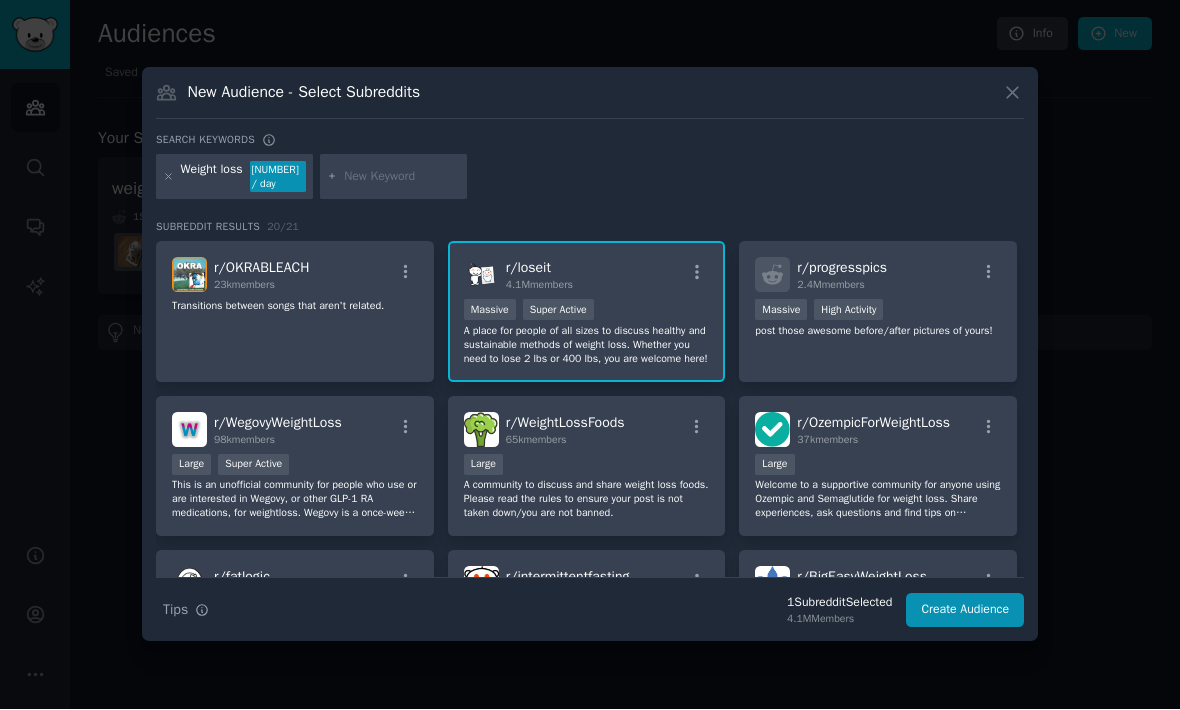 click on "Create Audience" at bounding box center (965, 611) 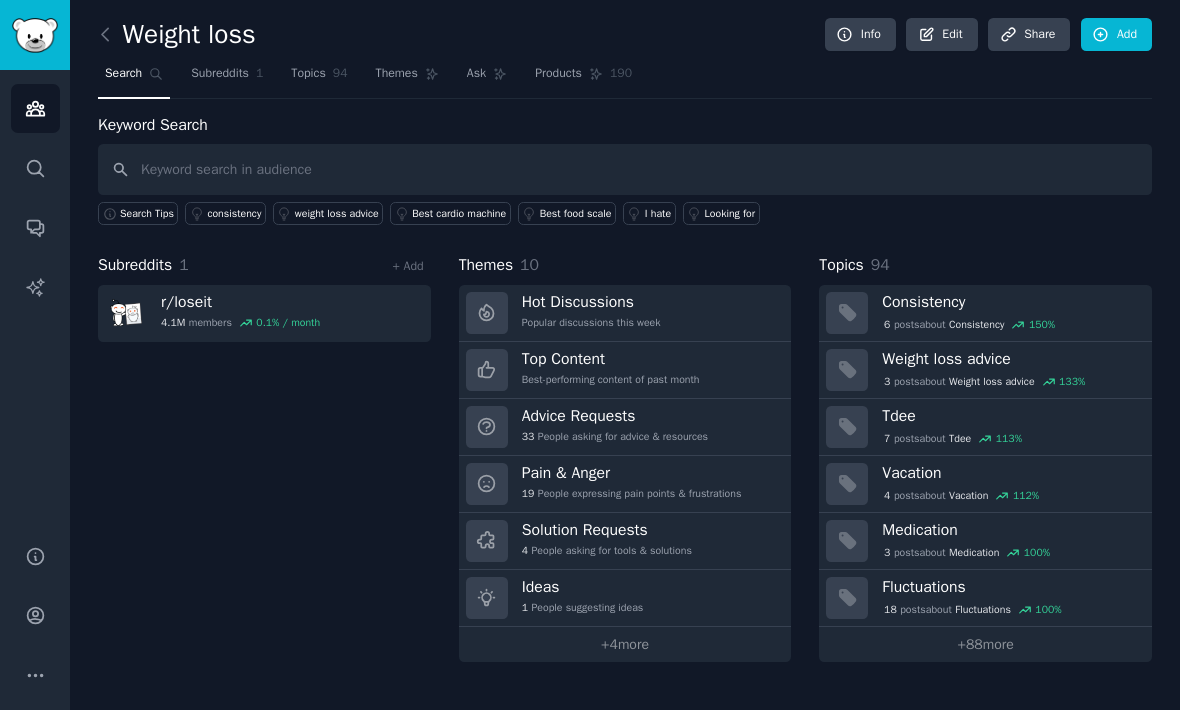 click on "Search" at bounding box center [123, 74] 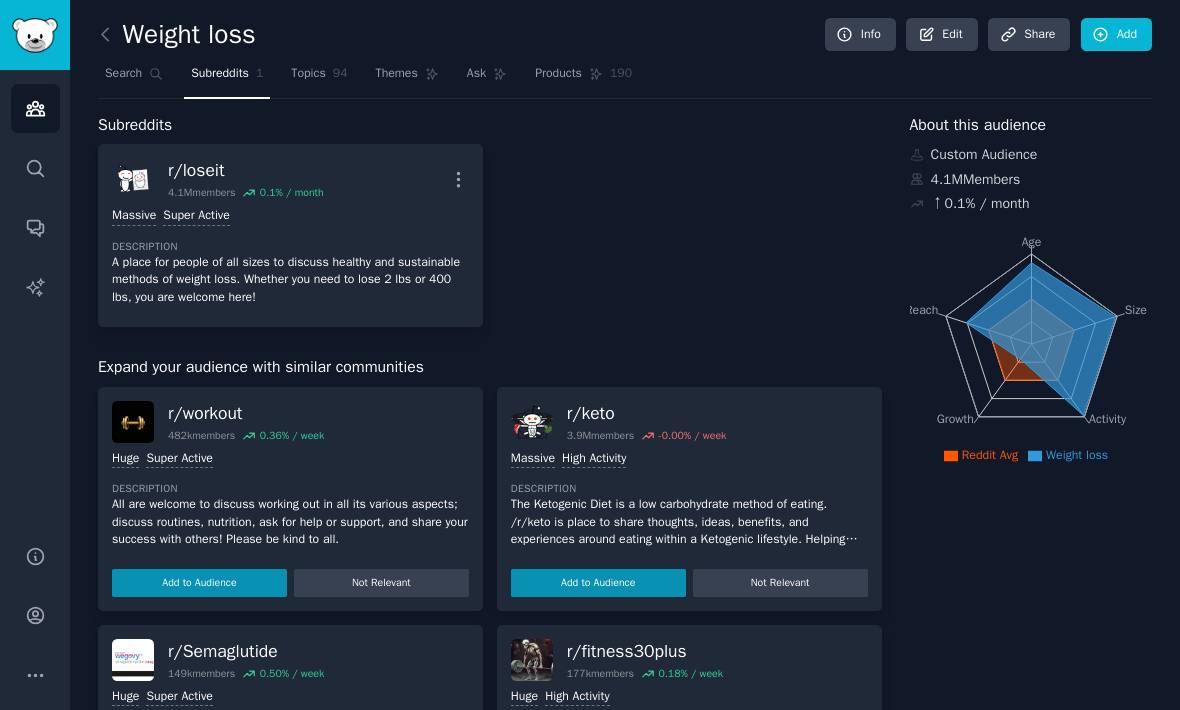 click on "Search" at bounding box center (134, 78) 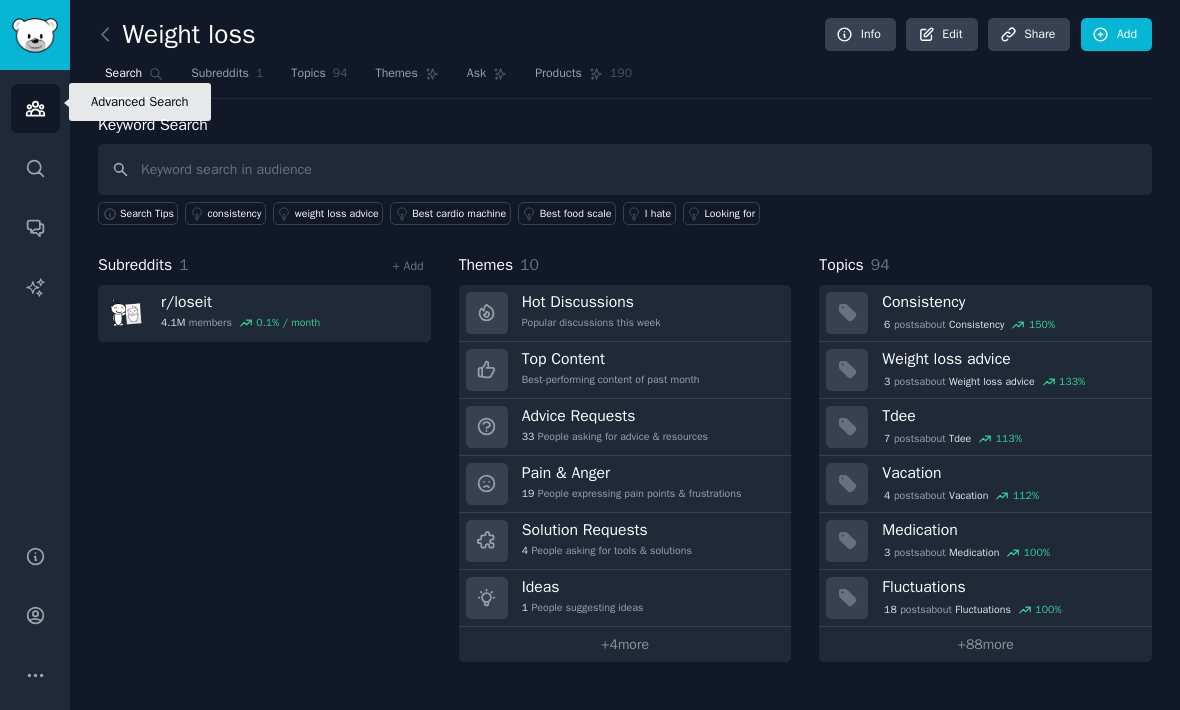 click on "Search" at bounding box center (35, 168) 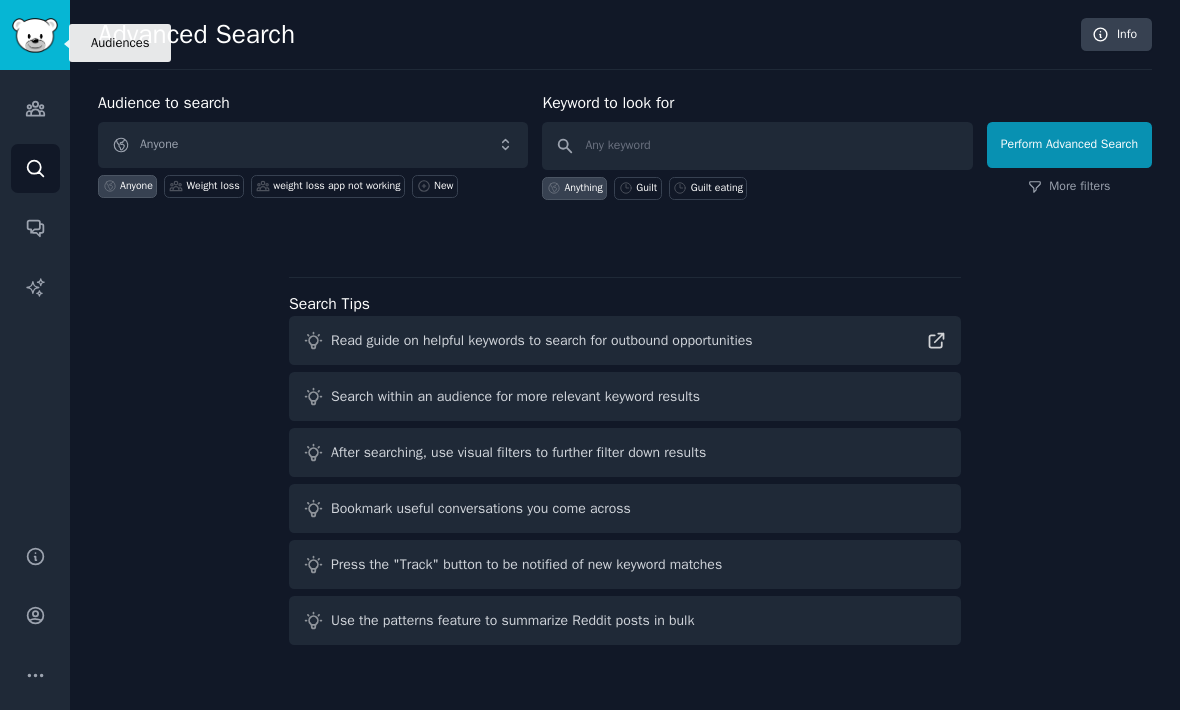 click 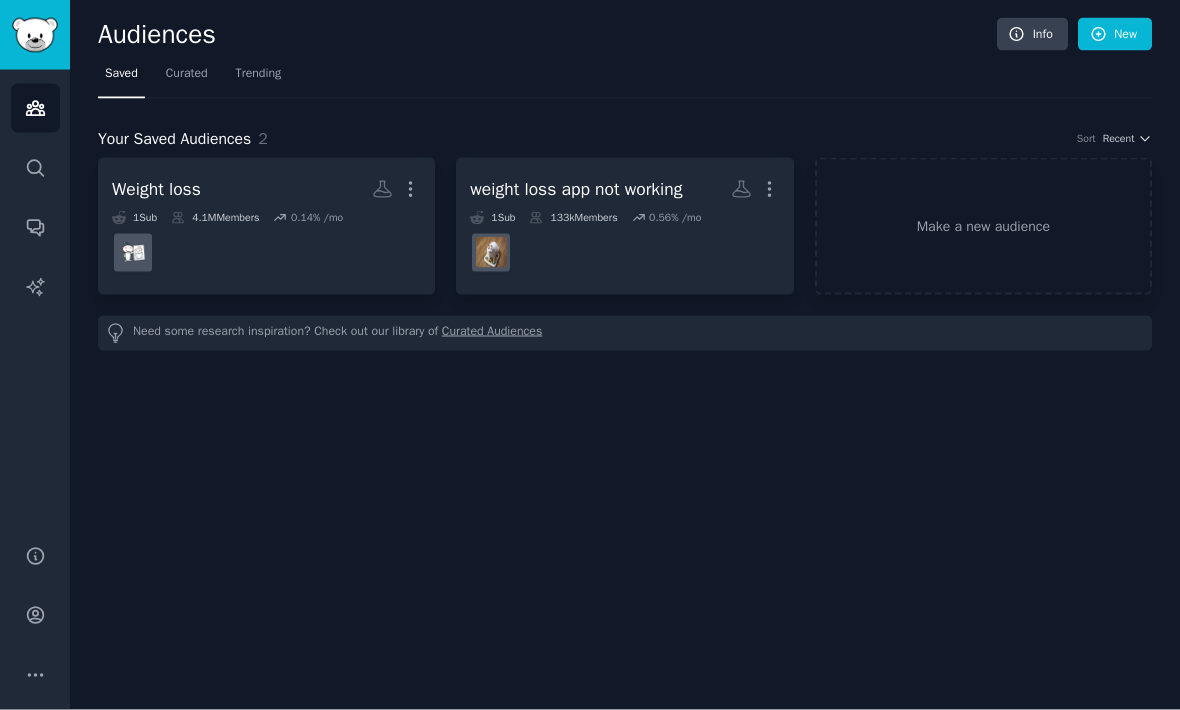 scroll, scrollTop: 0, scrollLeft: 0, axis: both 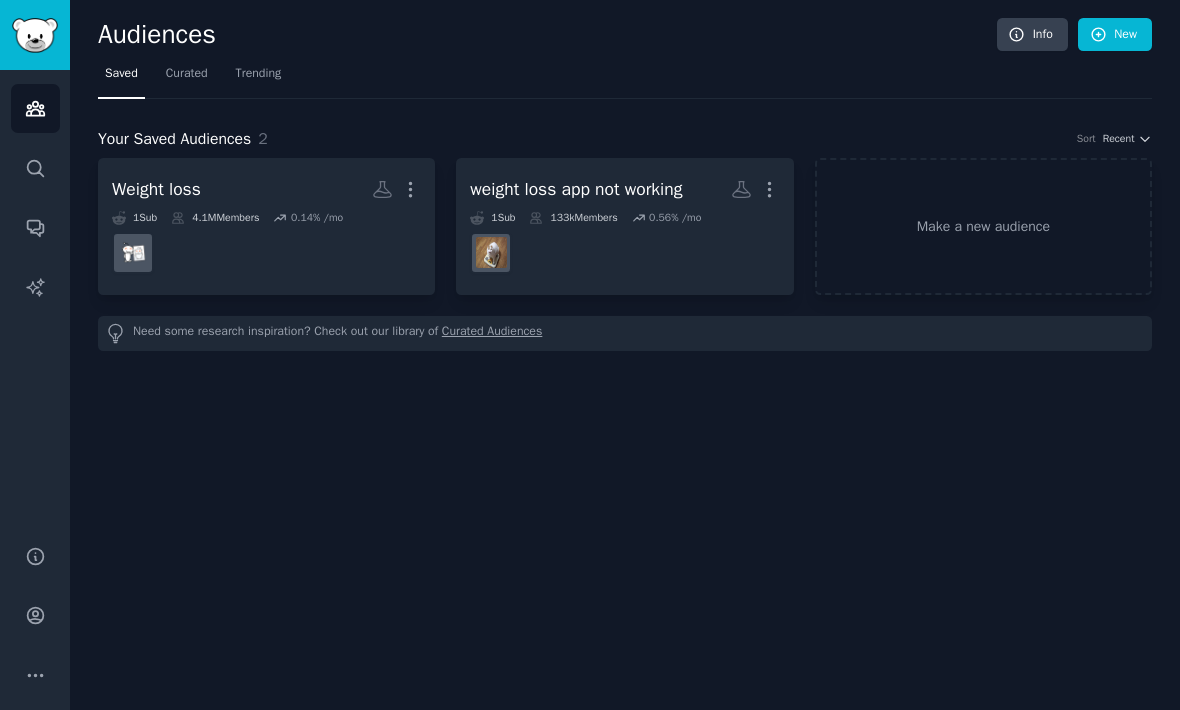 click at bounding box center (624, 253) 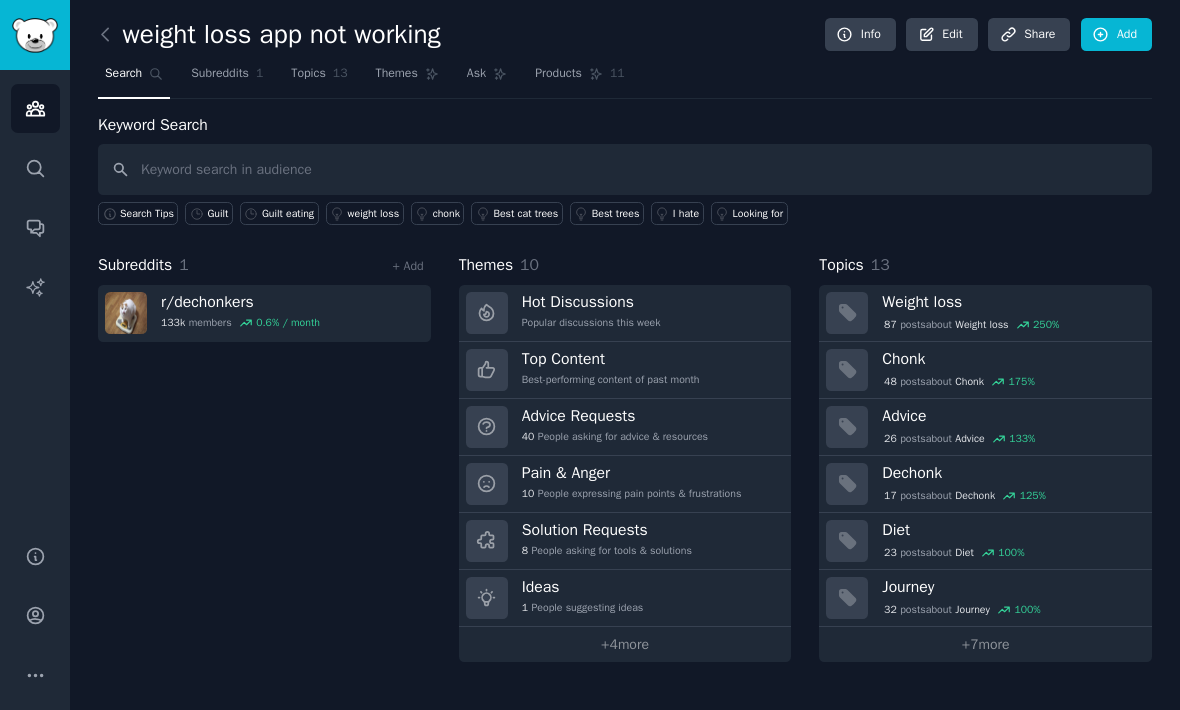 click on "Search" at bounding box center [123, 74] 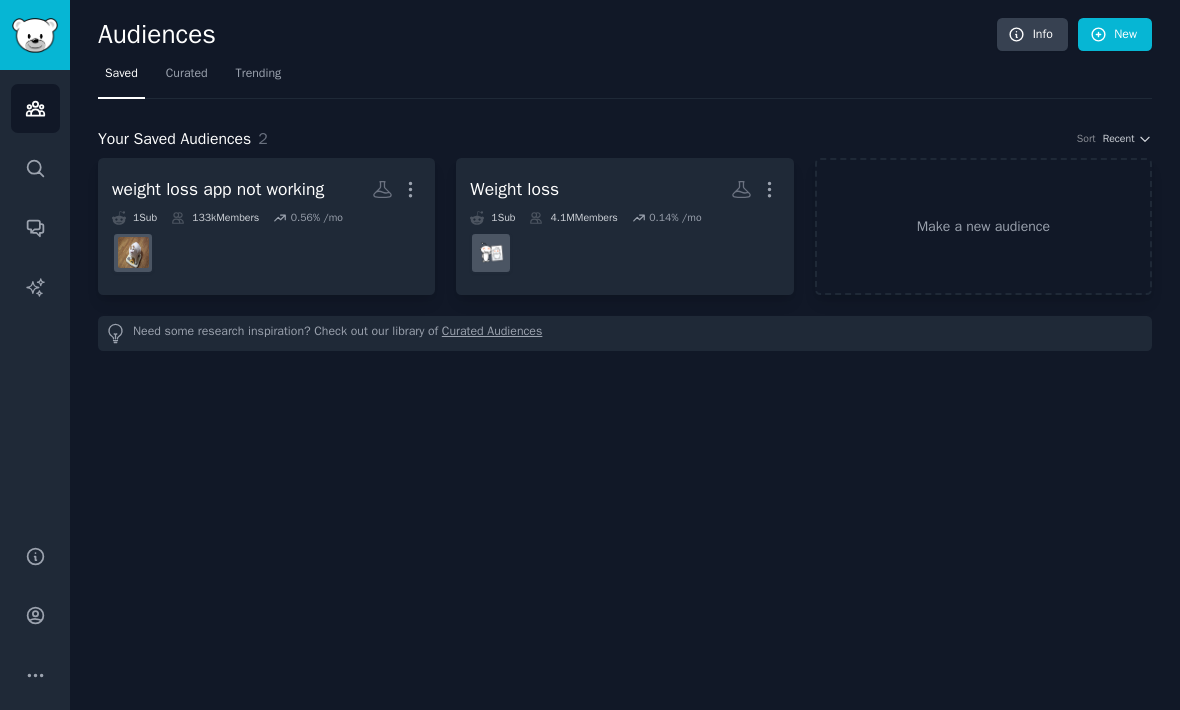 click on "Audiences" at bounding box center [547, 35] 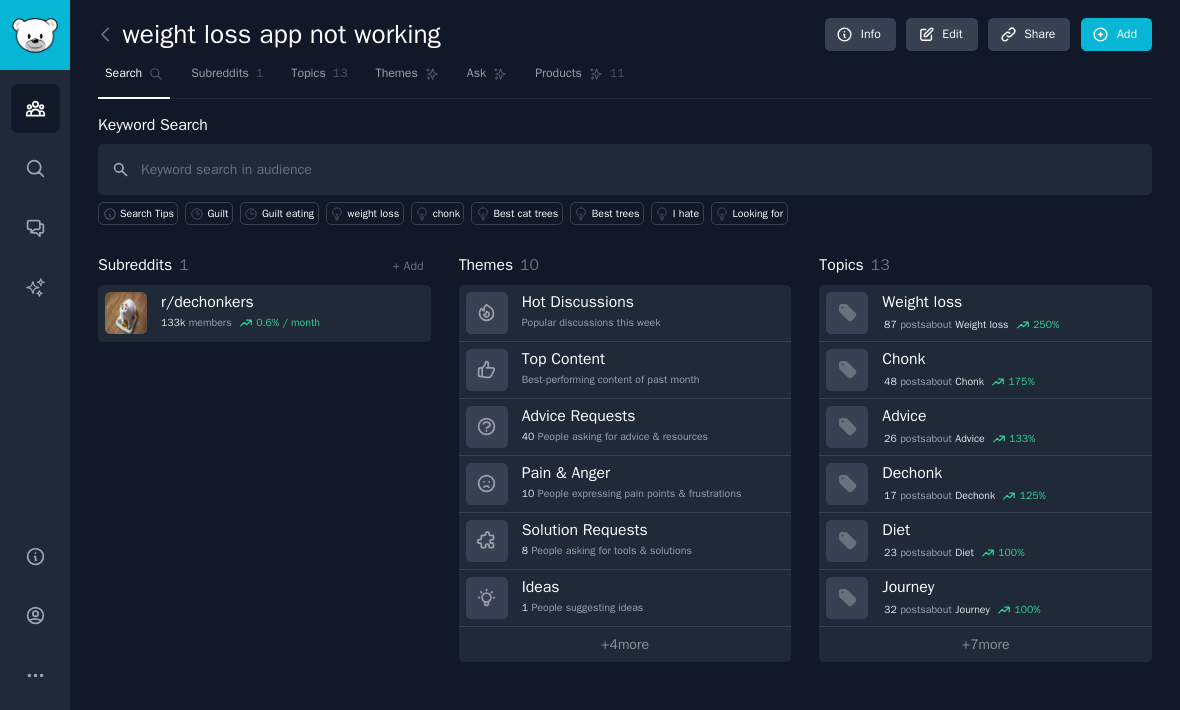 click on "87  post s  about  Weight loss 250 %" at bounding box center (1010, 325) 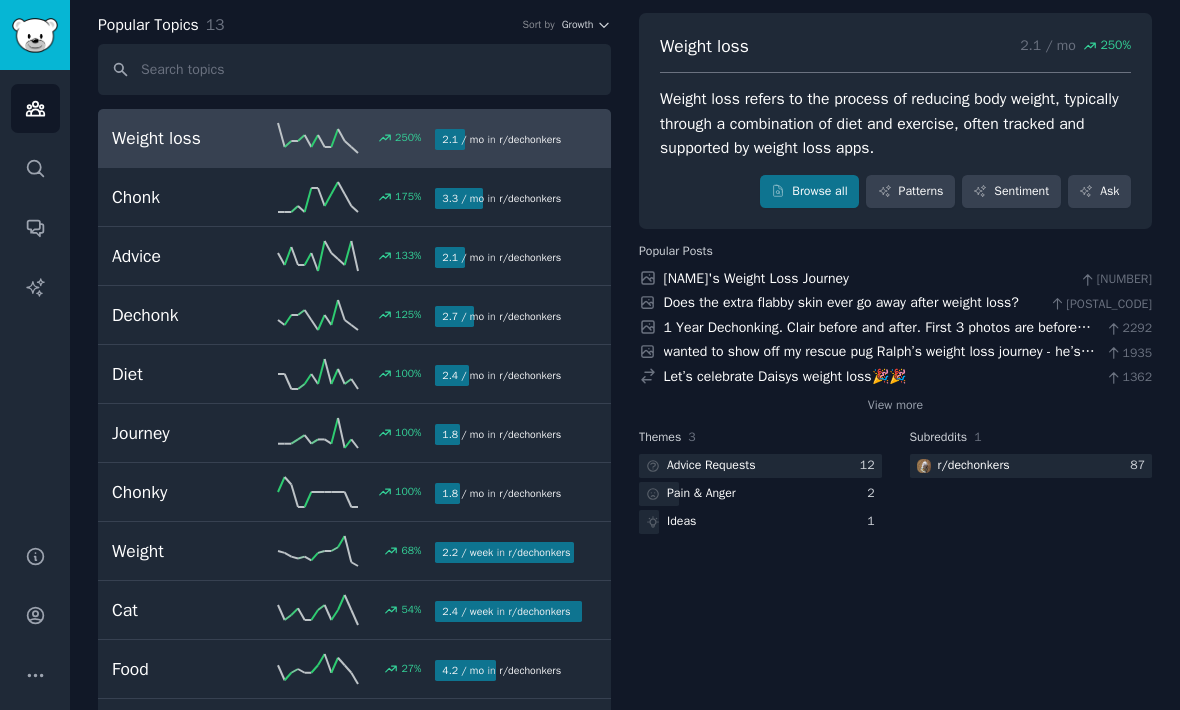 scroll, scrollTop: 96, scrollLeft: 0, axis: vertical 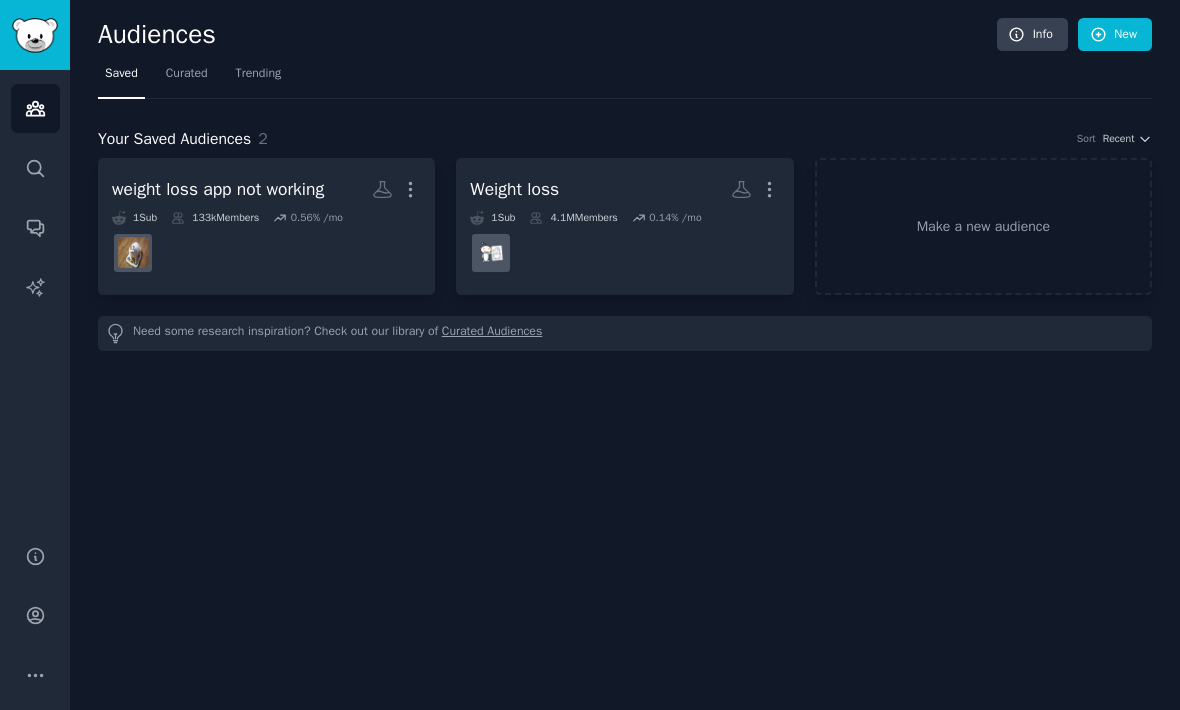 click on "Make a new audience" at bounding box center [983, 226] 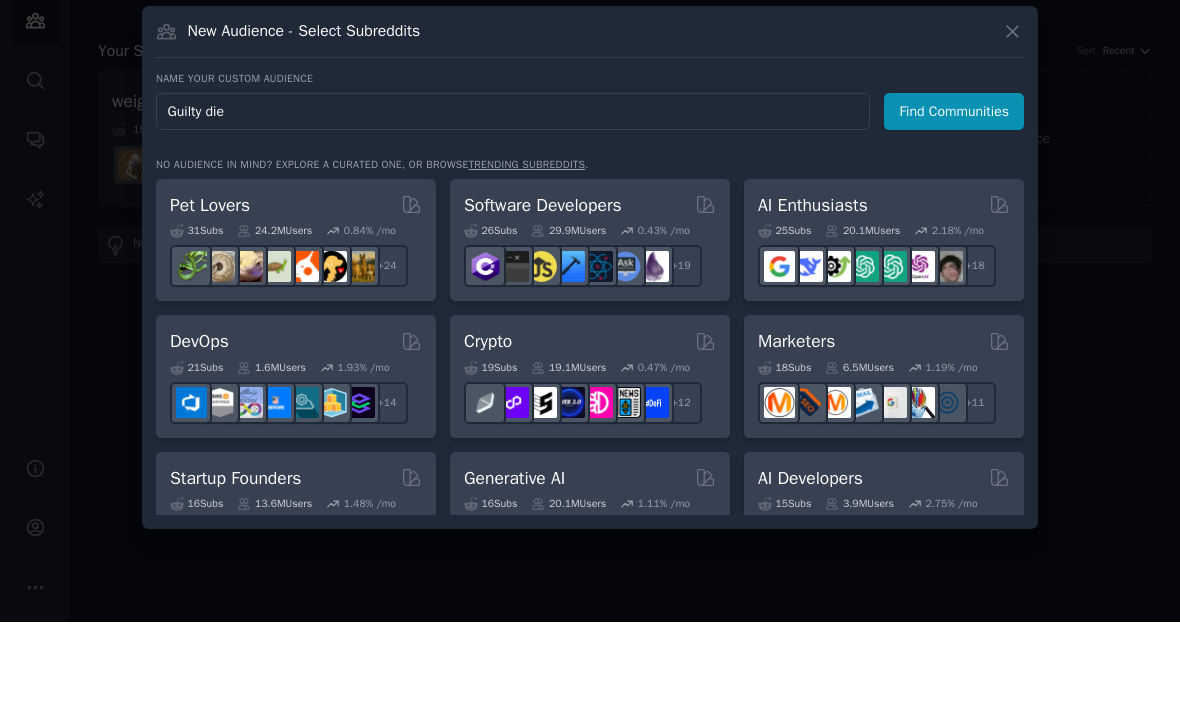 type on "Guilty diet" 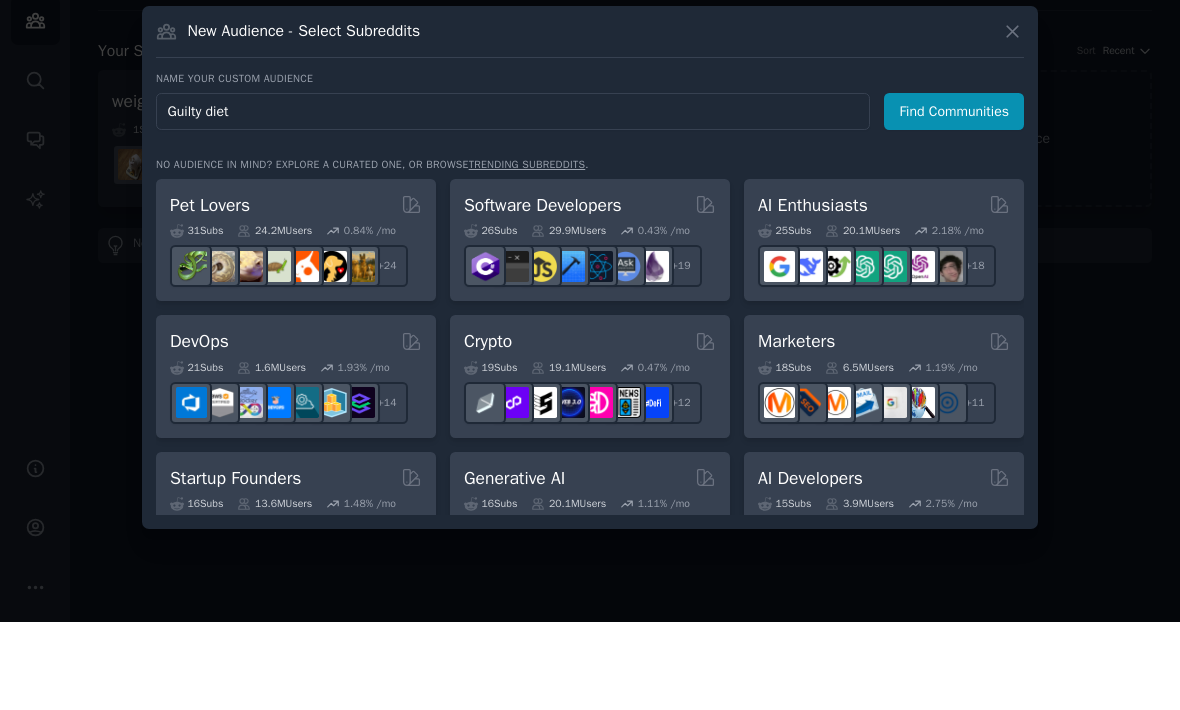 click on "Find Communities" at bounding box center (954, 199) 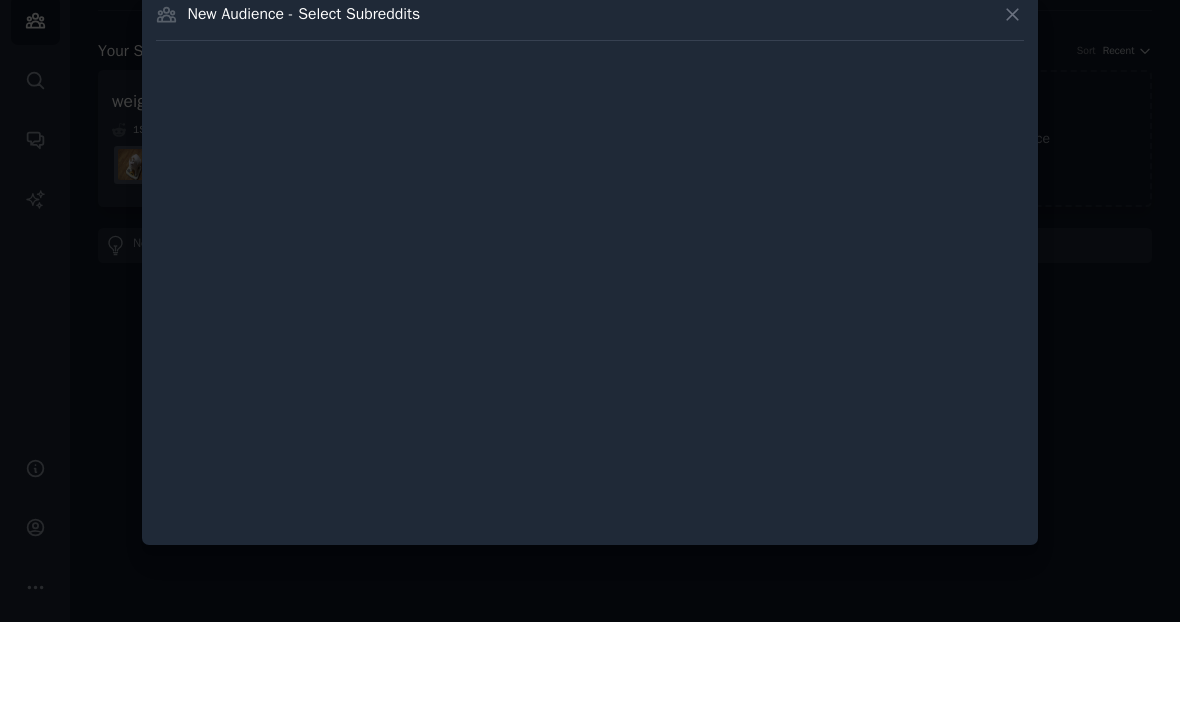 scroll, scrollTop: 66, scrollLeft: 0, axis: vertical 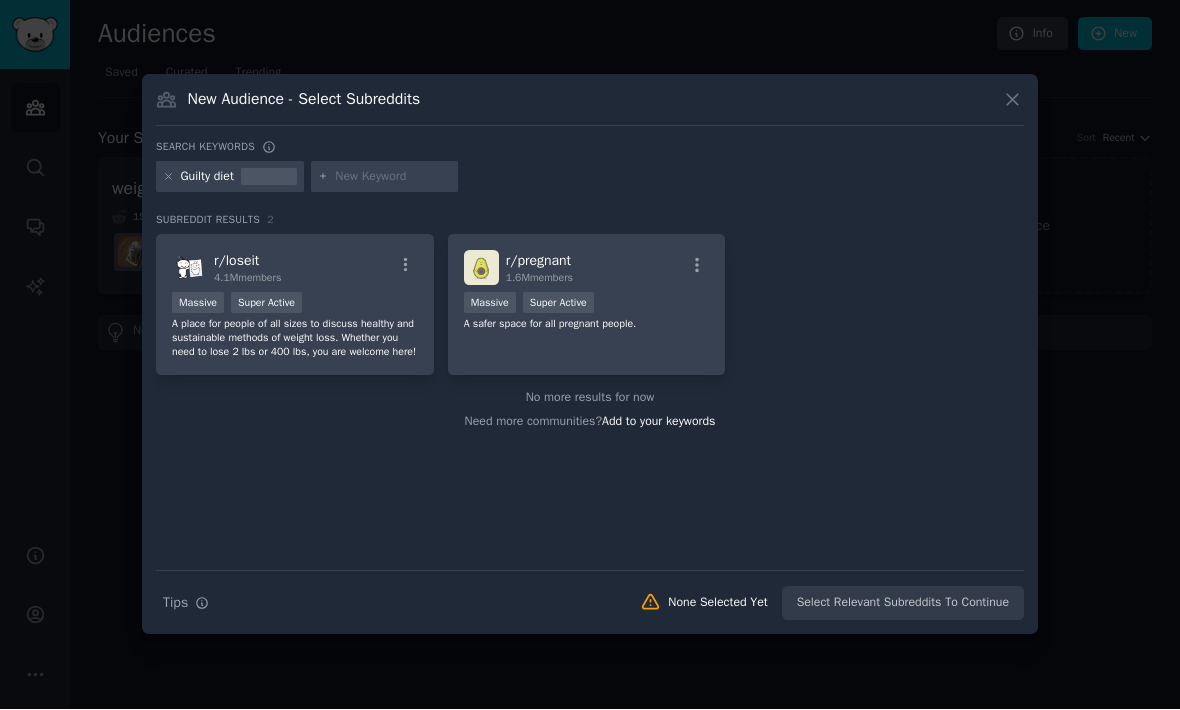 click at bounding box center (590, 355) 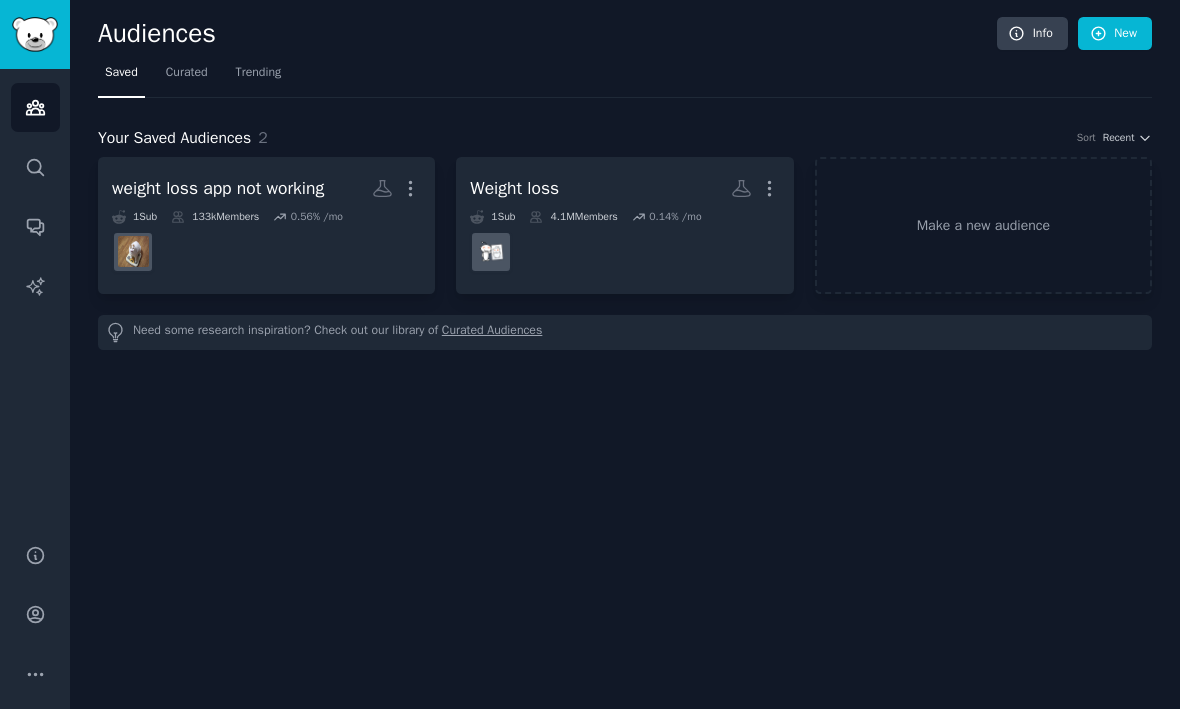 scroll, scrollTop: 0, scrollLeft: 0, axis: both 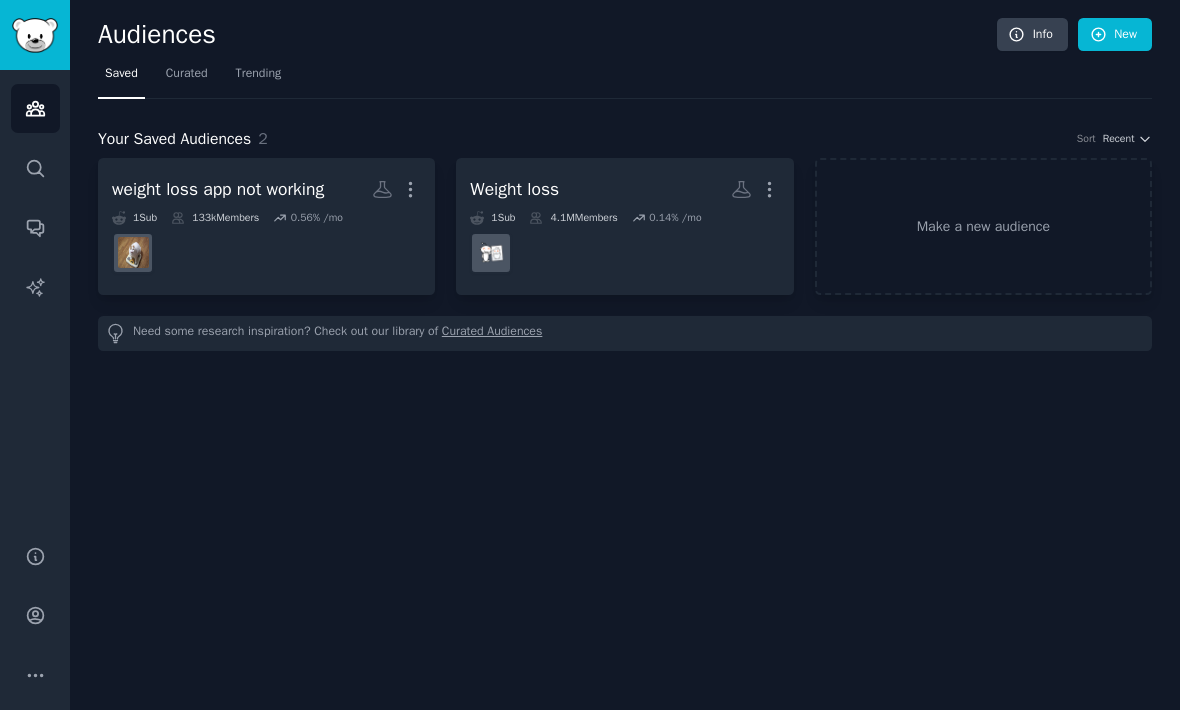 click on "Make a new audience" at bounding box center [983, 226] 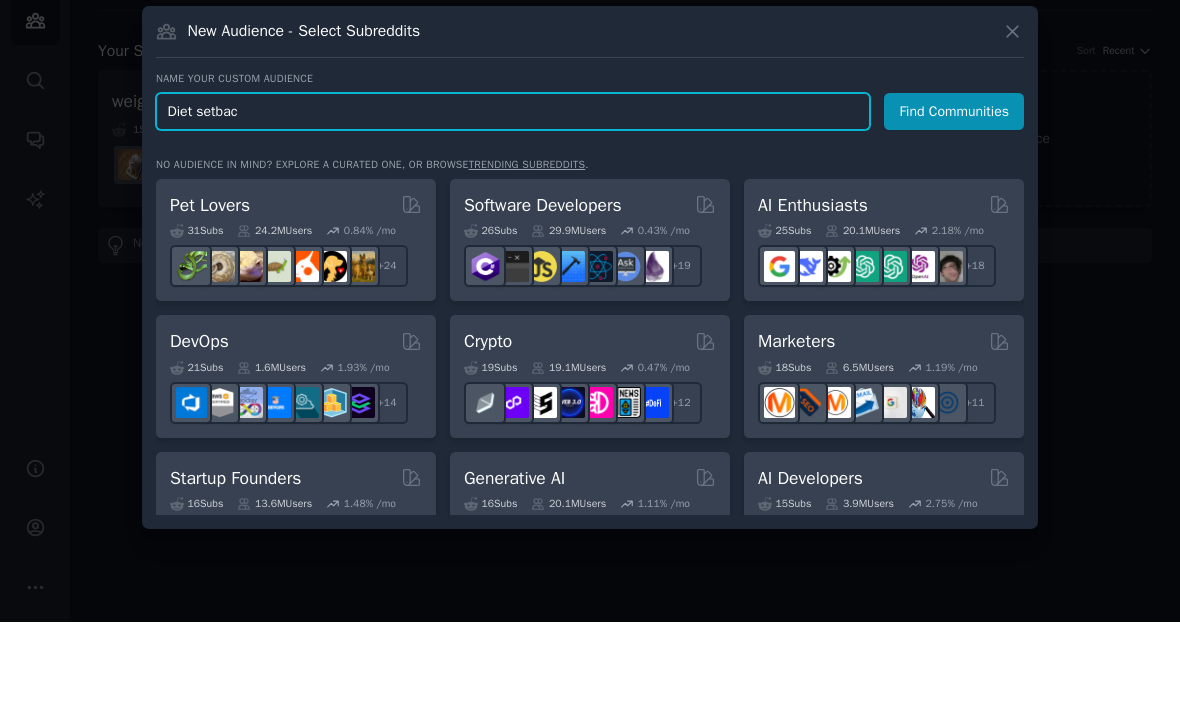 type on "Diet setback" 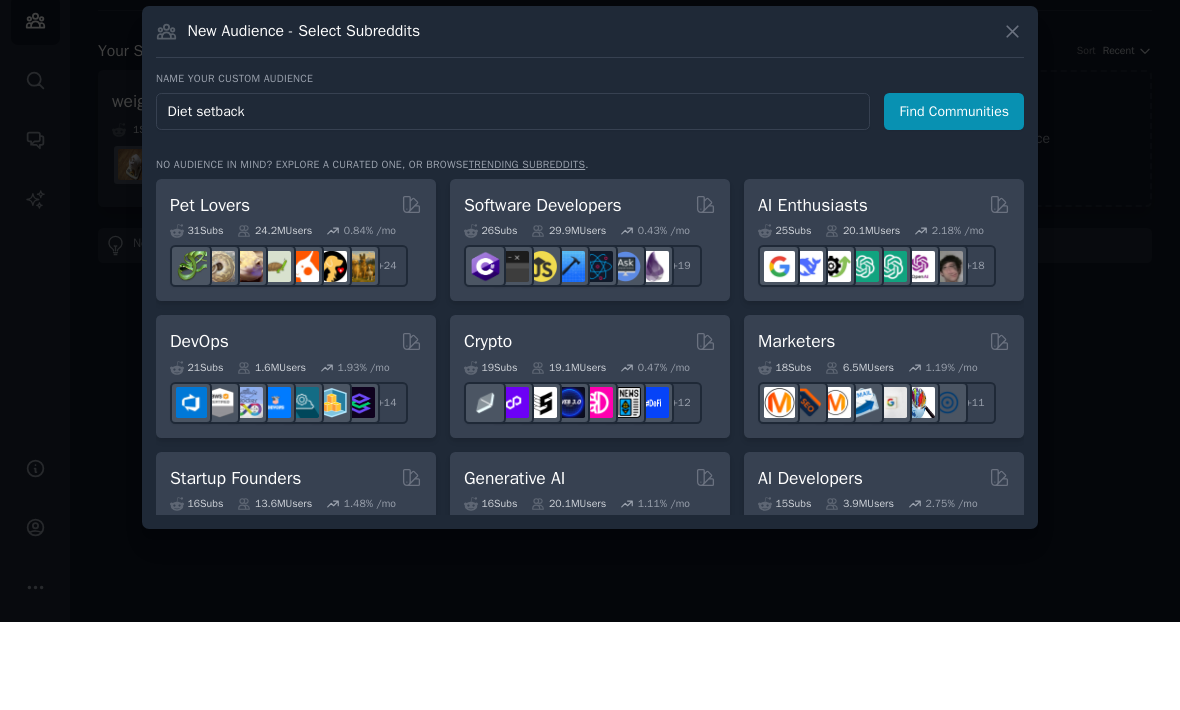click on "Find Communities" at bounding box center [954, 199] 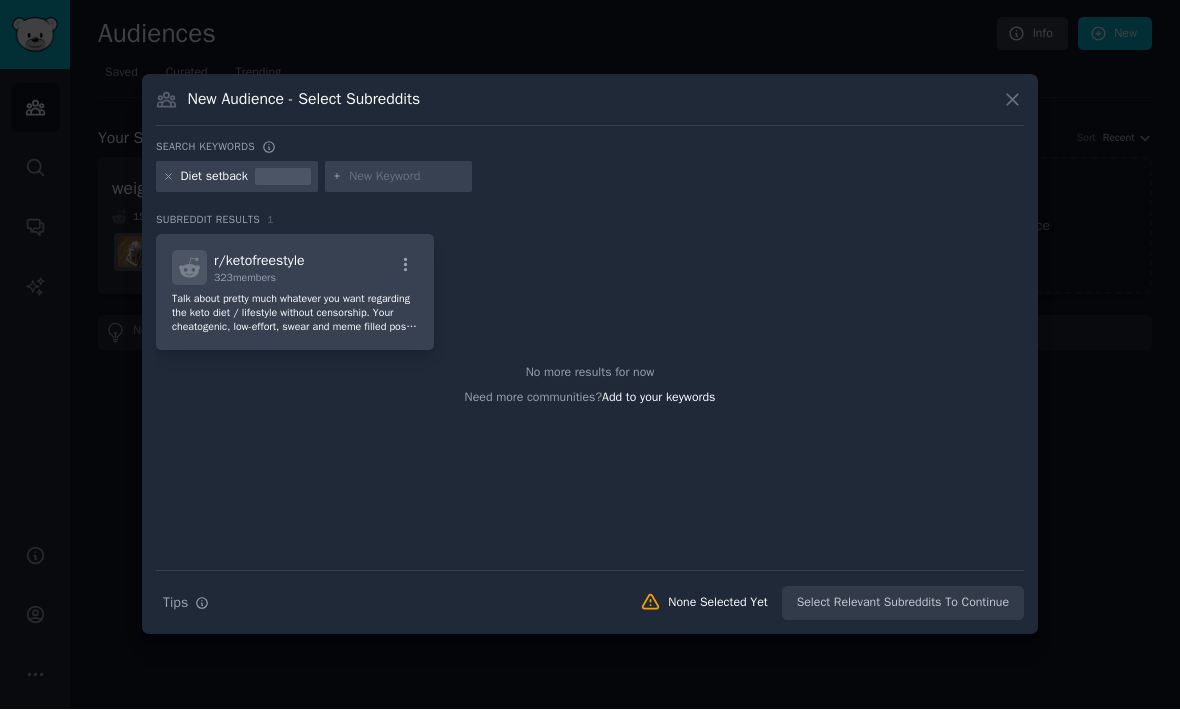 click at bounding box center (590, 355) 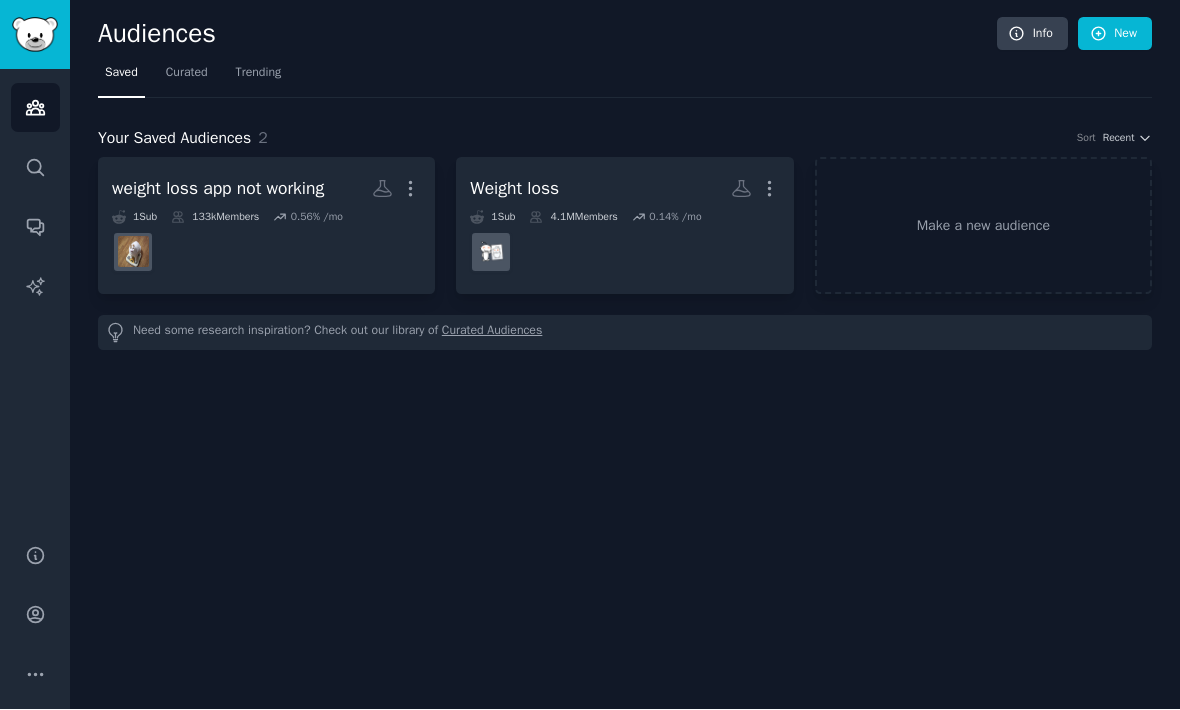 scroll, scrollTop: 0, scrollLeft: 0, axis: both 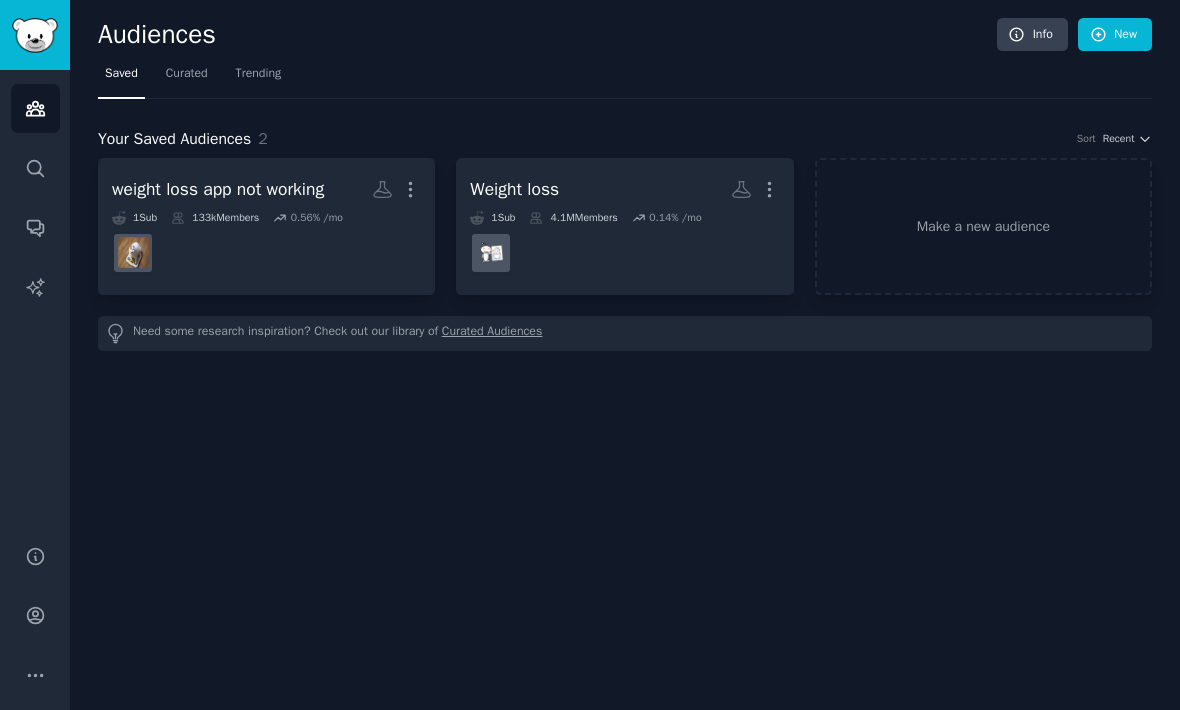 click on "Make a new audience" at bounding box center [983, 226] 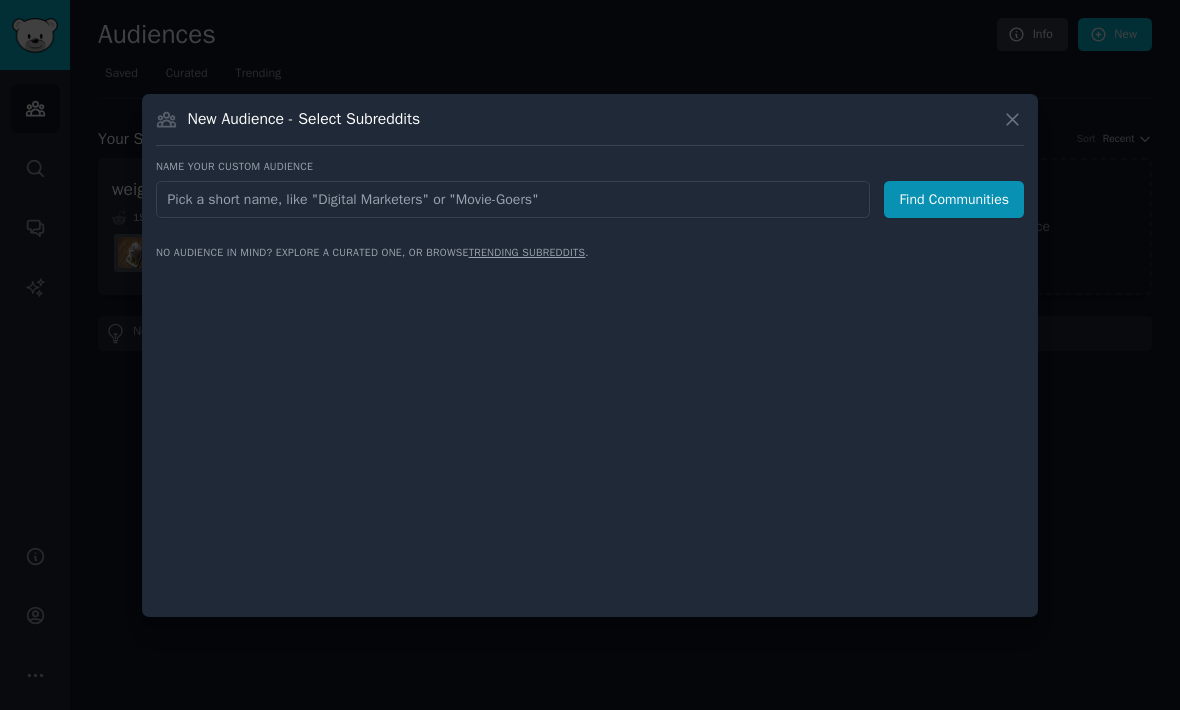 scroll, scrollTop: 66, scrollLeft: 0, axis: vertical 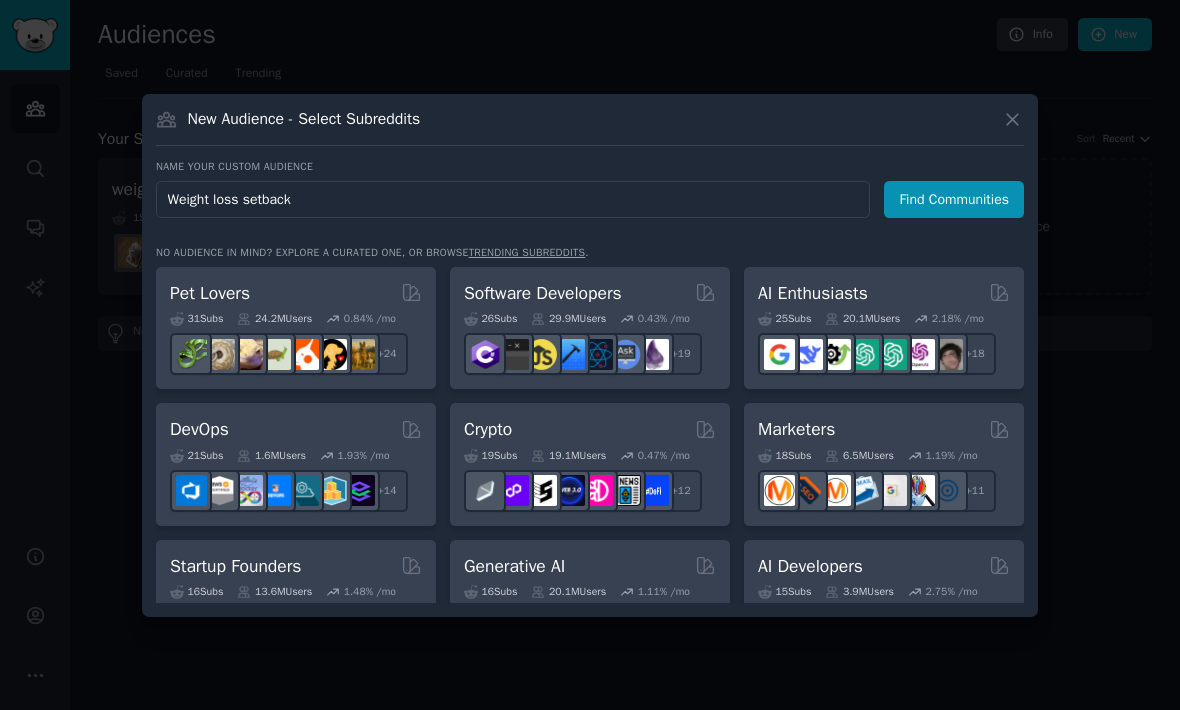 type on "Weight loss setback" 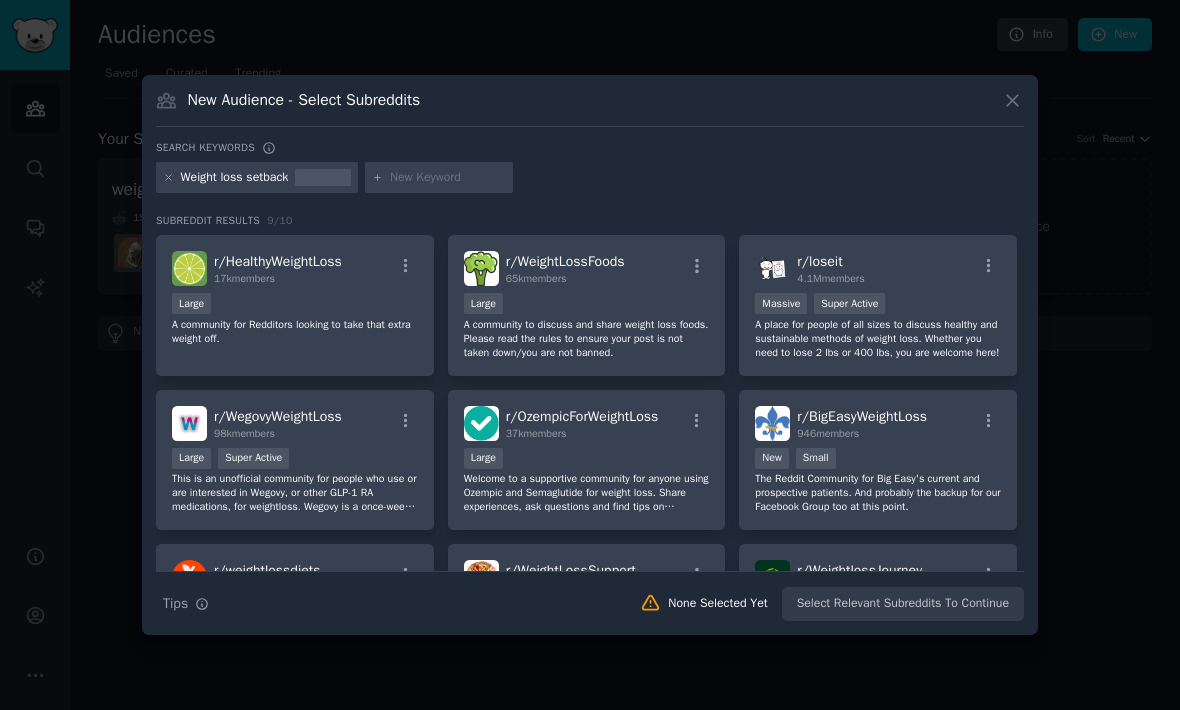 scroll, scrollTop: 0, scrollLeft: 0, axis: both 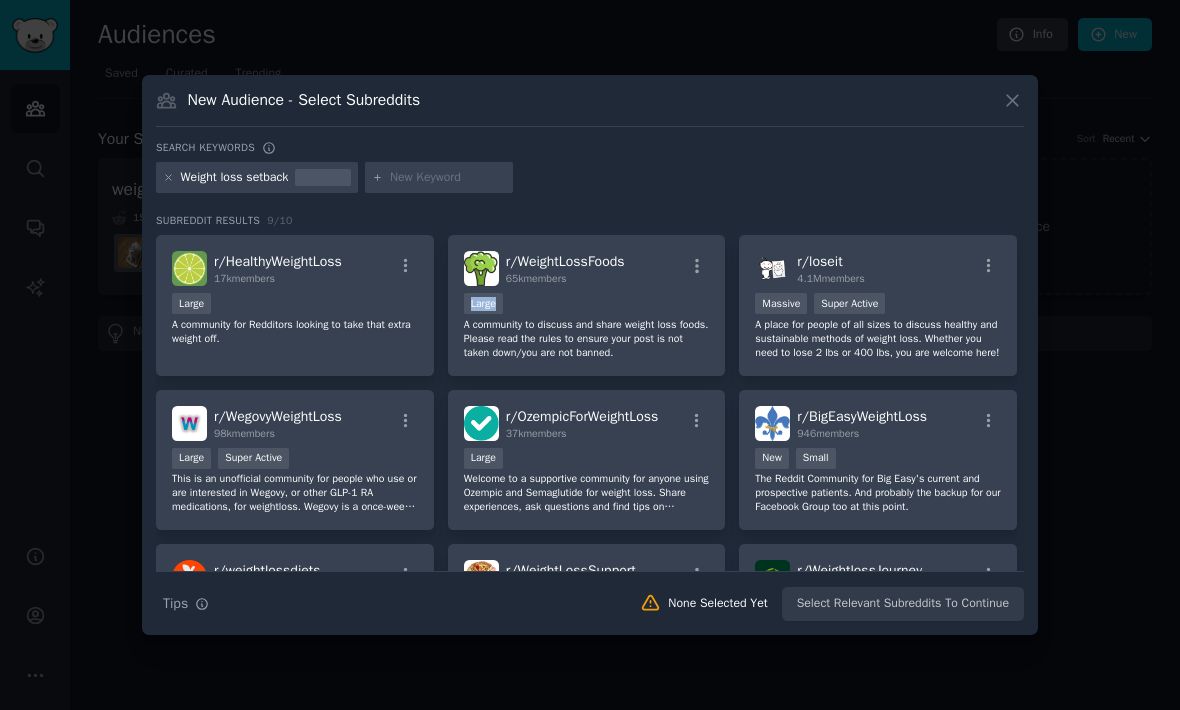 click on "A community to discuss and share weight loss foods. Please read the rules to ensure your post is not taken down/you are not banned." at bounding box center [587, 339] 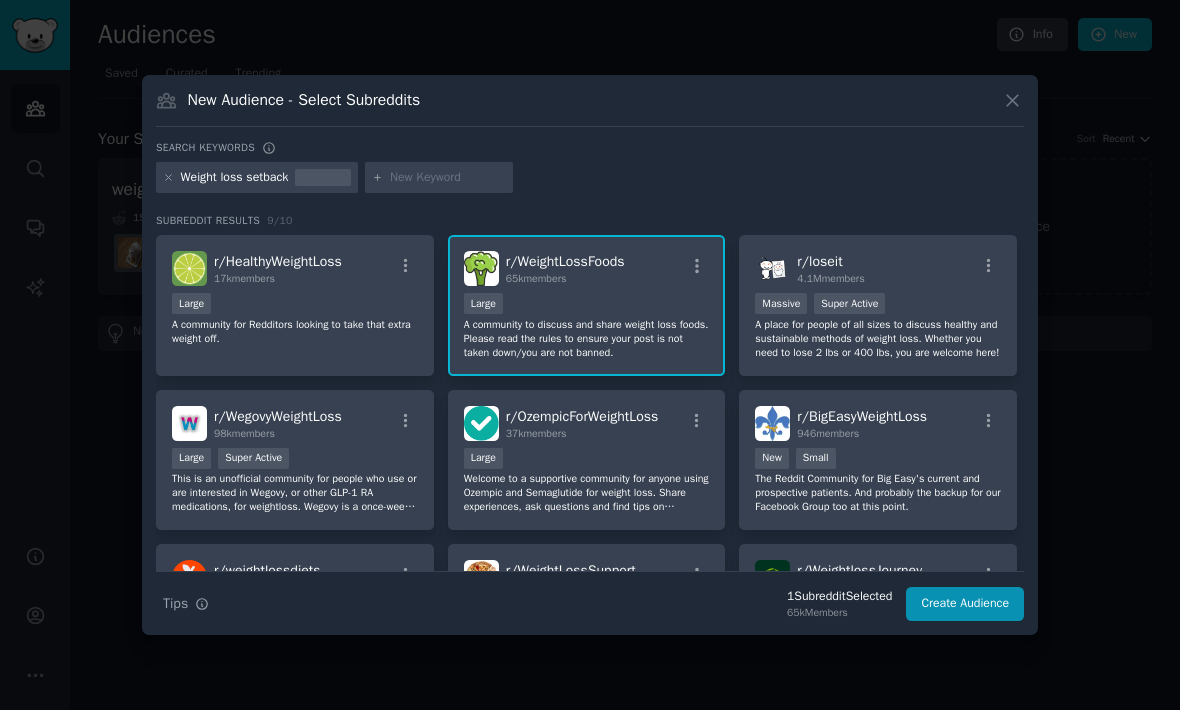 click on "A community to discuss and share weight loss foods. Please read the rules to ensure your post is not taken down/you are not banned." at bounding box center (587, 339) 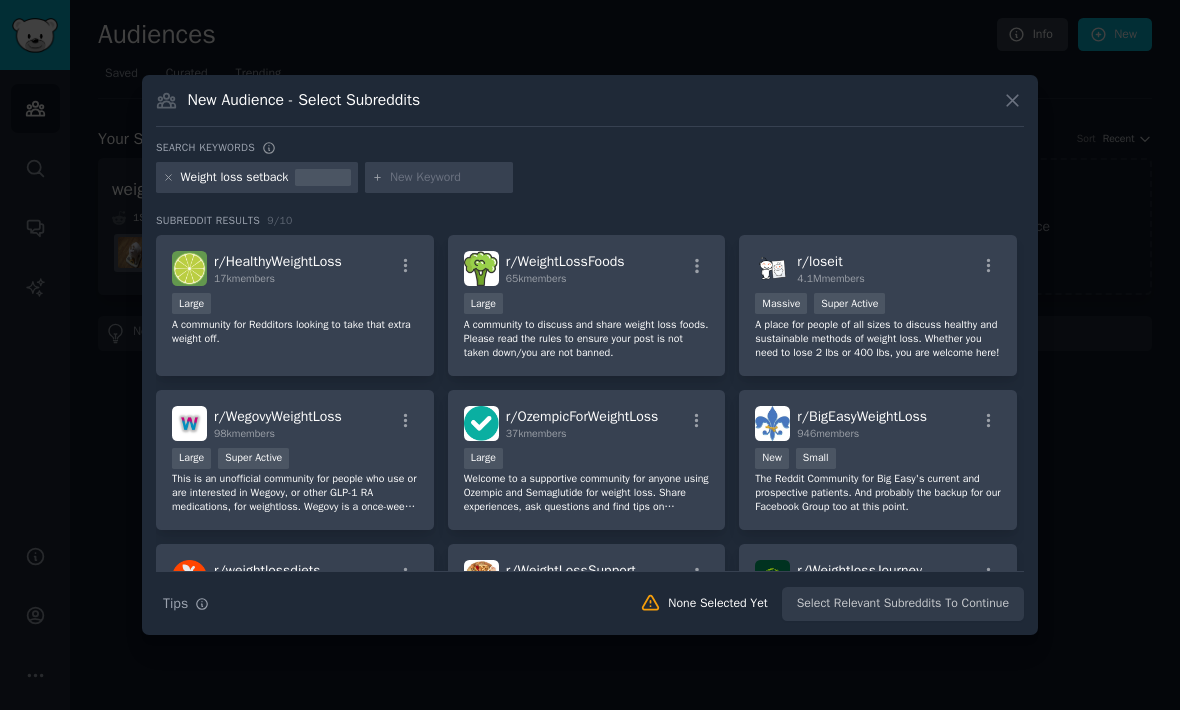 click on "A community to discuss and share weight loss foods. Please read the rules to ensure your post is not taken down/you are not banned." at bounding box center (587, 339) 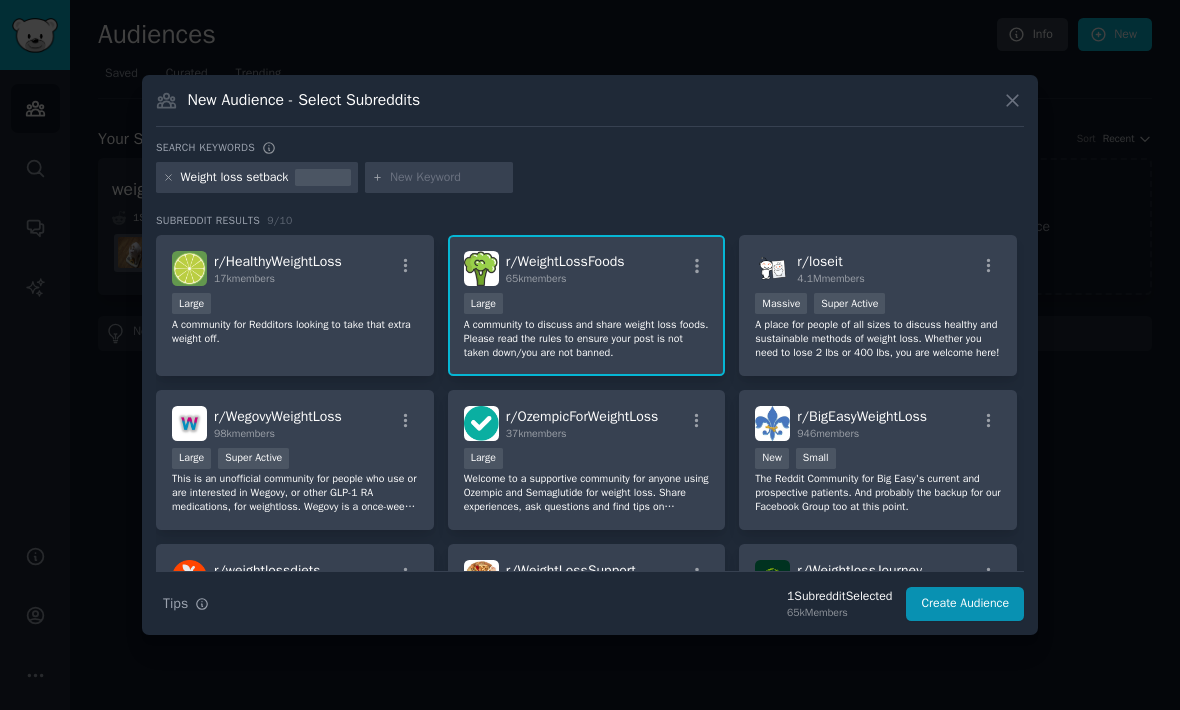click on "A community to discuss and share weight loss foods. Please read the rules to ensure your post is not taken down/you are not banned." at bounding box center (587, 339) 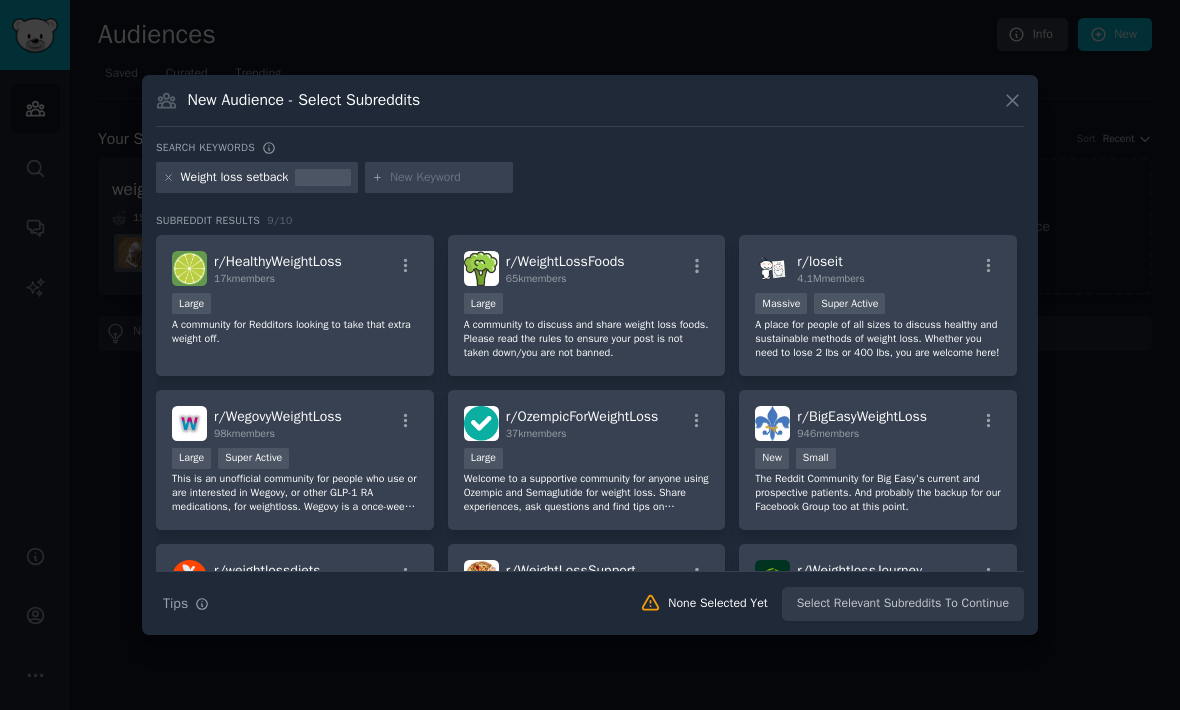 click on "A community to discuss and share weight loss foods. Please read the rules to ensure your post is not taken down/you are not banned." at bounding box center [587, 339] 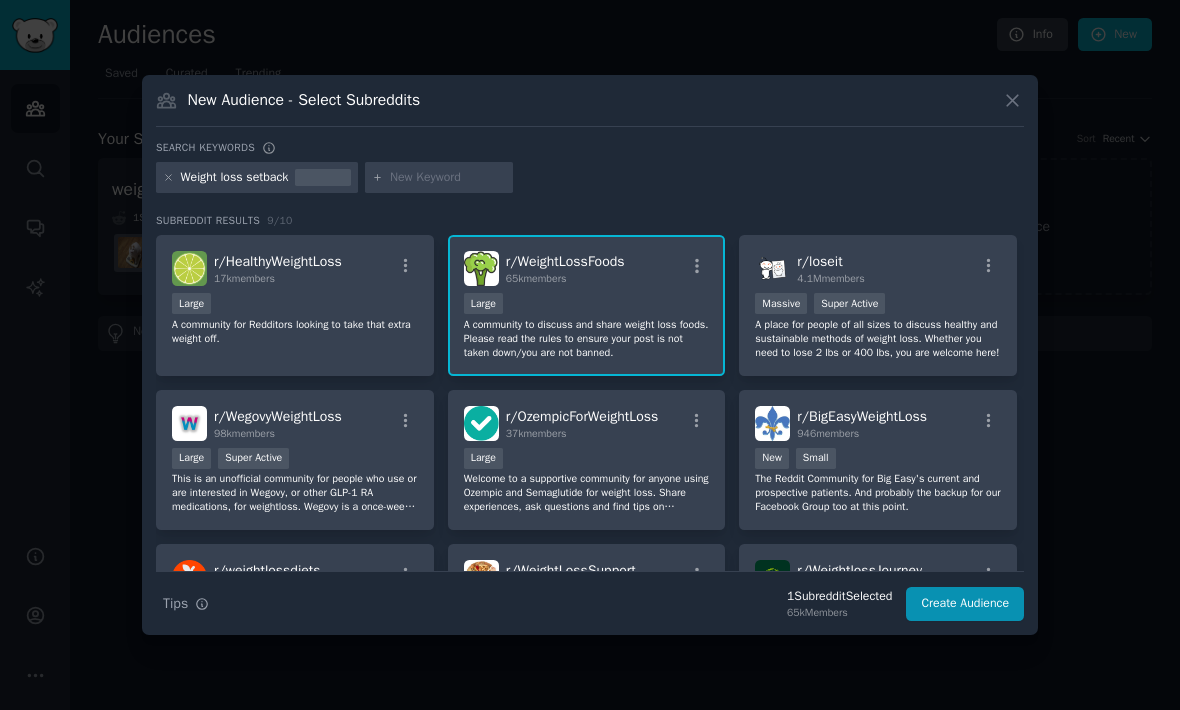 click on "Create Audience" at bounding box center [965, 604] 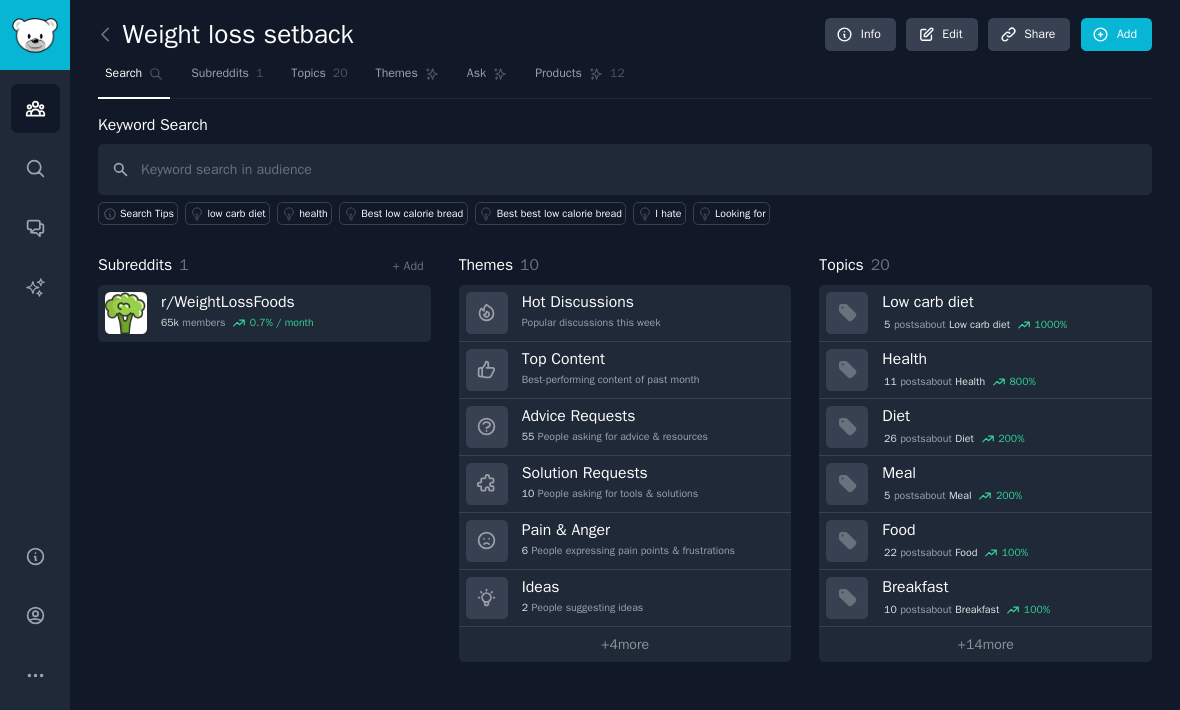 click on "Low carb diet" at bounding box center [1010, 302] 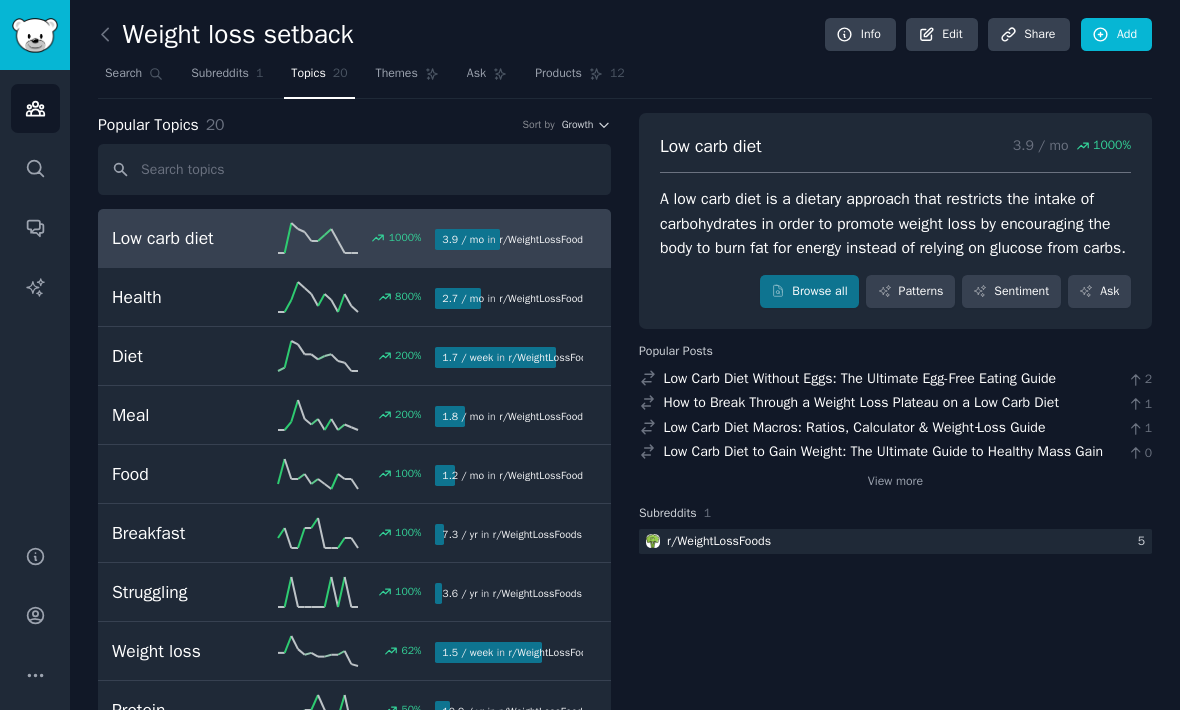 scroll, scrollTop: 0, scrollLeft: 0, axis: both 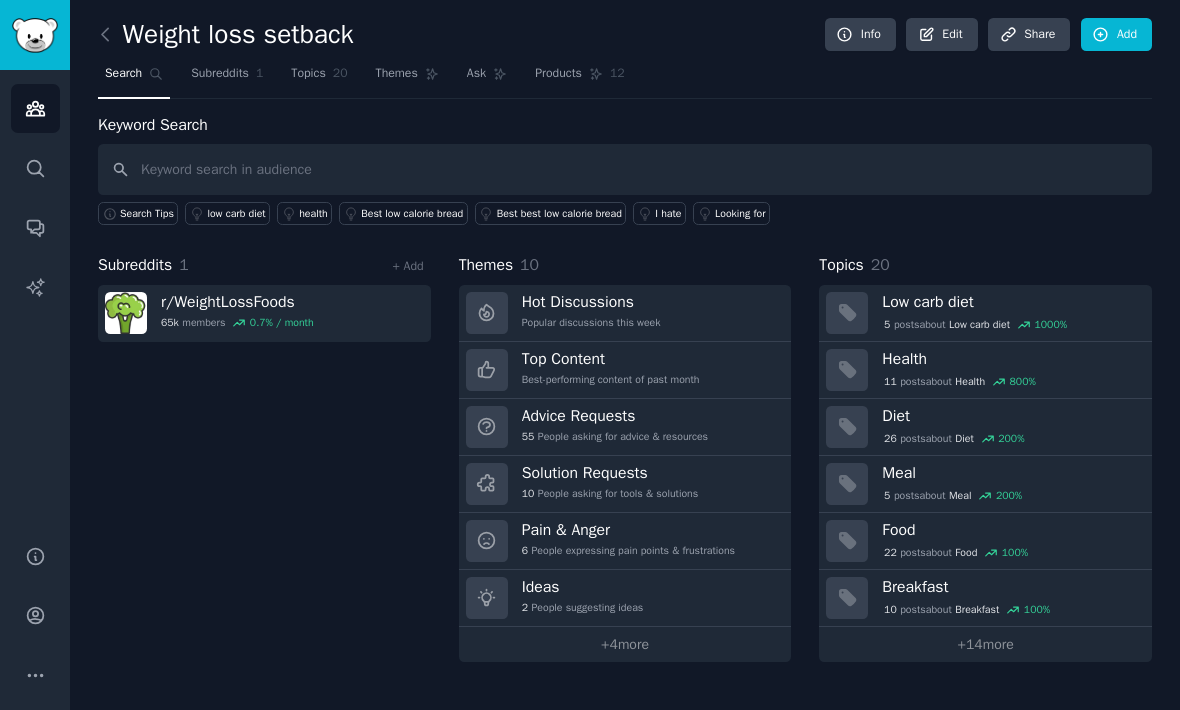 click on "r/ WeightLossFoods" at bounding box center (237, 302) 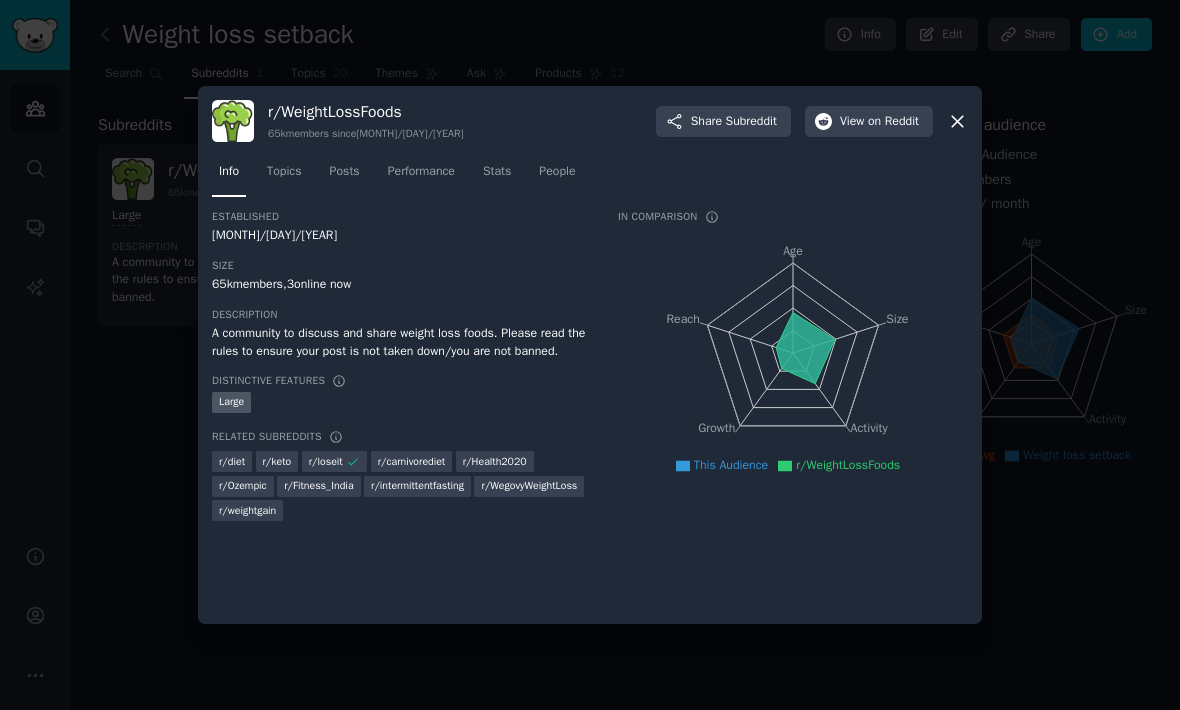 click at bounding box center (590, 355) 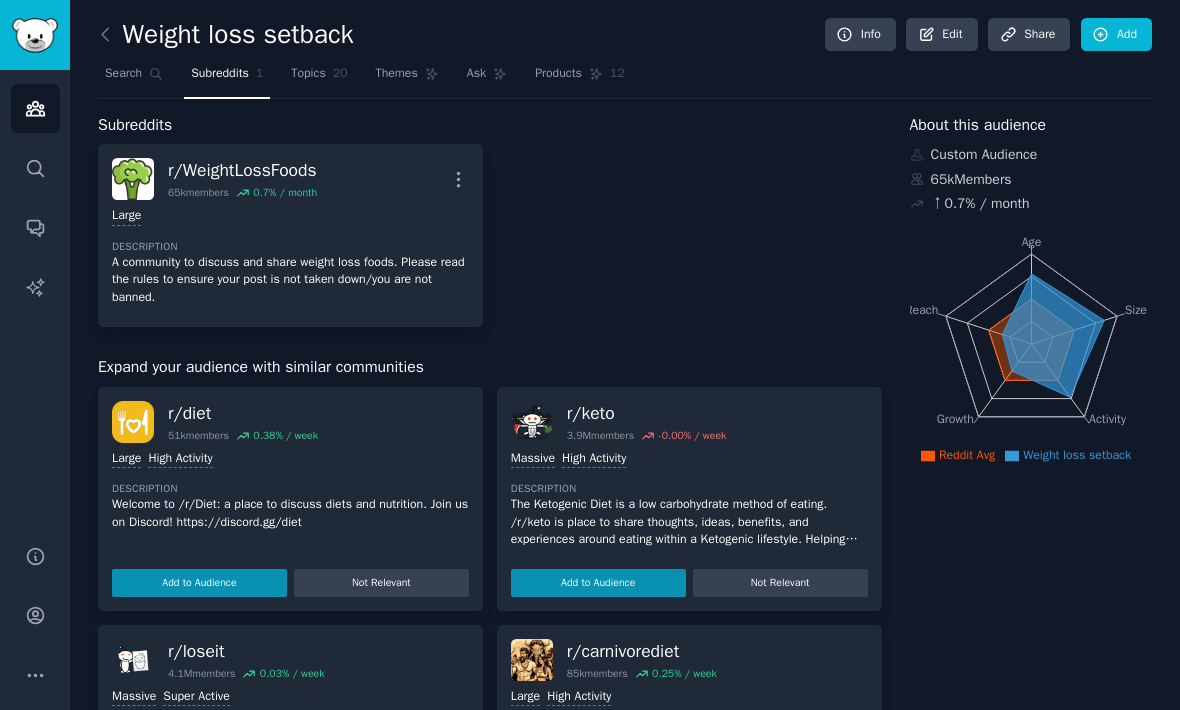 click on "Search" at bounding box center (123, 74) 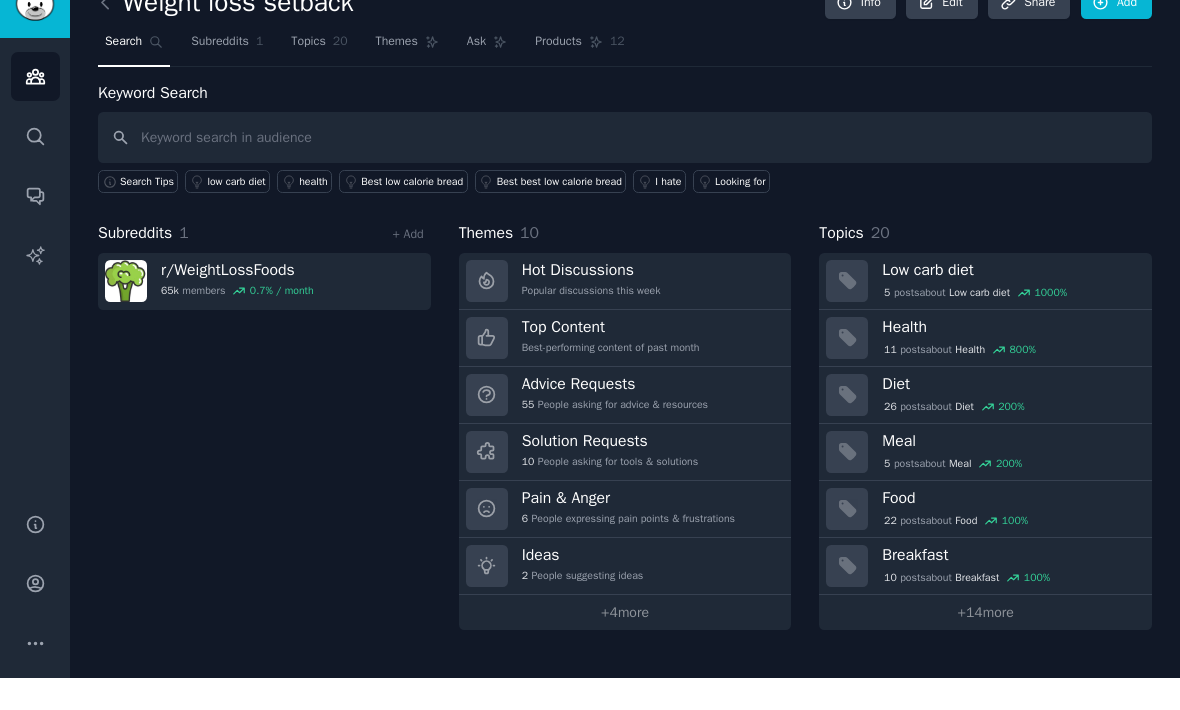 scroll, scrollTop: 51, scrollLeft: 0, axis: vertical 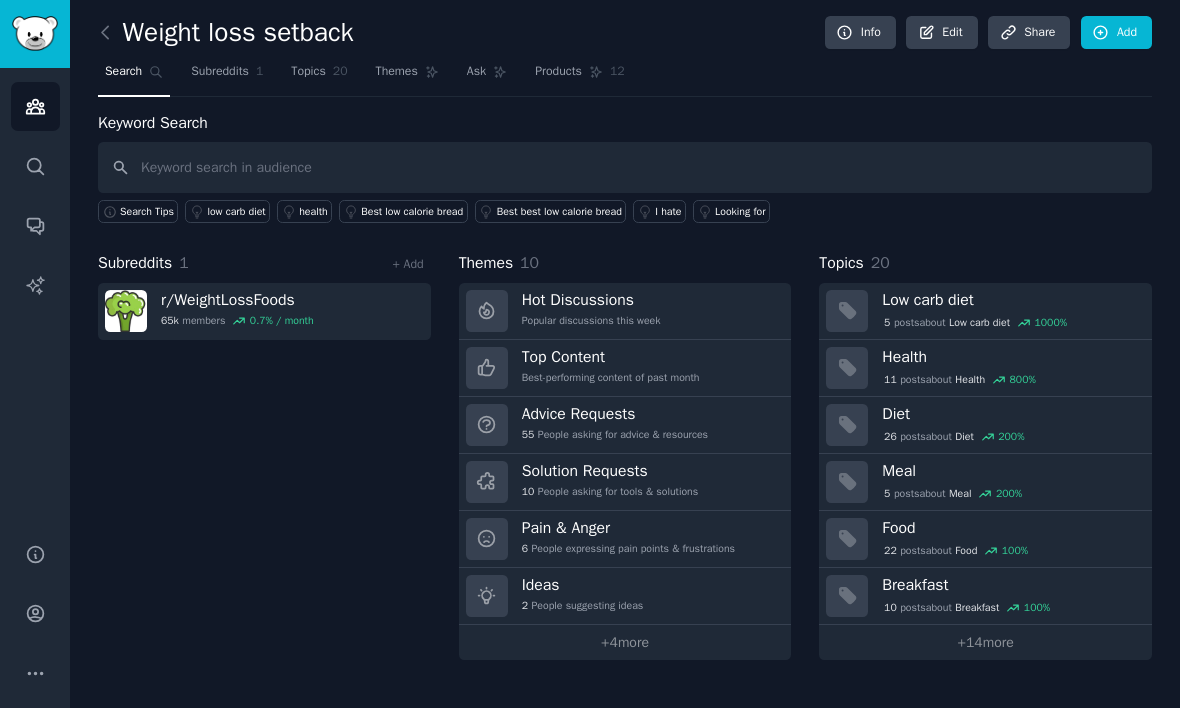 click on "Subreddits" at bounding box center (220, 74) 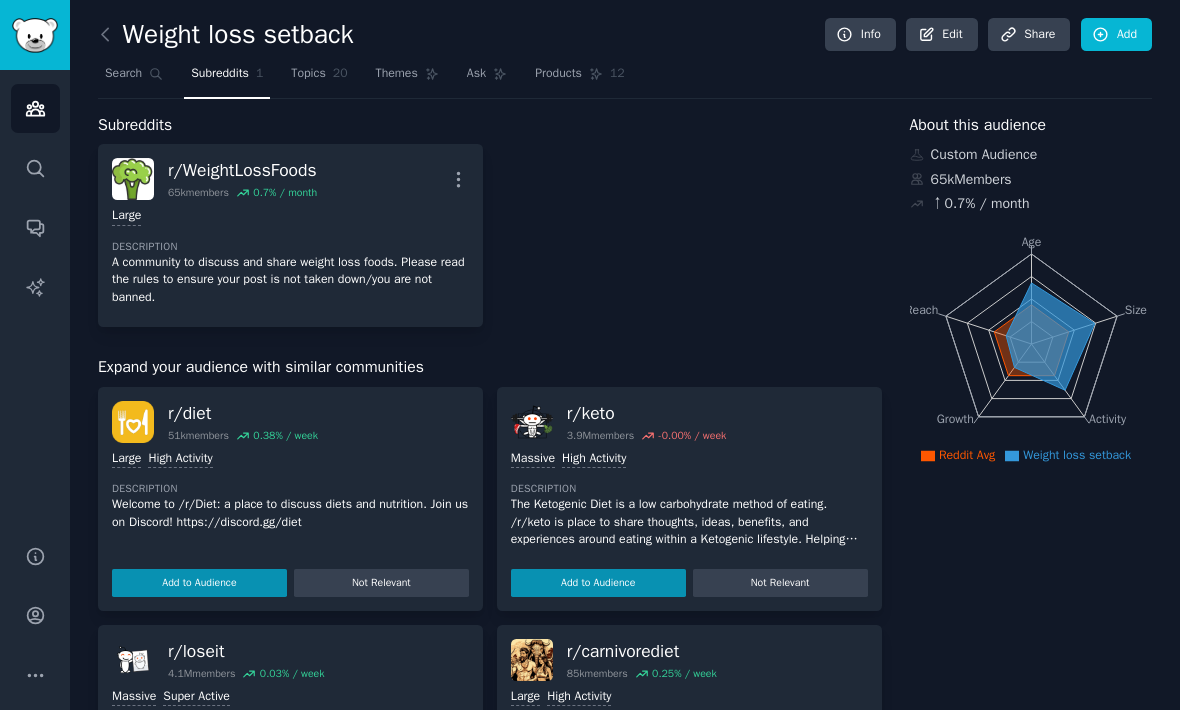 click on "Weight loss setback Info Edit Share Add Search Subreddits [NUMBER] Topics [NUMBER] Themes Ask Products [NUMBER] Subreddits r/ WeightLossFoods [NUMBER]  members [PERCENT] / month More Large Description A community to discuss and share weight loss foods. Please read the rules to ensure your post is not taken down/you are not banned. Expand your audience with similar communities r/ diet [NUMBER]  members [PERCENT] / week Large High Activity Description Welcome to /r/Diet: a place to discuss diets and nutrition.
Join us on Discord! https://discord.gg/diet Add to Audience Not Relevant r/ keto [NUMBER]M  members [PERCENT] / week Massive High Activity Description The Ketogenic Diet is a low carbohydrate method of eating. /r/keto is place to share thoughts, ideas, benefits, and experiences around eating within a Ketogenic lifestyle.
Helping people with diabetes, epilepsy, autoimmune disorders, acid reflux, inflammation, hormonal imbalances, and a number of other issues, every day. Add to Audience Not Relevant r/ loseit [NUMBER]M  members [PERCENT] / week Massive r/" 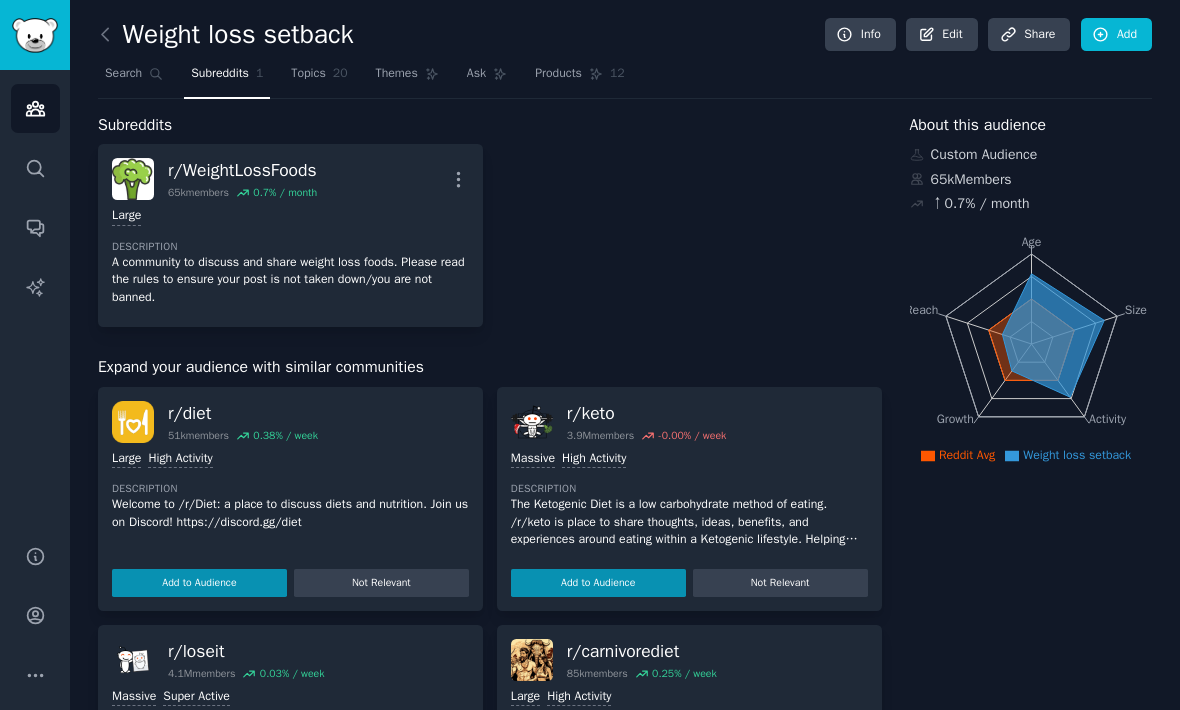 click at bounding box center [110, 35] 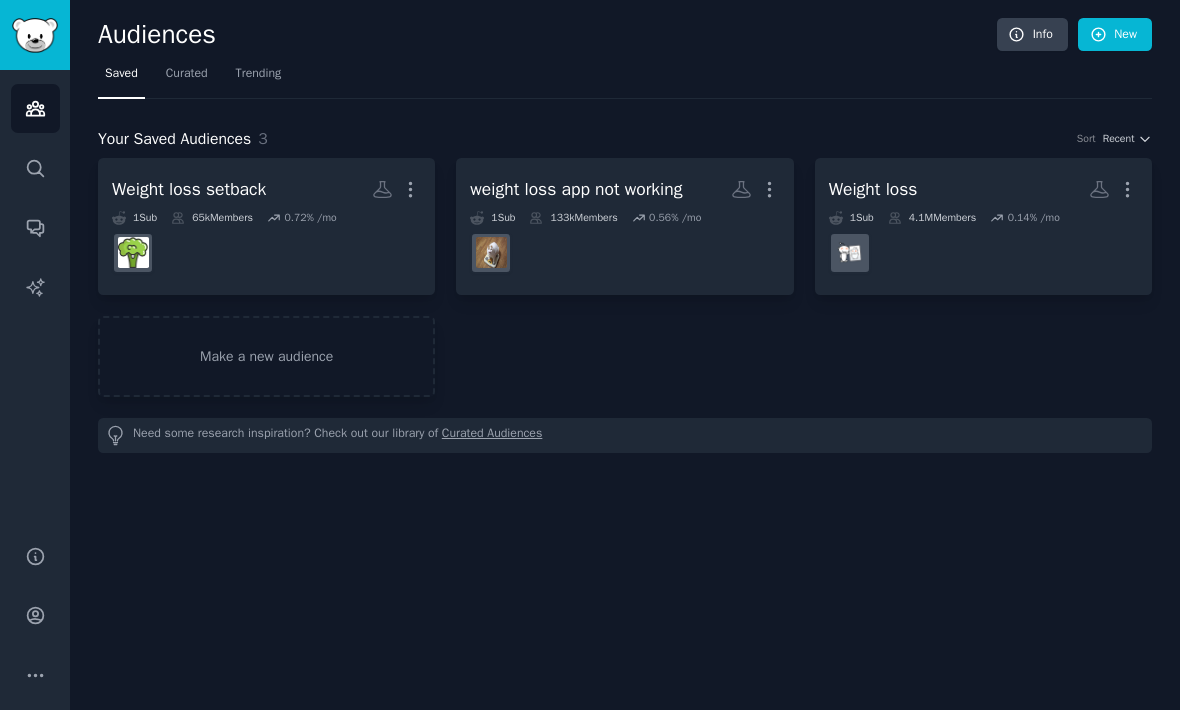 scroll, scrollTop: 0, scrollLeft: 0, axis: both 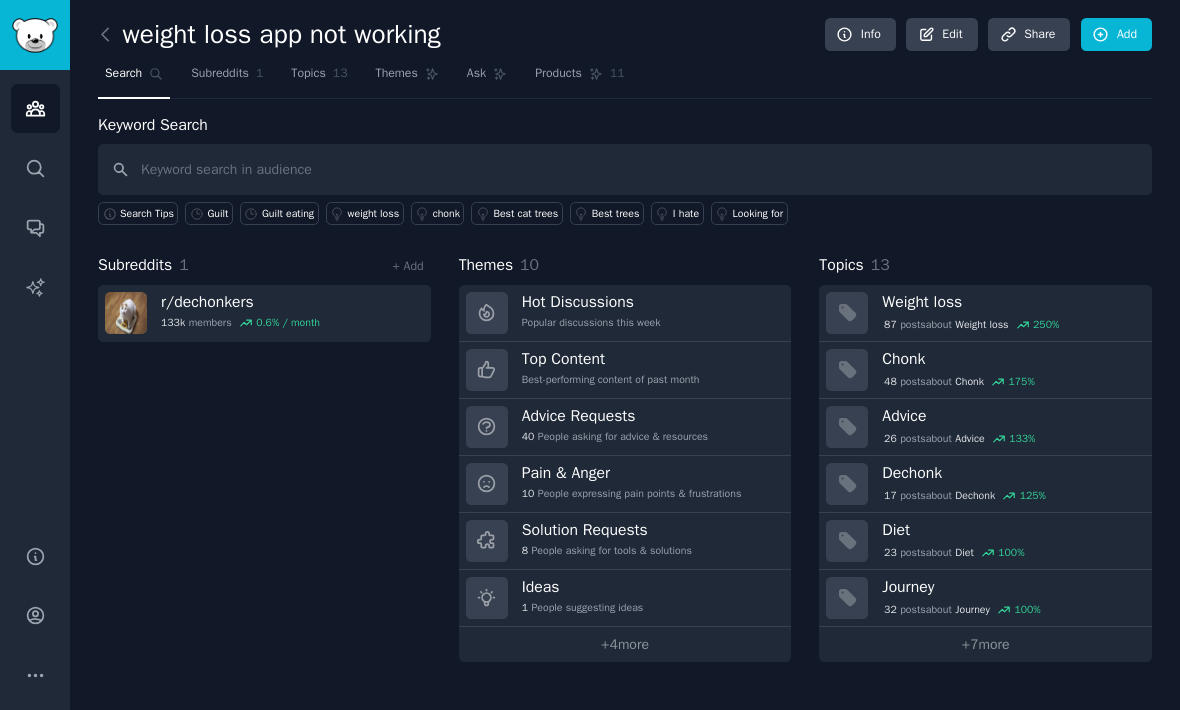 click 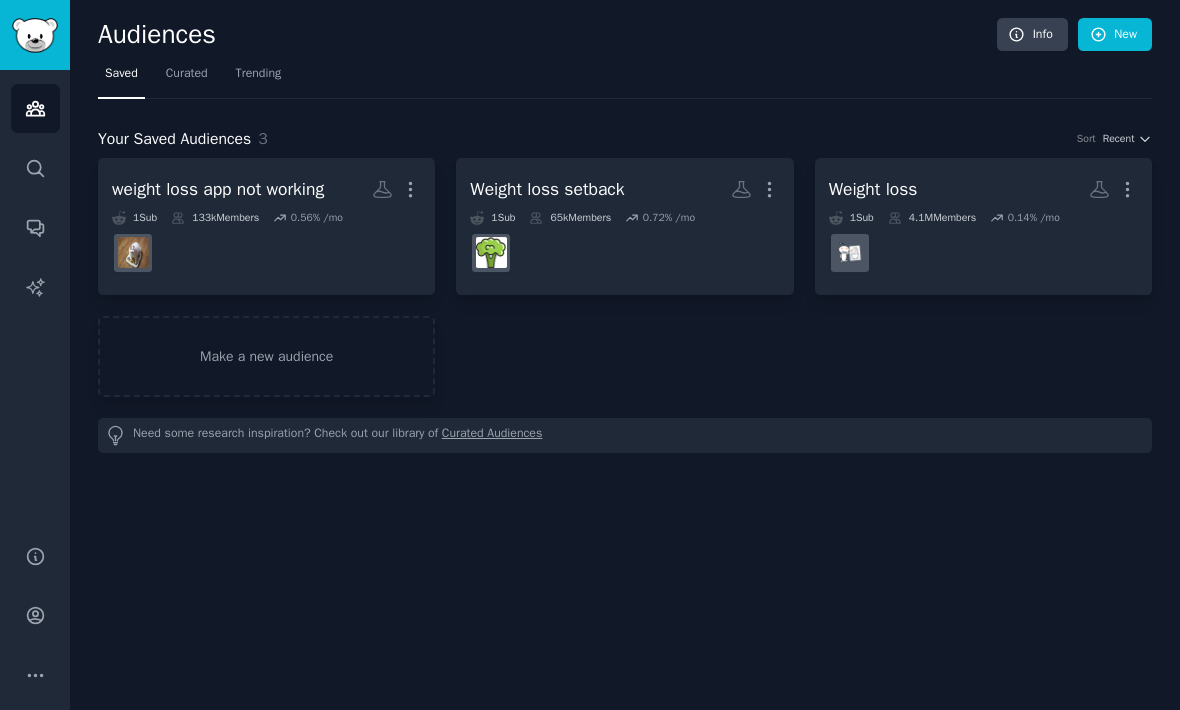 click at bounding box center [983, 253] 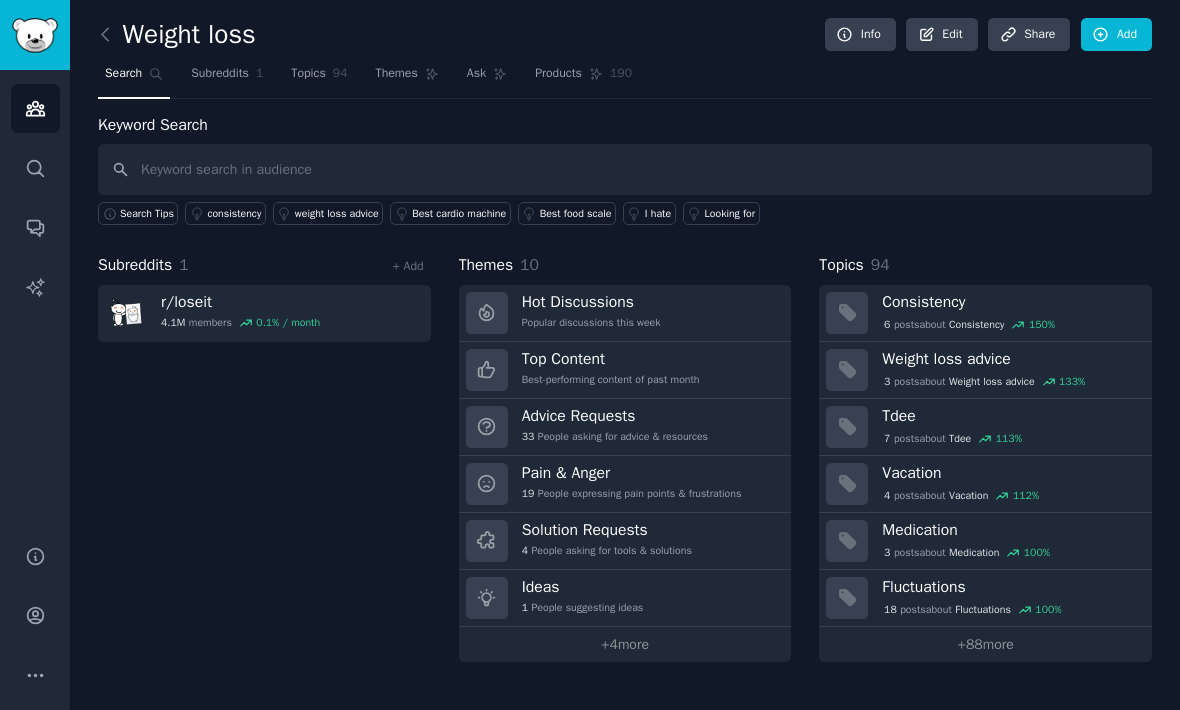 click on "Weight loss advice" at bounding box center (1010, 359) 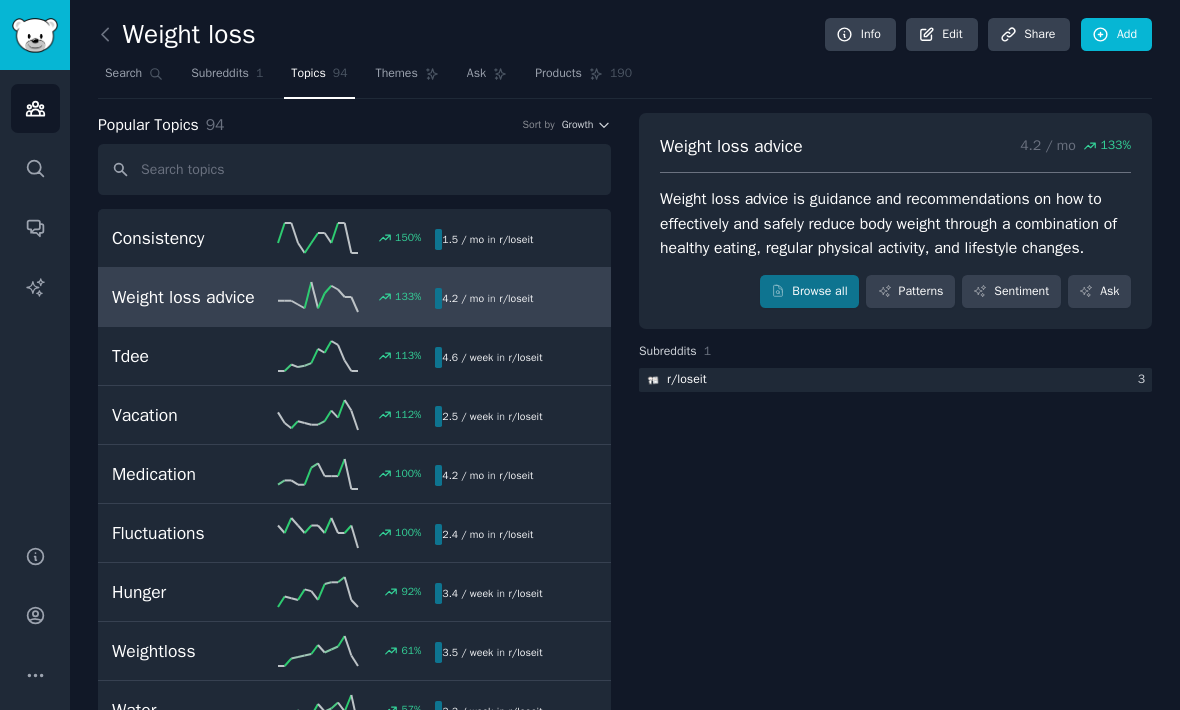 click on "Browse all" at bounding box center [809, 292] 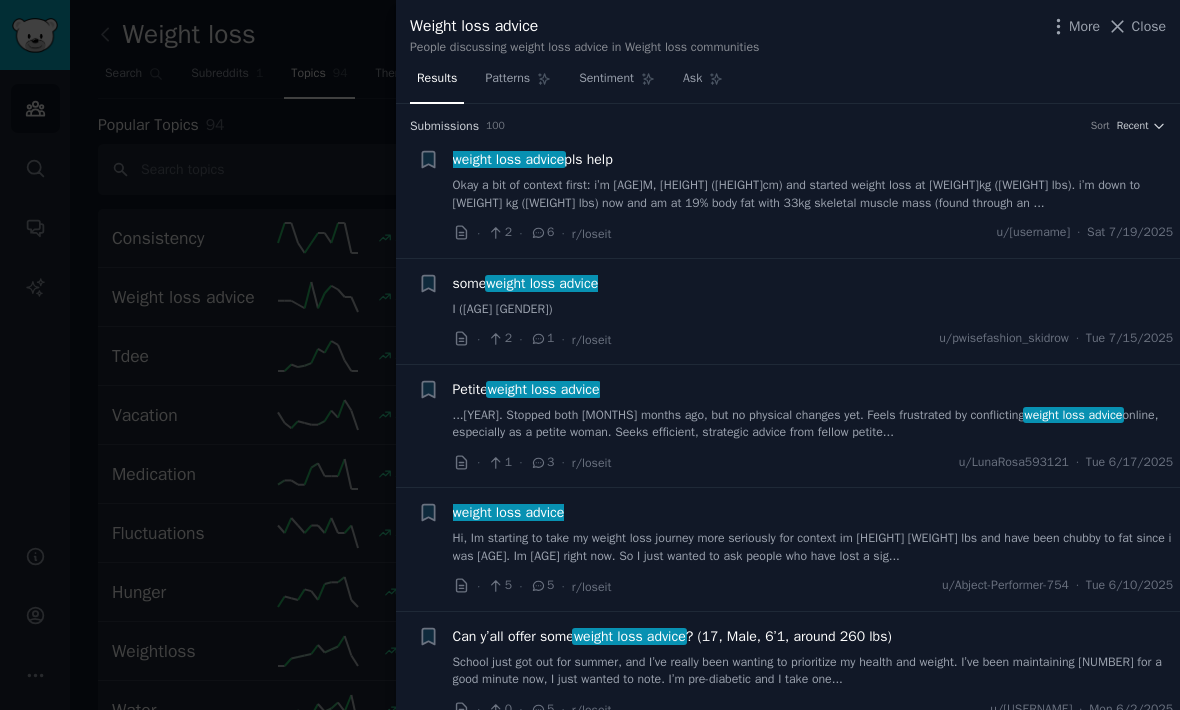 click at bounding box center (590, 355) 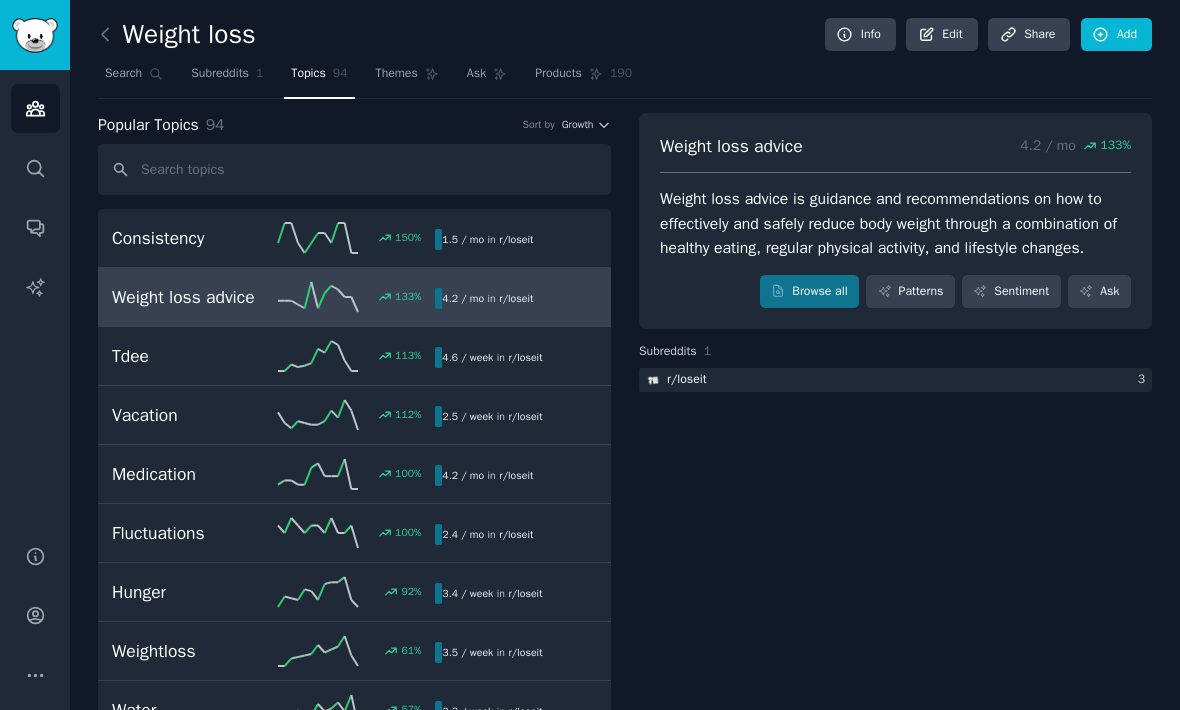 click on "Consistency" at bounding box center (193, 238) 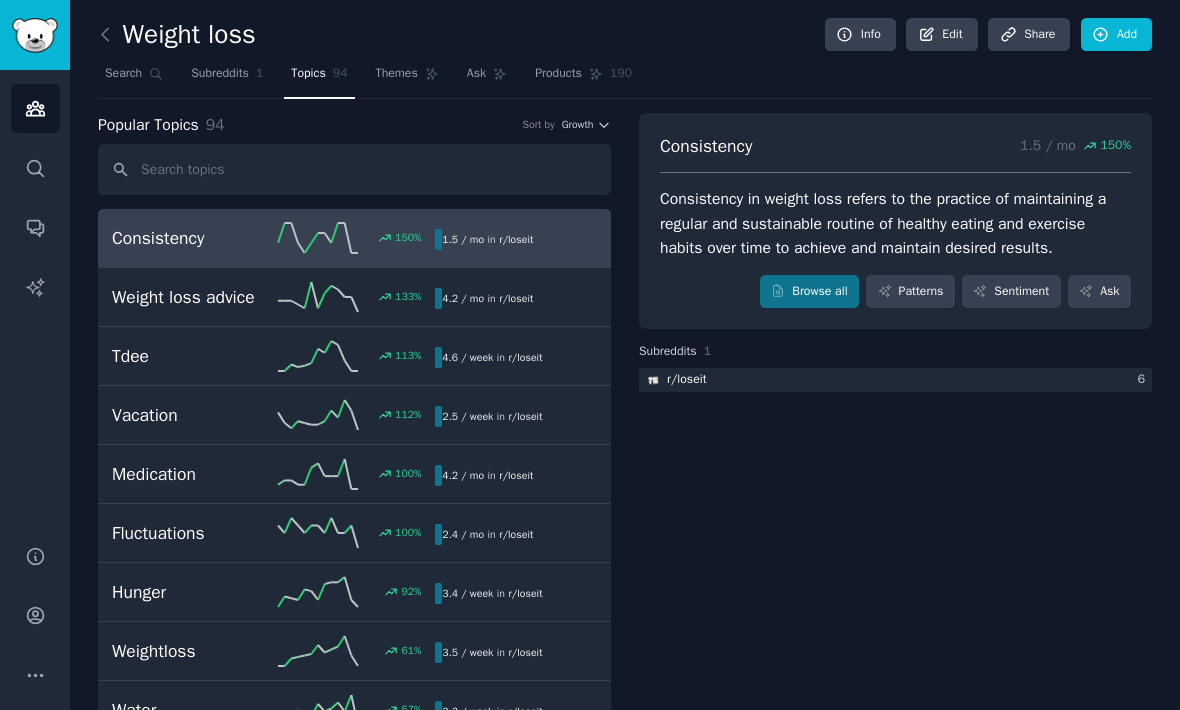 click on "Consistency in weight loss refers to the practice of maintaining a regular and sustainable routine of healthy eating and exercise habits over time to achieve and maintain desired results." at bounding box center (895, 224) 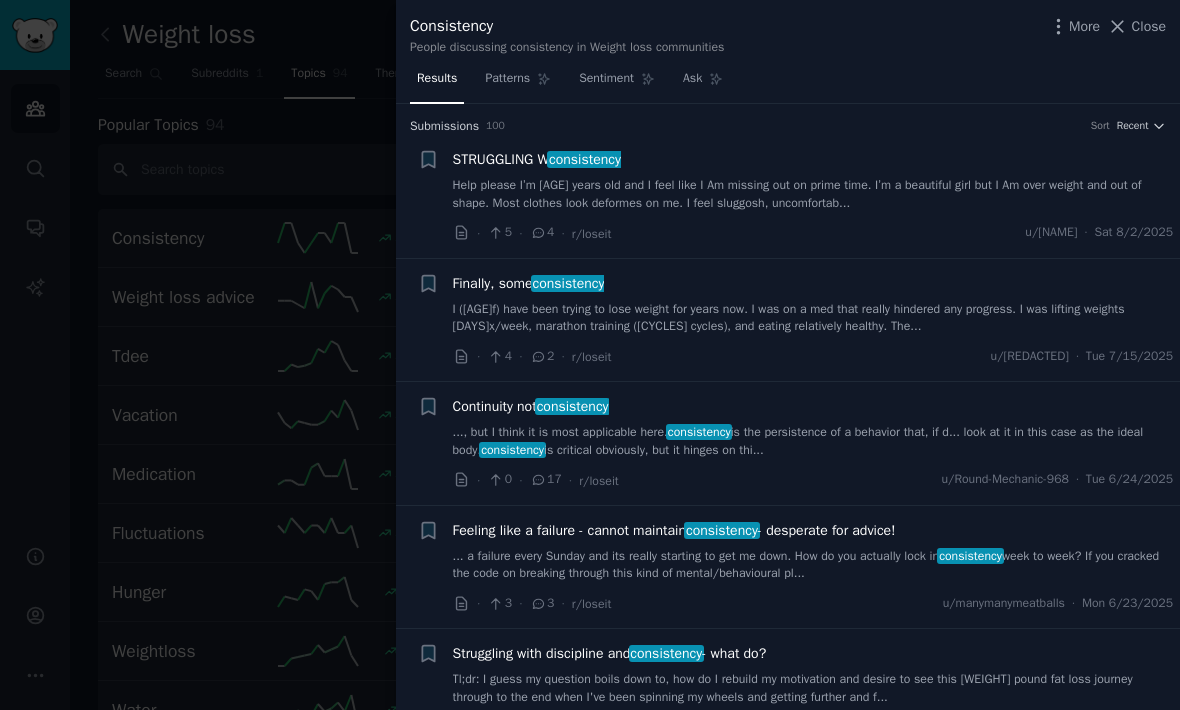click on "Help please
I’m [AGE] years old and I feel like I Am missing out on prime time. I’m a beautiful girl but I Am over weight and out of shape. Most clothes look deformes on me. I feel sluggosh, uncomfortab..." at bounding box center (813, 194) 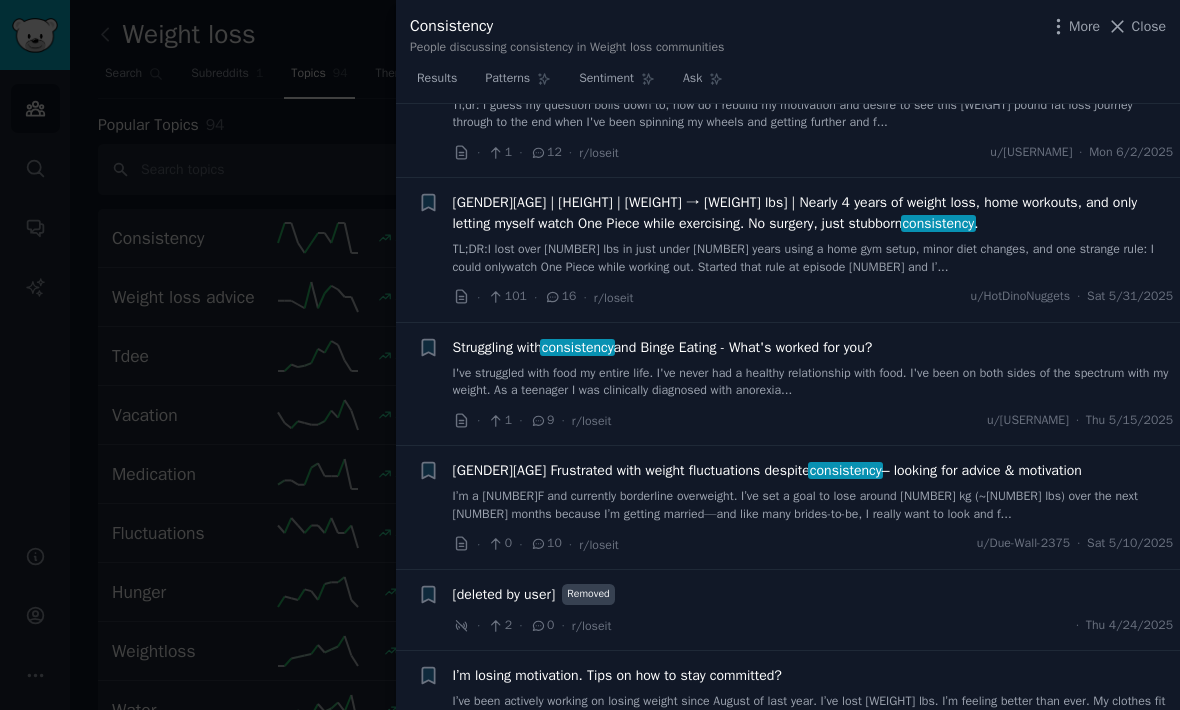 scroll, scrollTop: 1050, scrollLeft: 0, axis: vertical 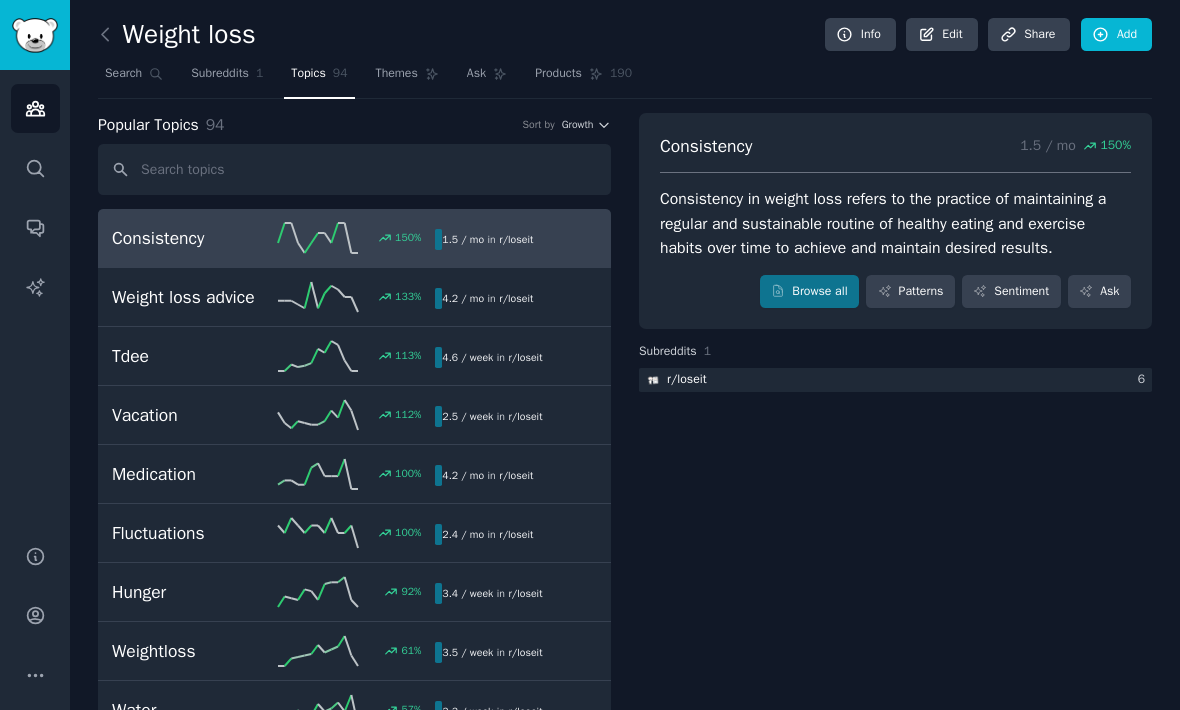 click on "Subreddits" at bounding box center (220, 74) 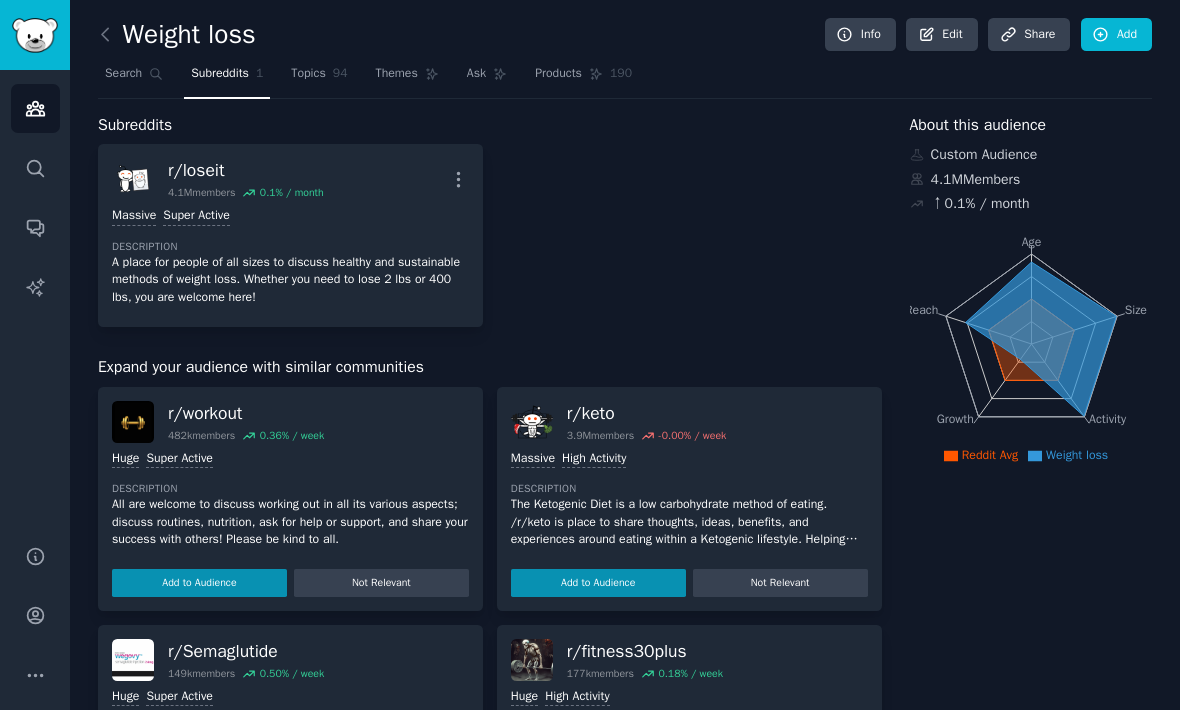 click on "Age Size Activity Growth Reach" 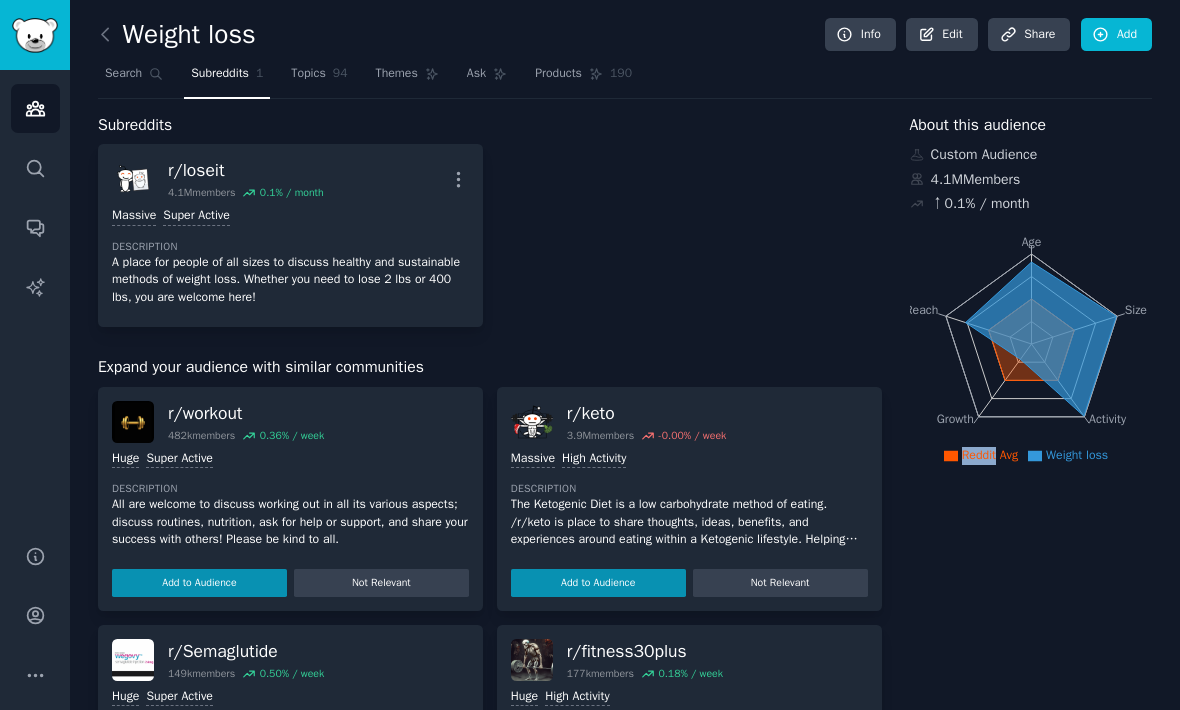 click on "About this audience Custom Audience 4.1M  Members ↑ 0.1 % / month Age Size Activity Growth Reach Reddit Avg Weight loss" at bounding box center (1031, 838) 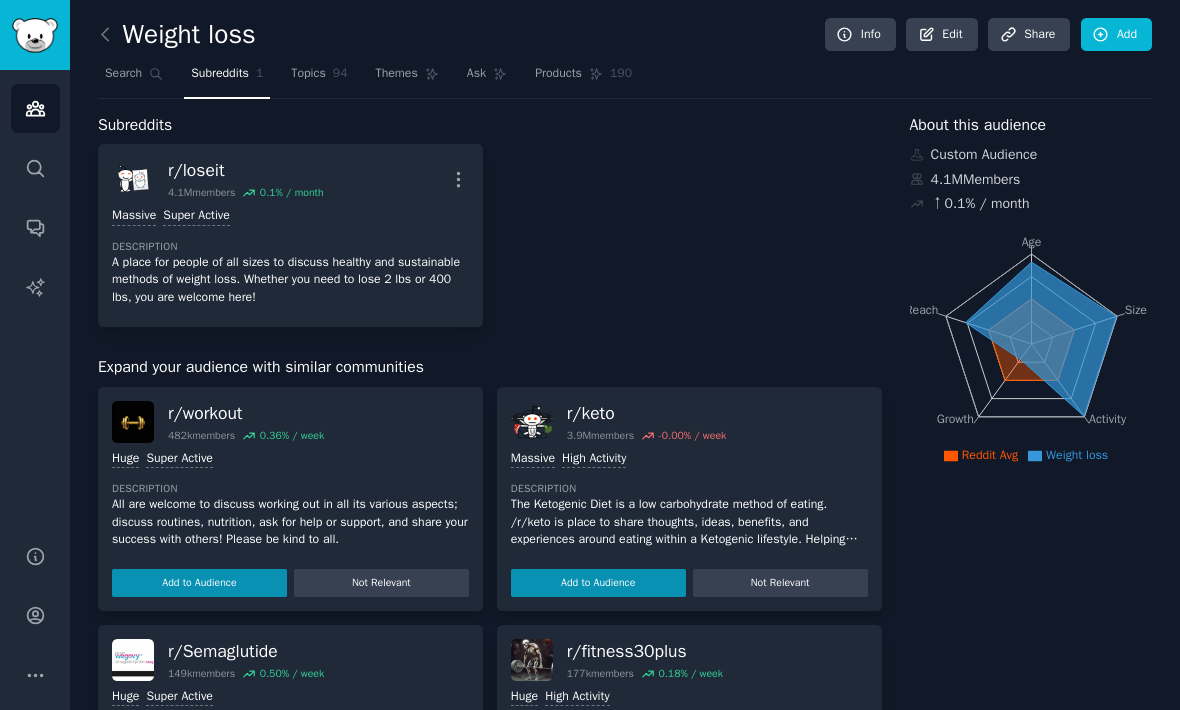 click on "Search" at bounding box center (123, 74) 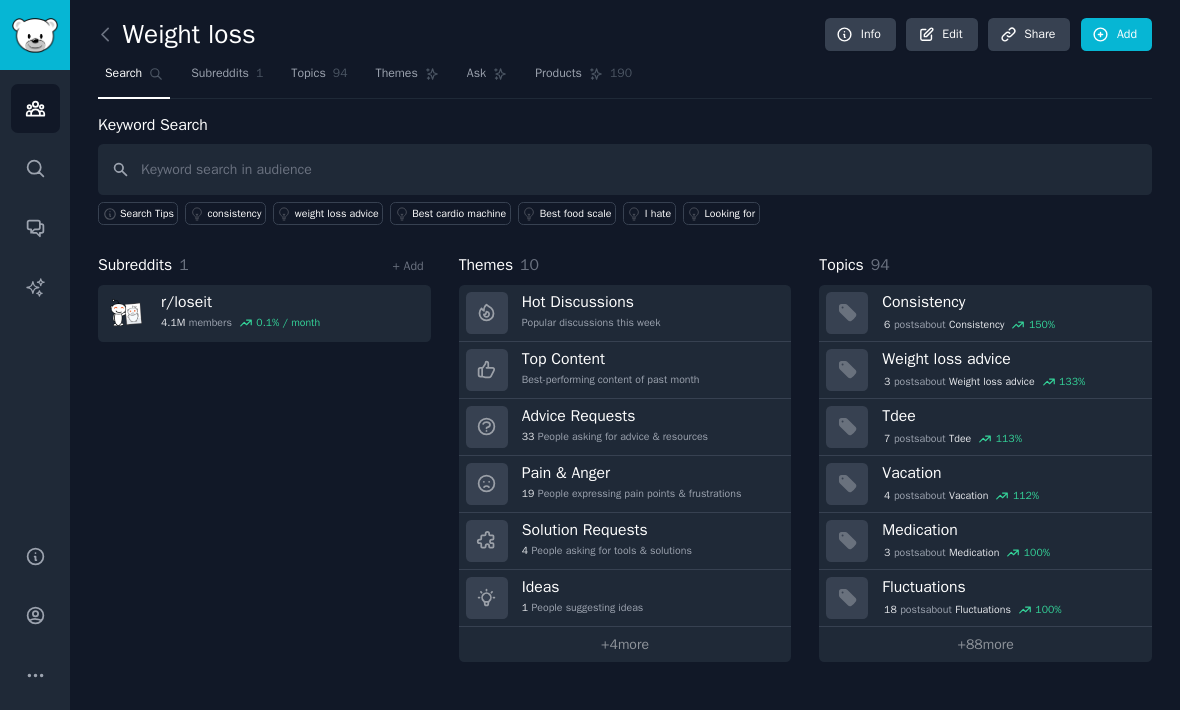 click on "Hot Discussions Popular discussions this week" at bounding box center (625, 313) 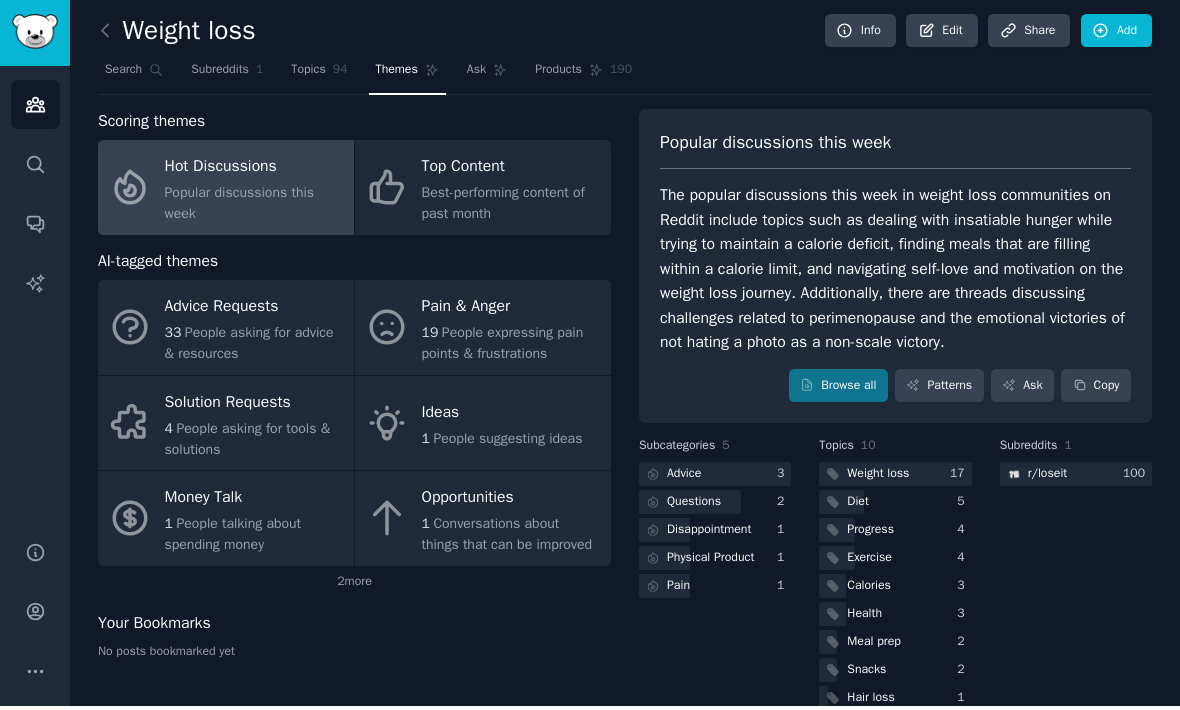 scroll, scrollTop: 1, scrollLeft: 0, axis: vertical 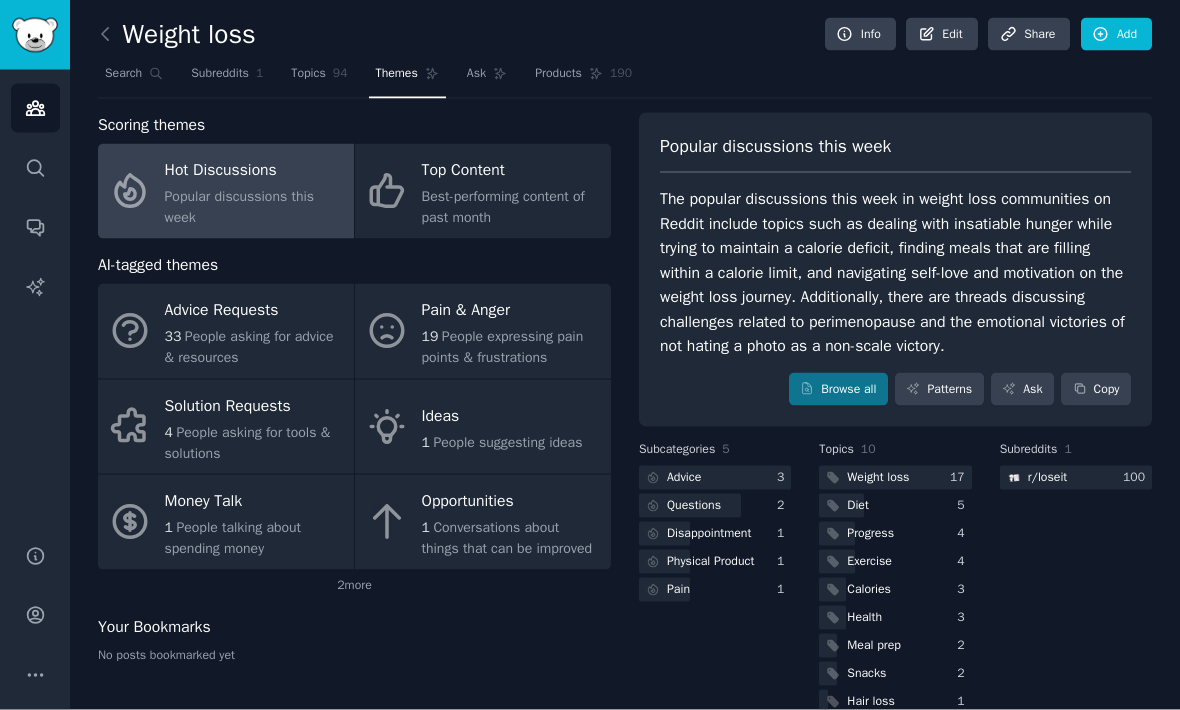 click on "Best-performing content of past month" 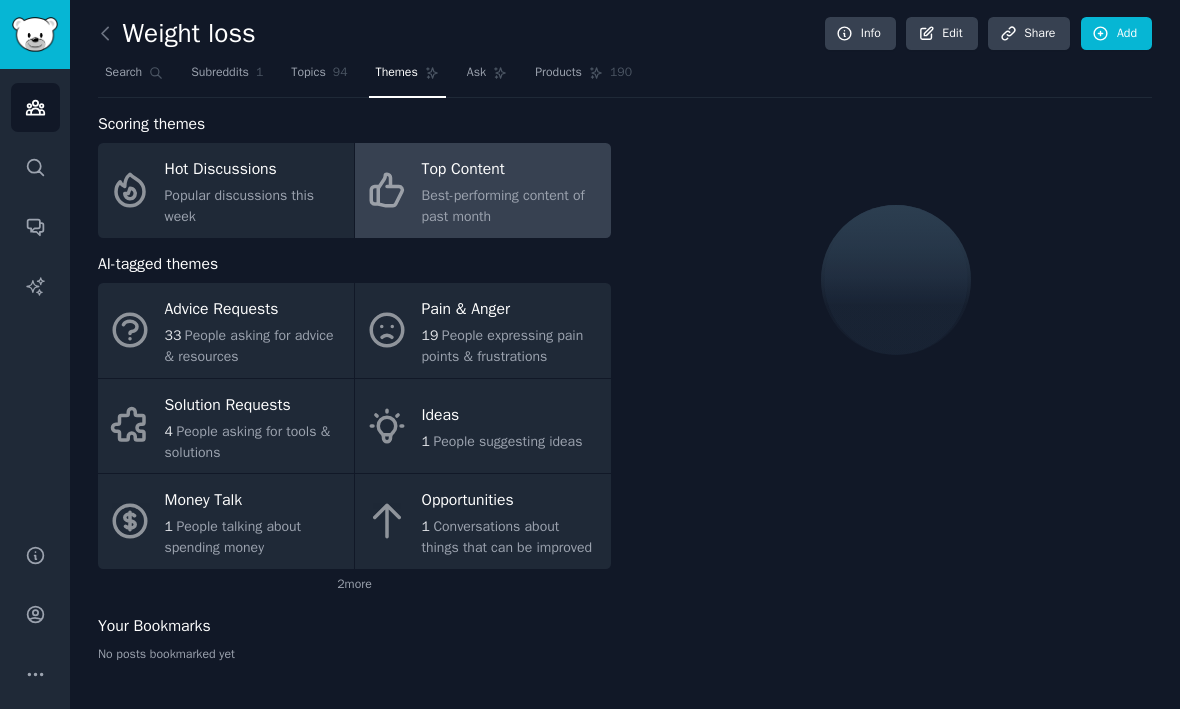 click on "Hot Discussions Popular discussions this week" at bounding box center [226, 191] 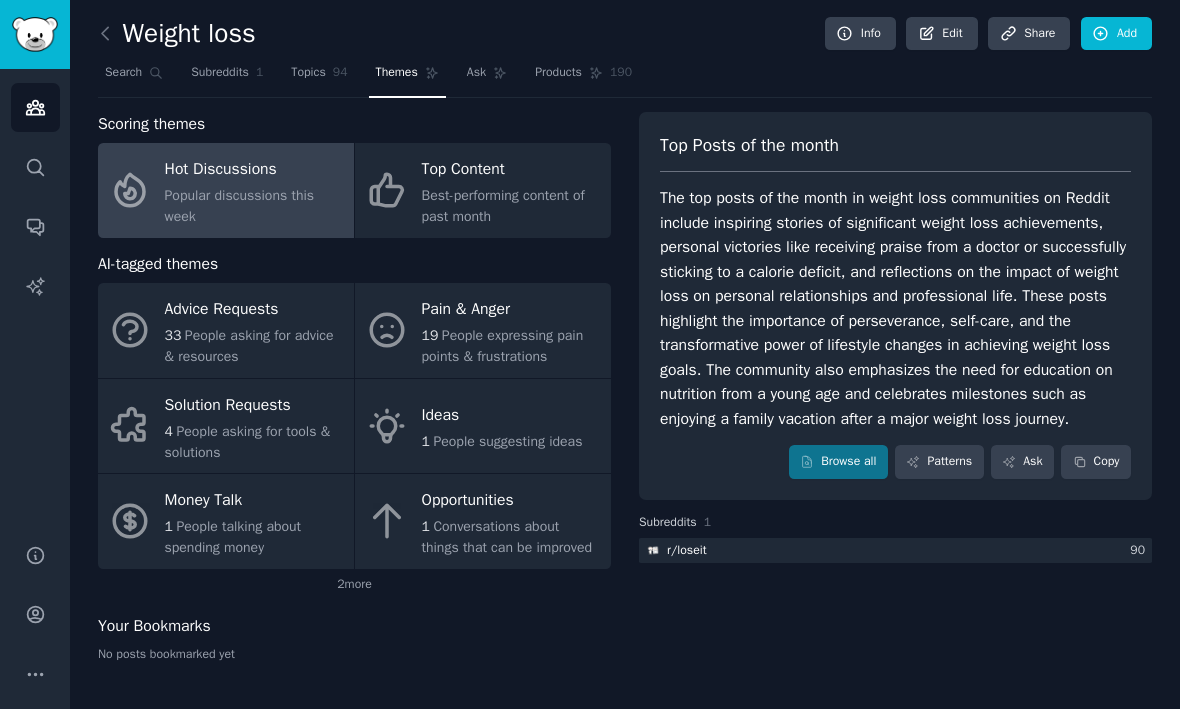 scroll, scrollTop: 0, scrollLeft: 0, axis: both 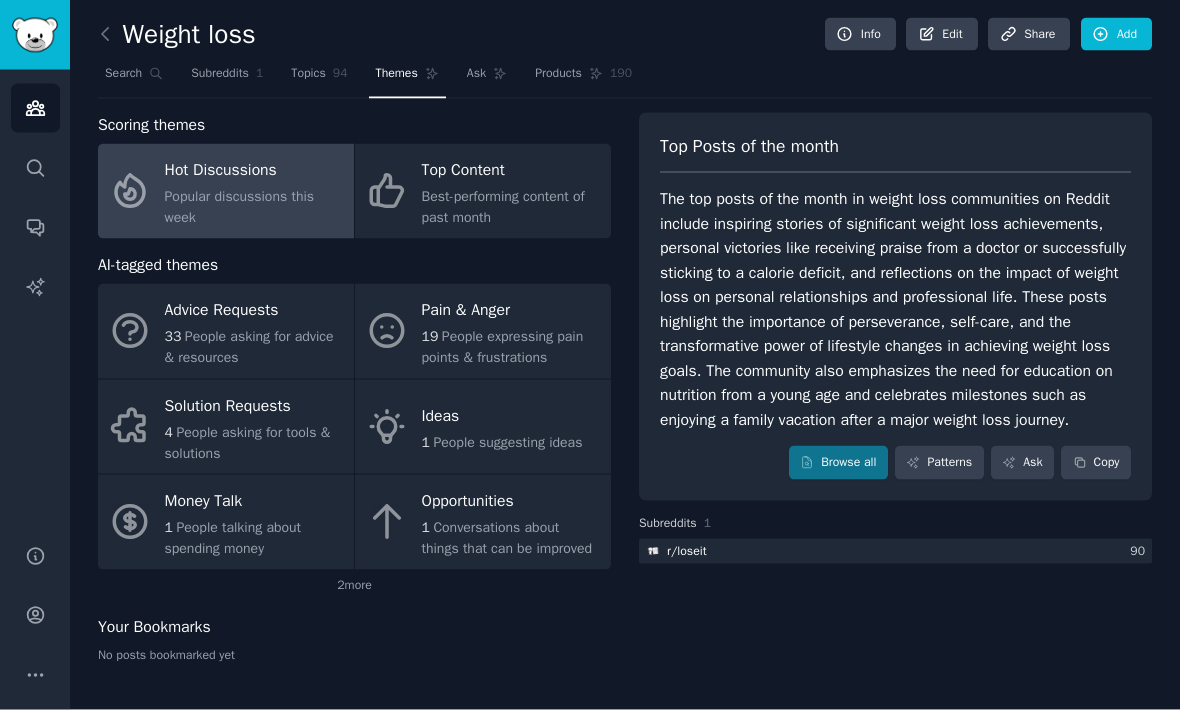 click on "Best-performing content of past month" 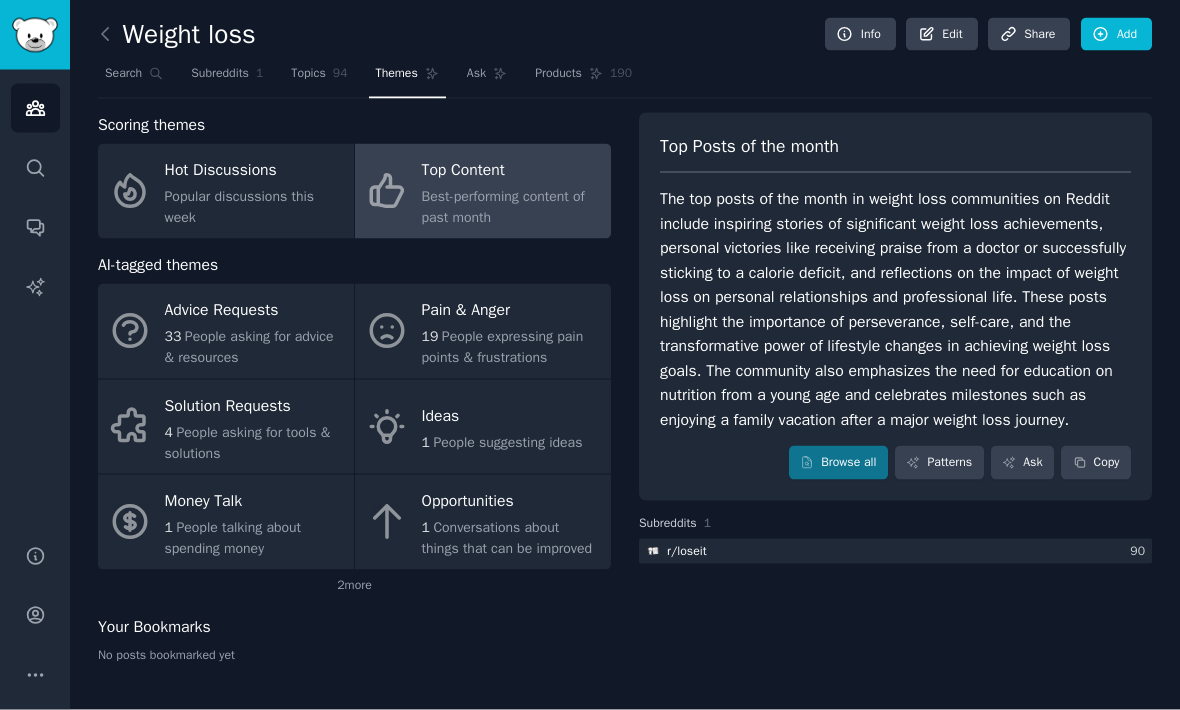 click on "Browse all" at bounding box center [838, 463] 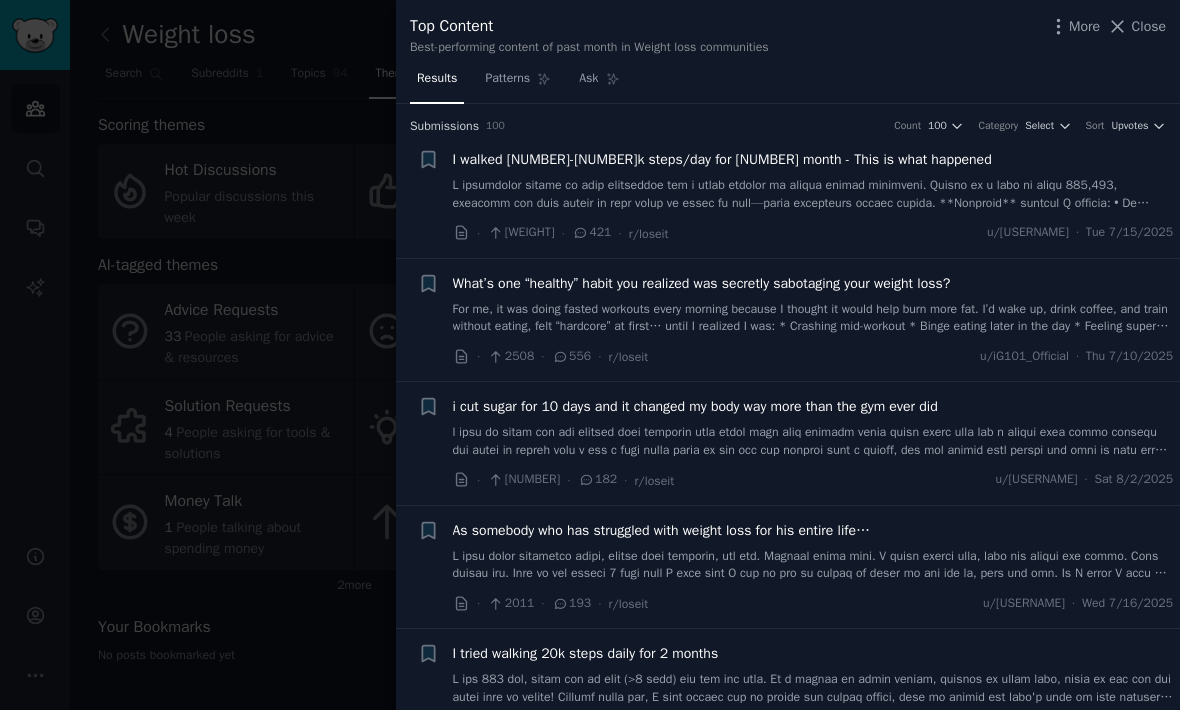 click at bounding box center (590, 355) 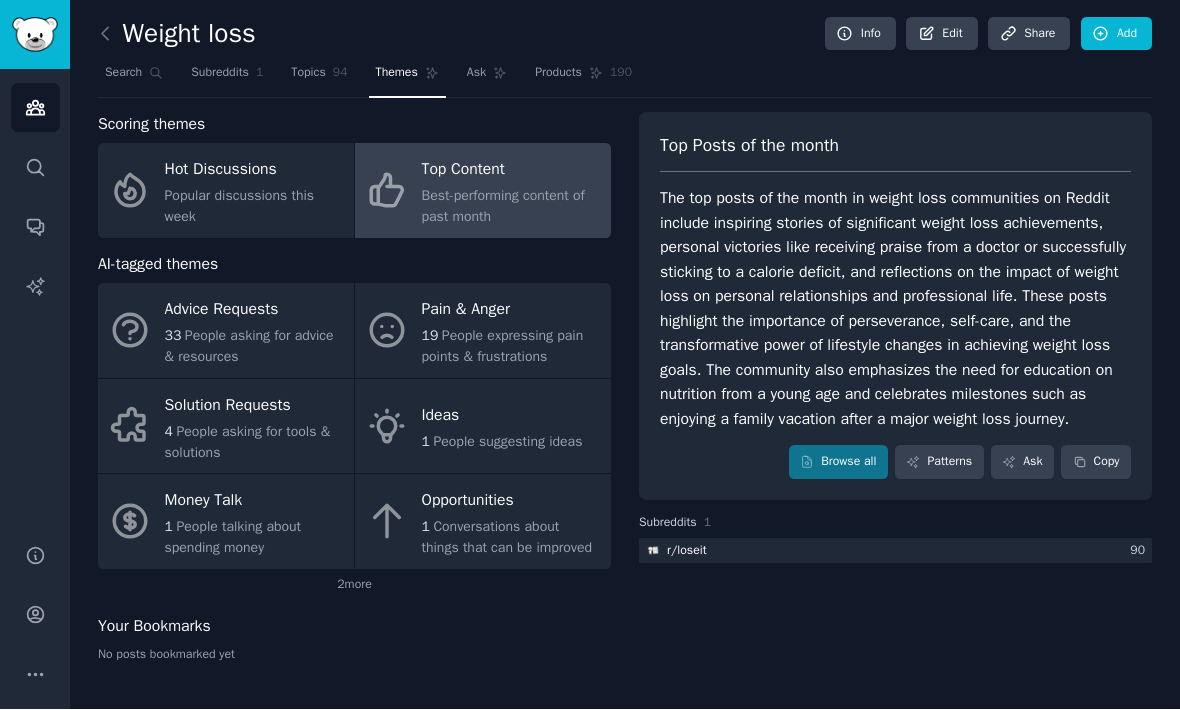 click on "People expressing pain points & frustrations" at bounding box center [503, 347] 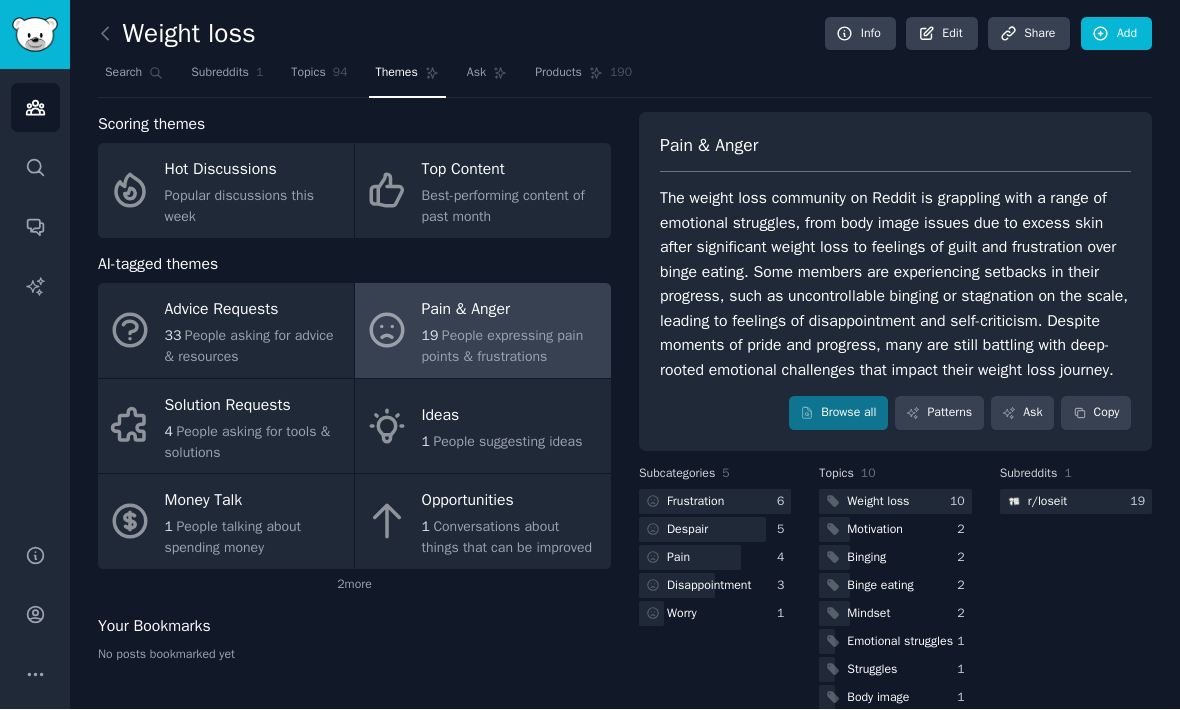 click 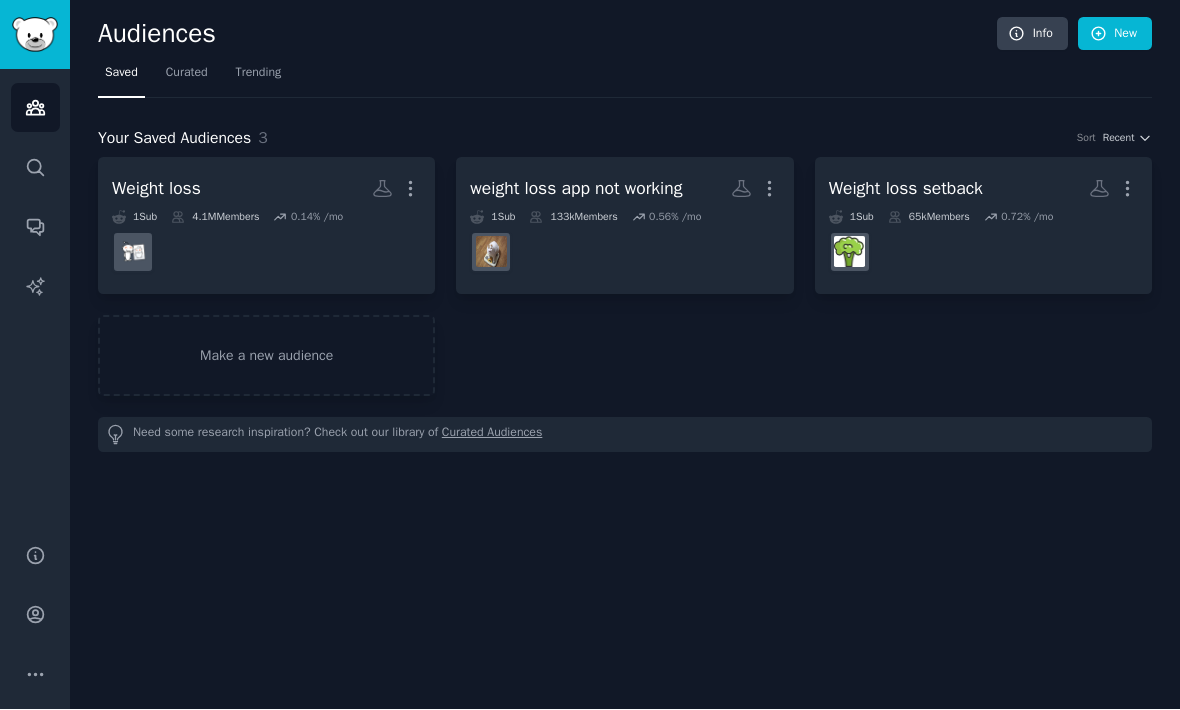 click on "Weight loss More 1 Sub 4.1M Members 0.14 % /mo r/loseit" at bounding box center (266, 226) 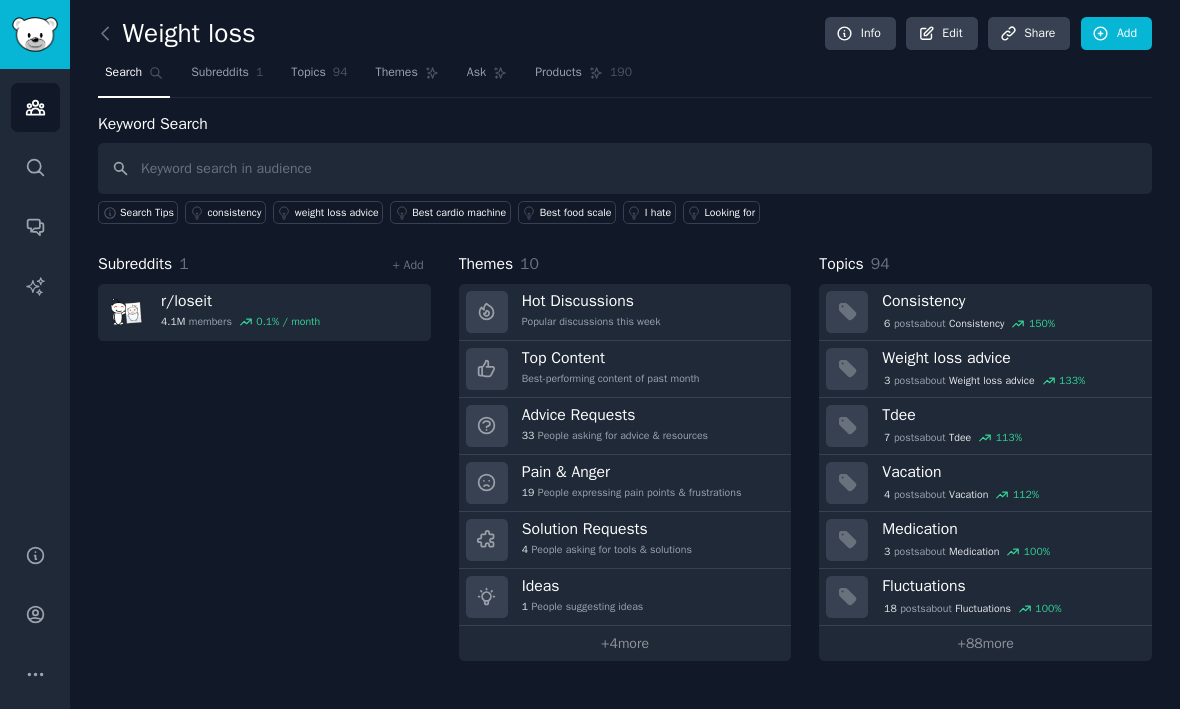 click at bounding box center [110, 35] 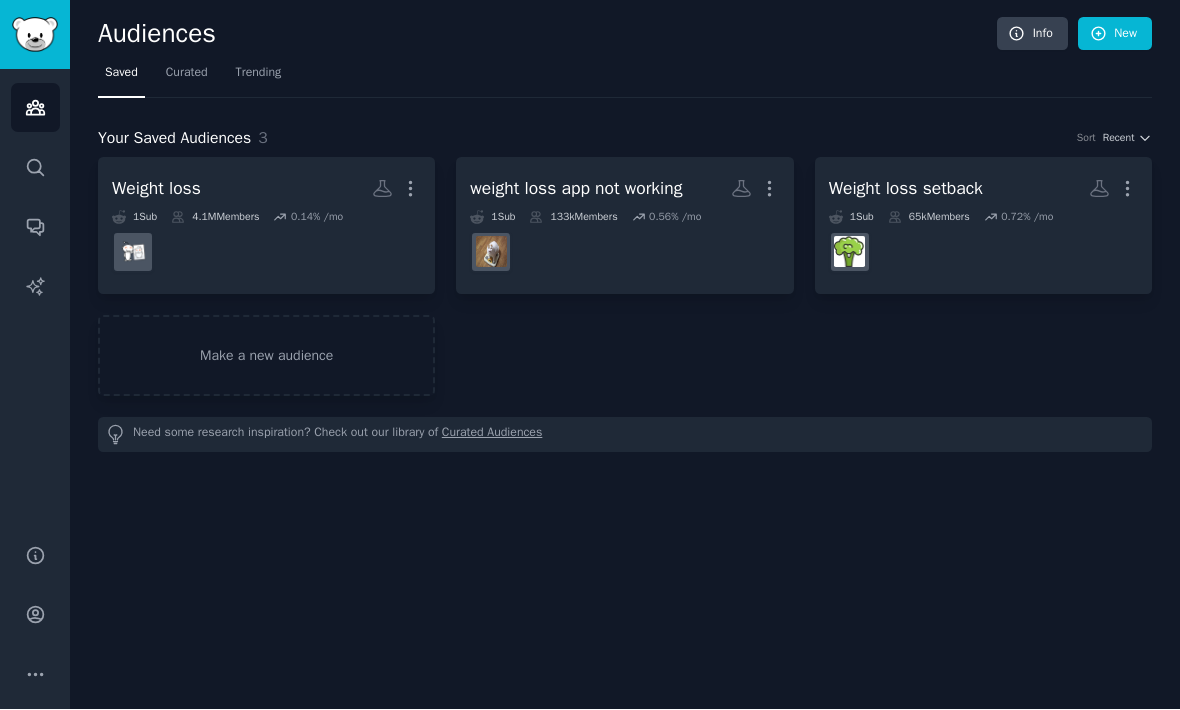 click on "Audiences" at bounding box center (547, 35) 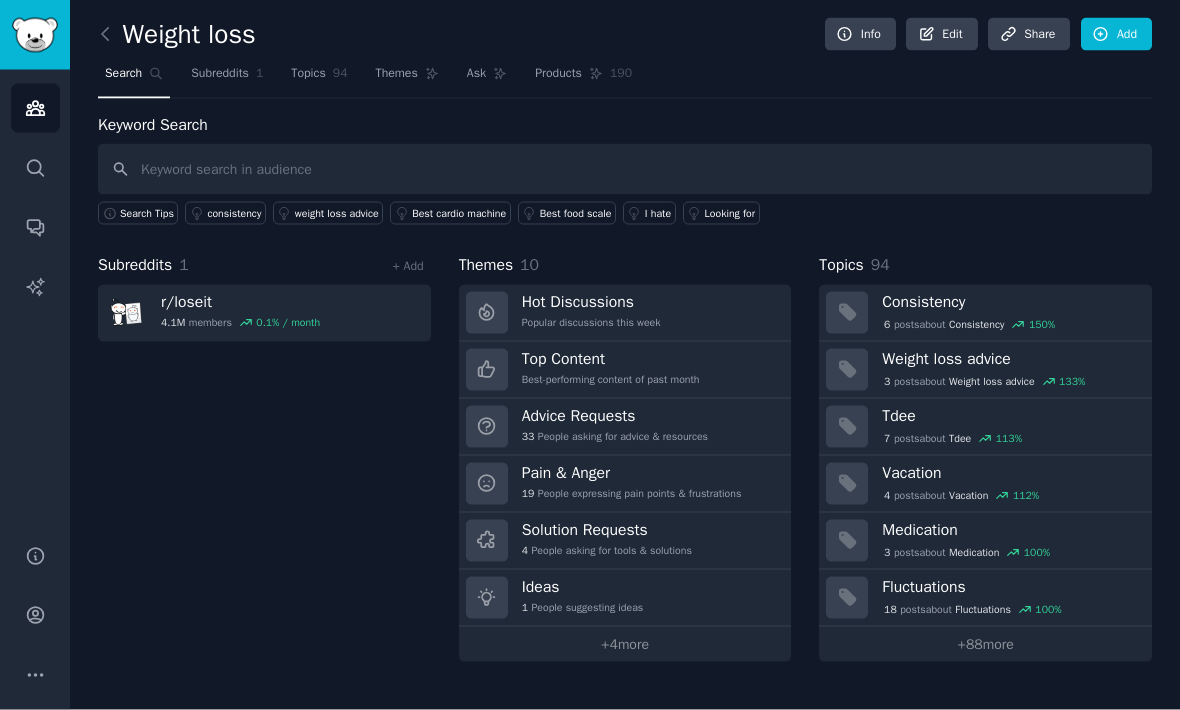 scroll, scrollTop: 0, scrollLeft: 0, axis: both 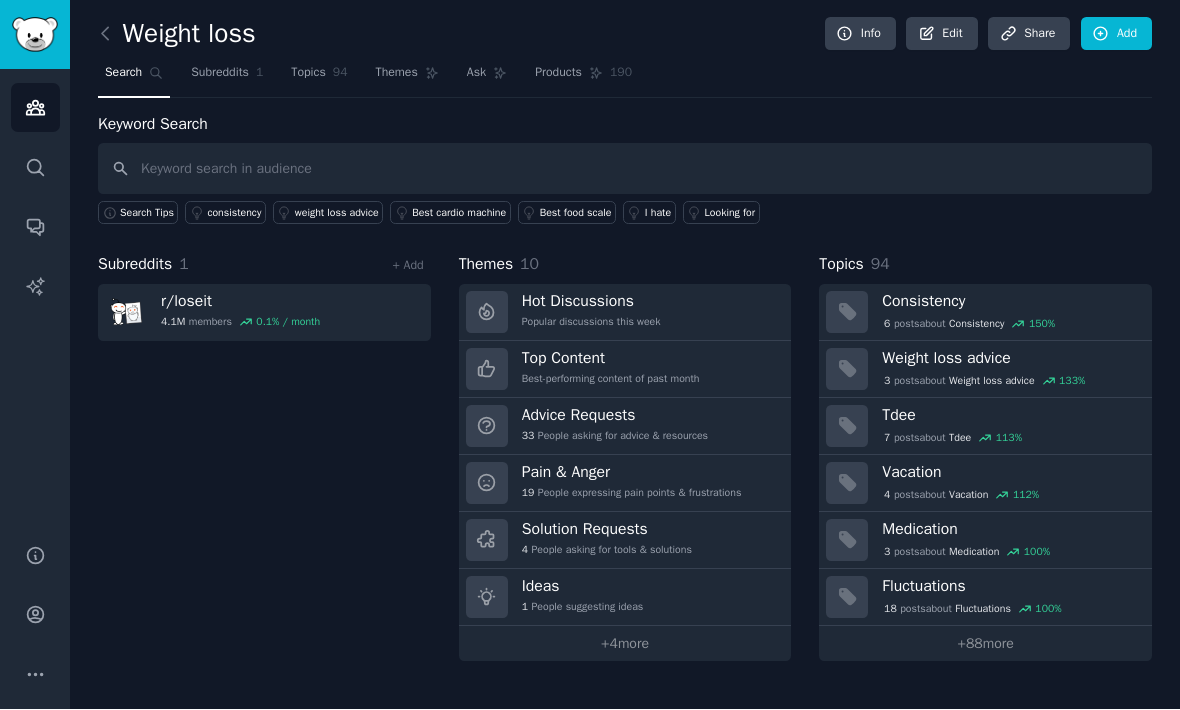 click on "+ [NUMBER] more" at bounding box center [985, 644] 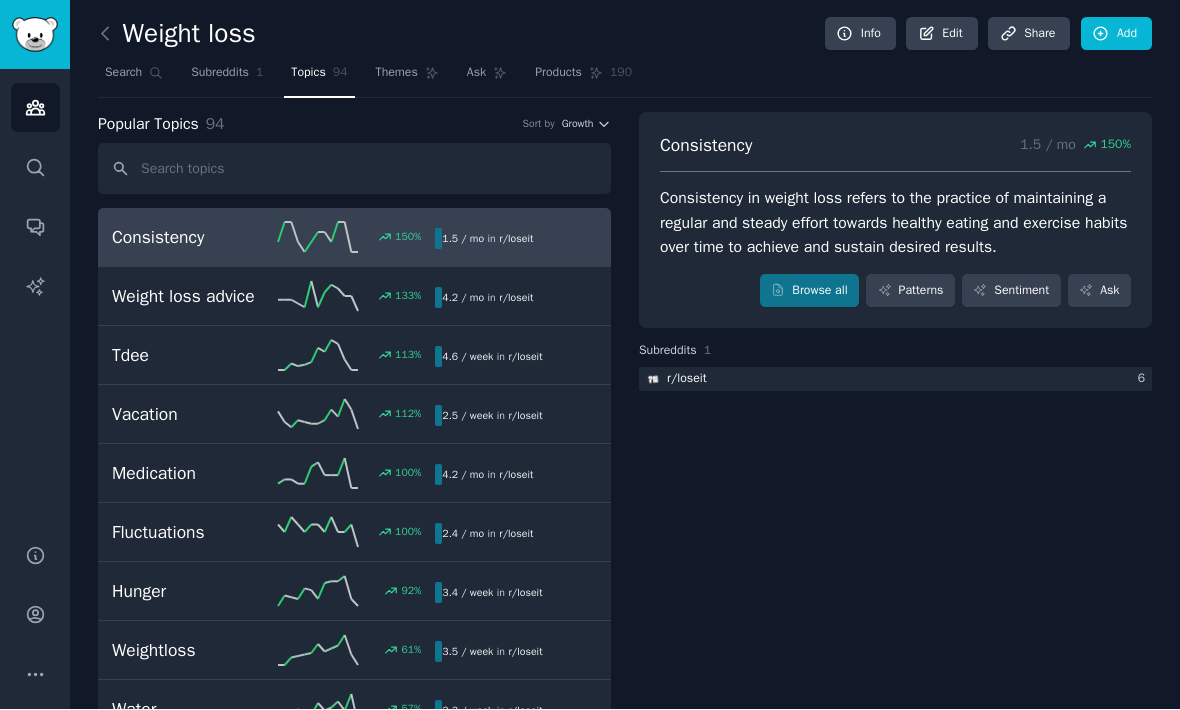 click on "Patterns" at bounding box center (910, 292) 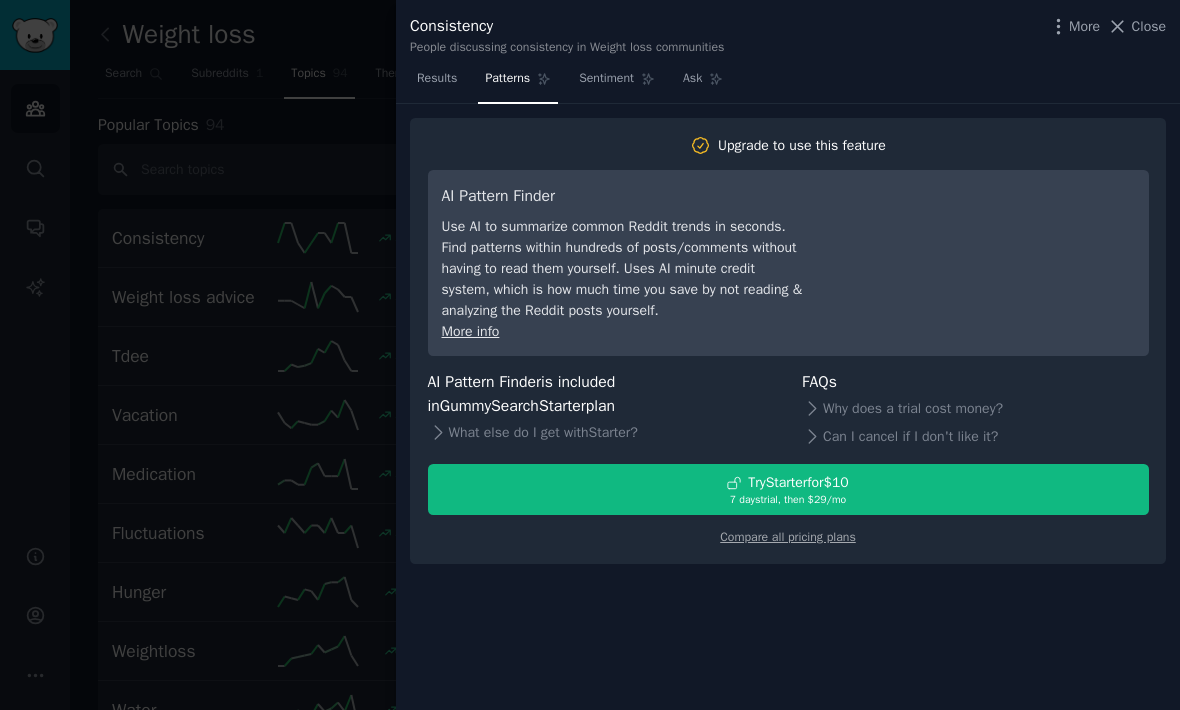 click at bounding box center (590, 355) 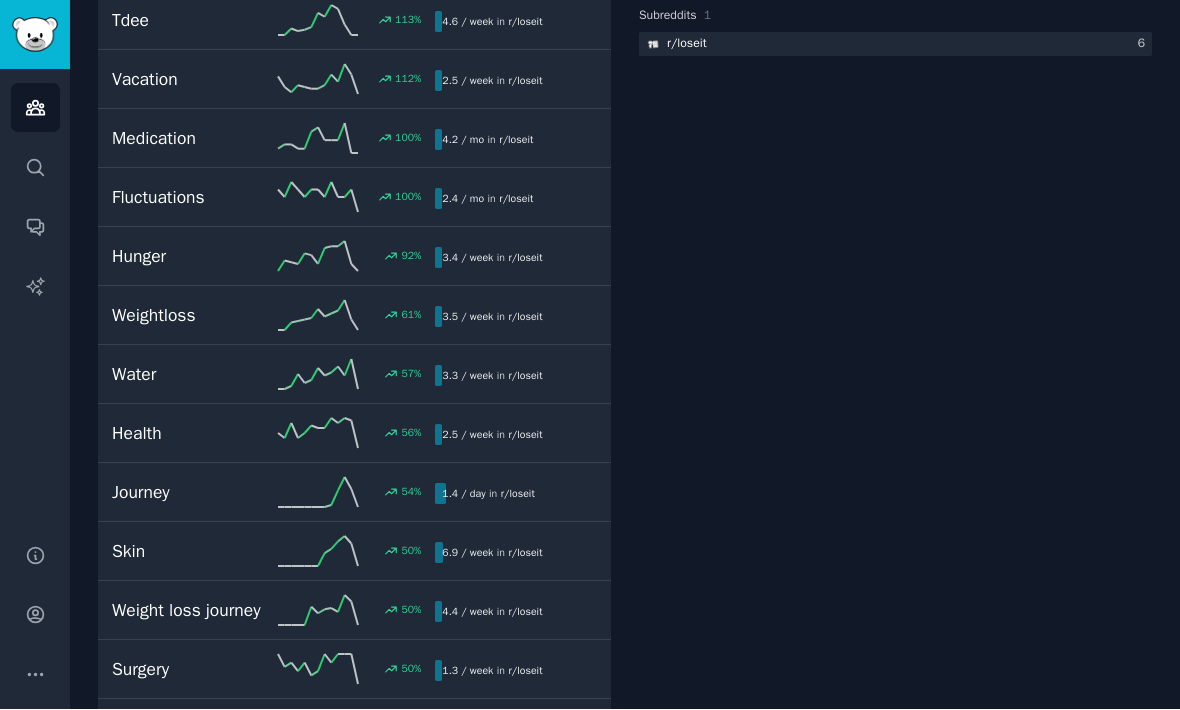 scroll, scrollTop: 525, scrollLeft: 0, axis: vertical 